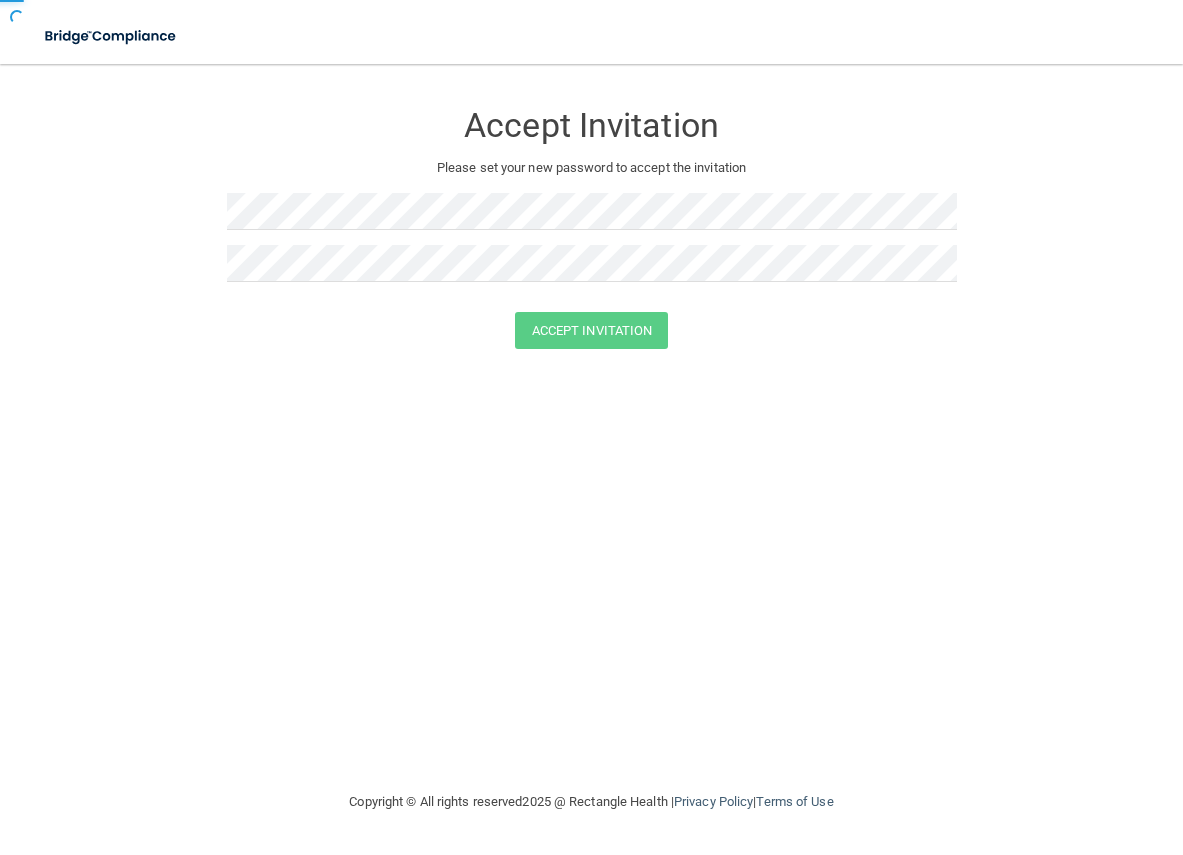 scroll, scrollTop: 0, scrollLeft: 0, axis: both 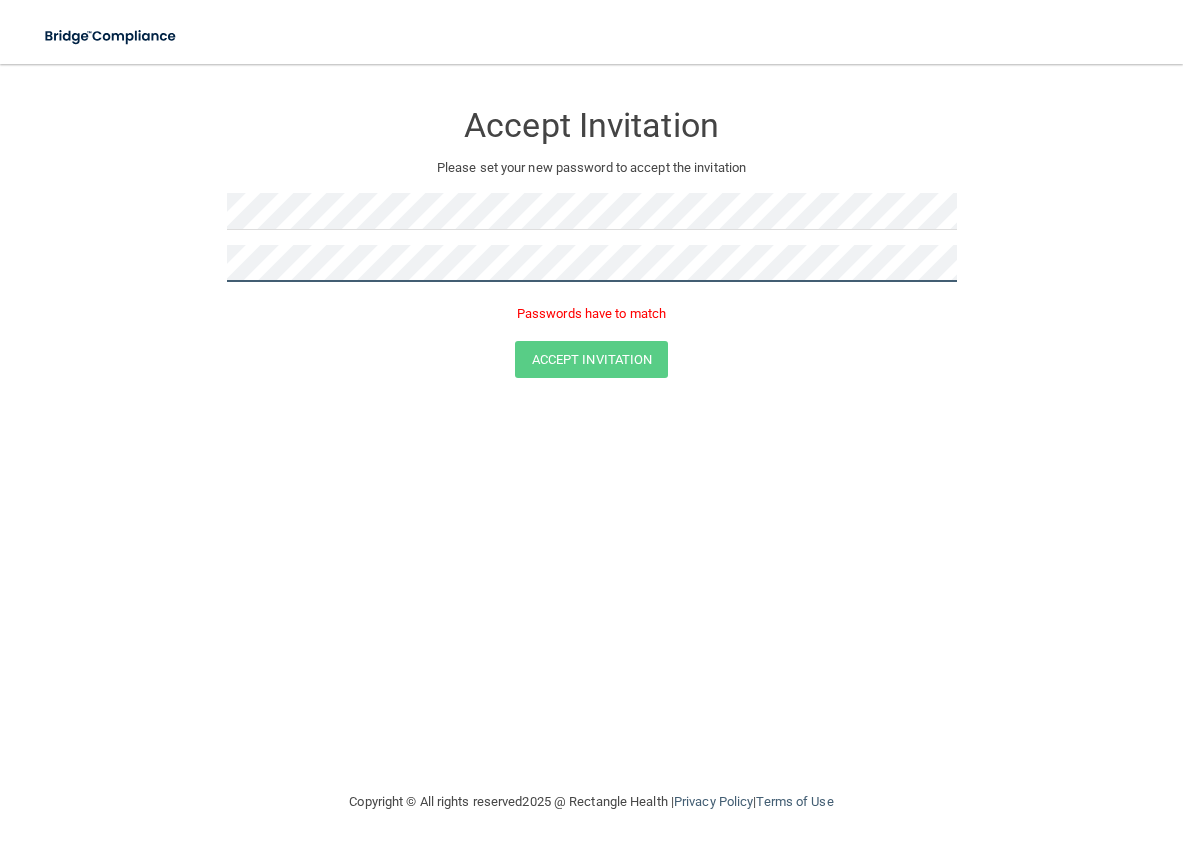 click on "Accept Invitation     Please set your new password to accept the invitation                               Passwords have to match                   Accept Invitation              You have successfully accepted the invitation!   Click here to login ." at bounding box center [591, 243] 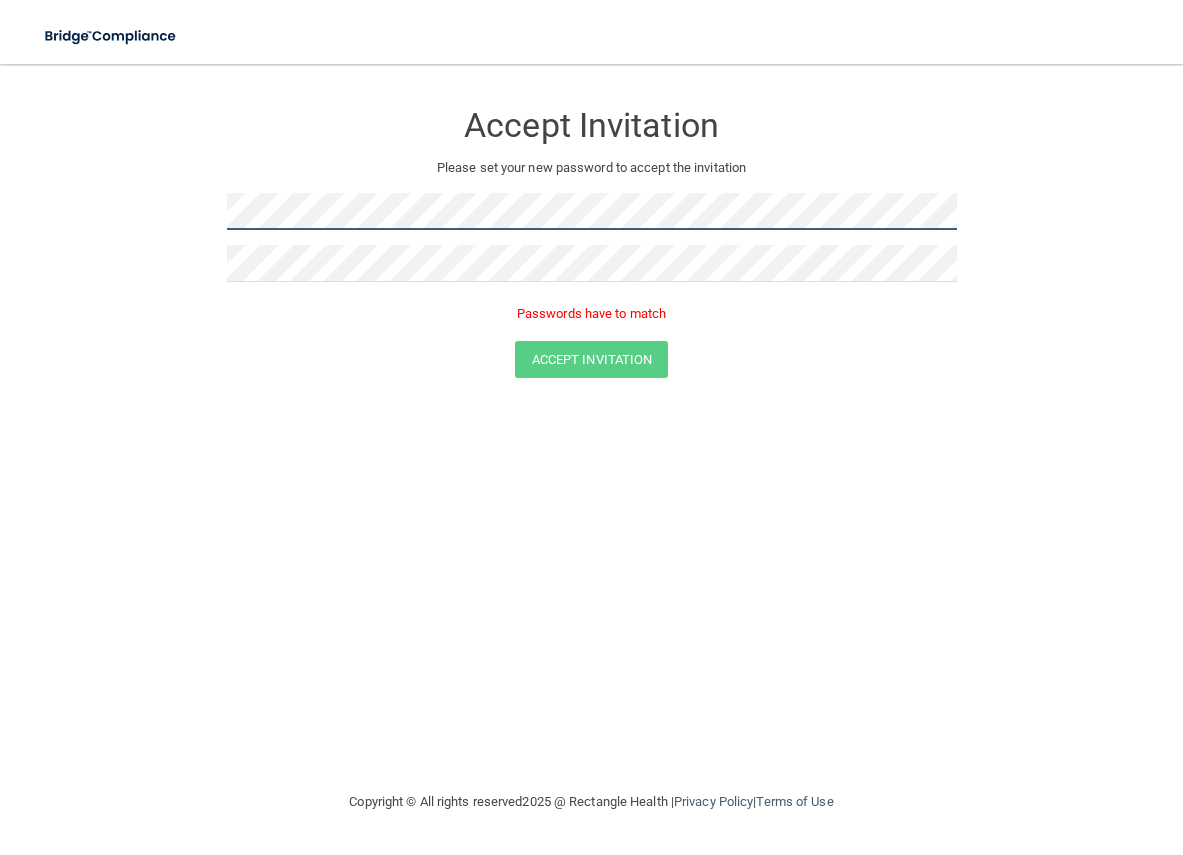 click on "Accept Invitation     Please set your new password to accept the invitation                               Passwords have to match                   Accept Invitation              You have successfully accepted the invitation!   Click here to login ." at bounding box center [591, 243] 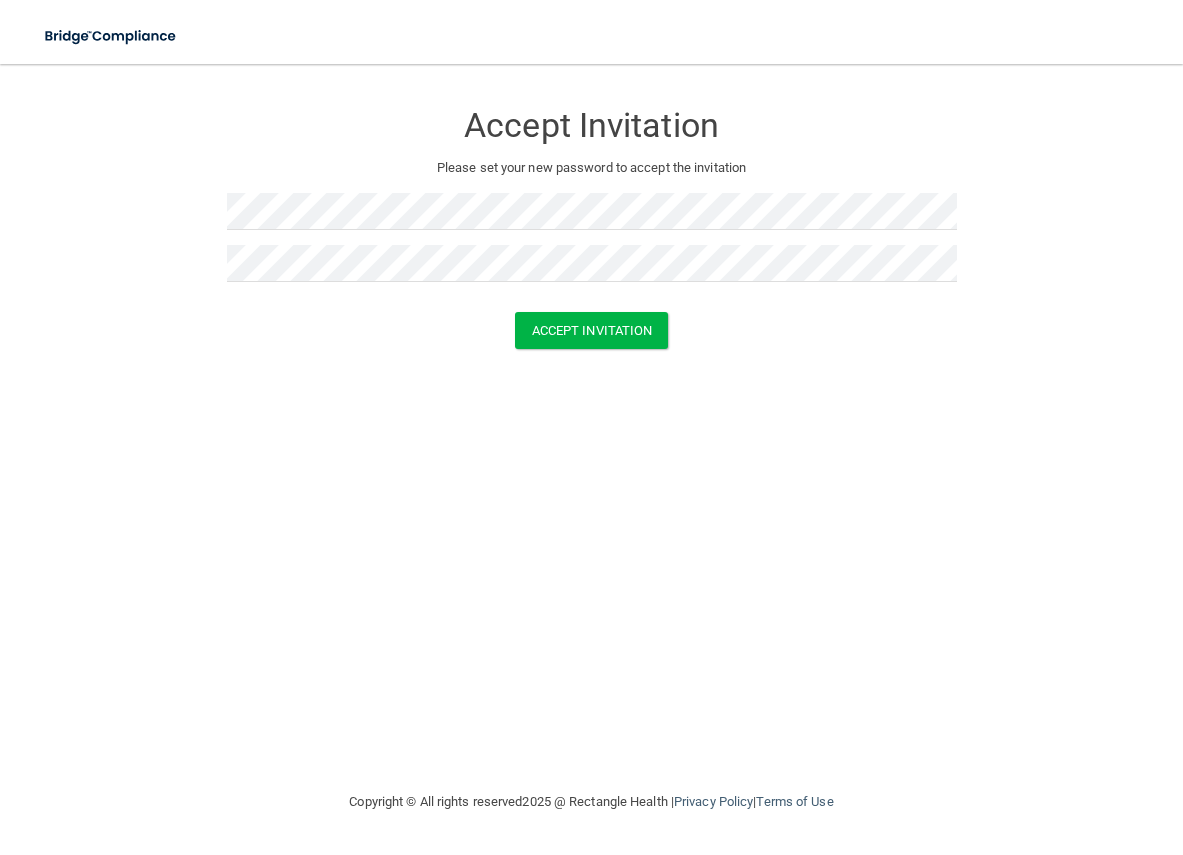 click on "Accept Invitation     Please set your new password to accept the invitation                                                 Accept Invitation              You have successfully accepted the invitation!   Click here to login ." at bounding box center [591, 228] 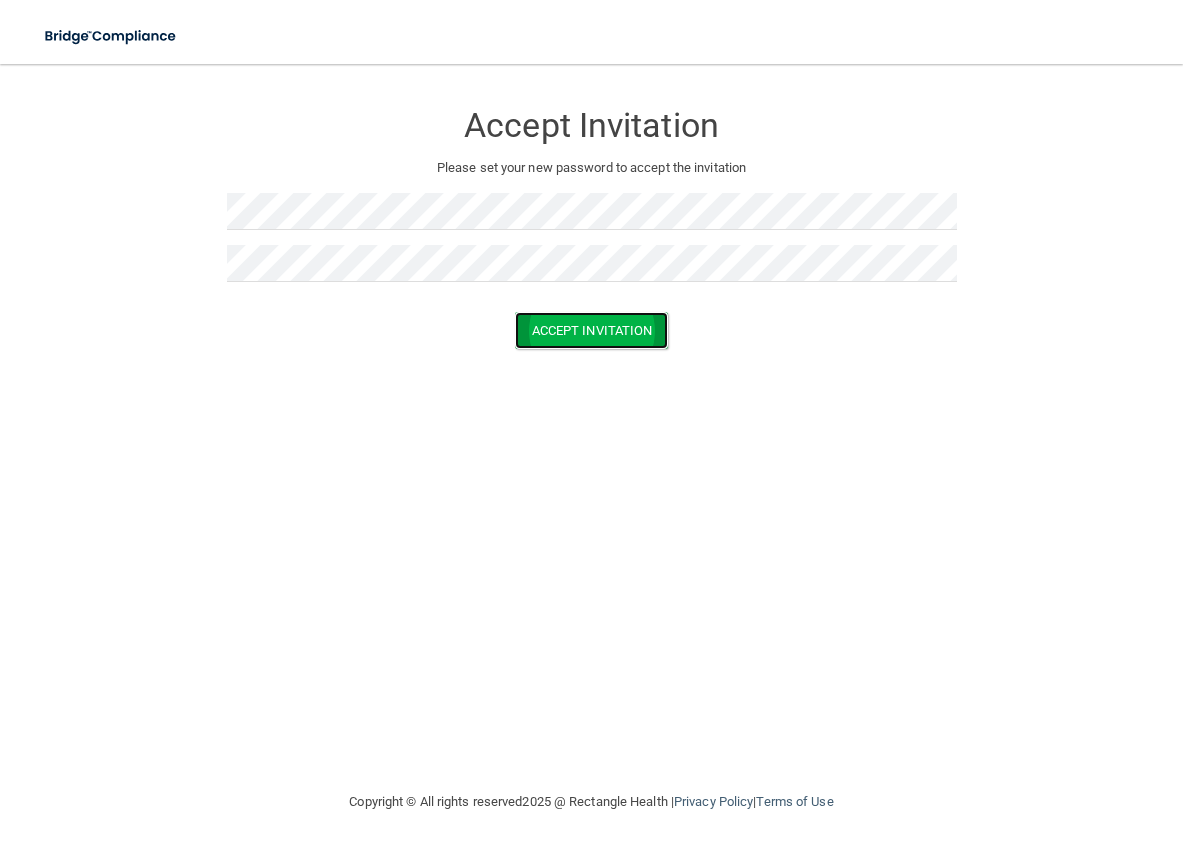 click on "Accept Invitation" at bounding box center [592, 330] 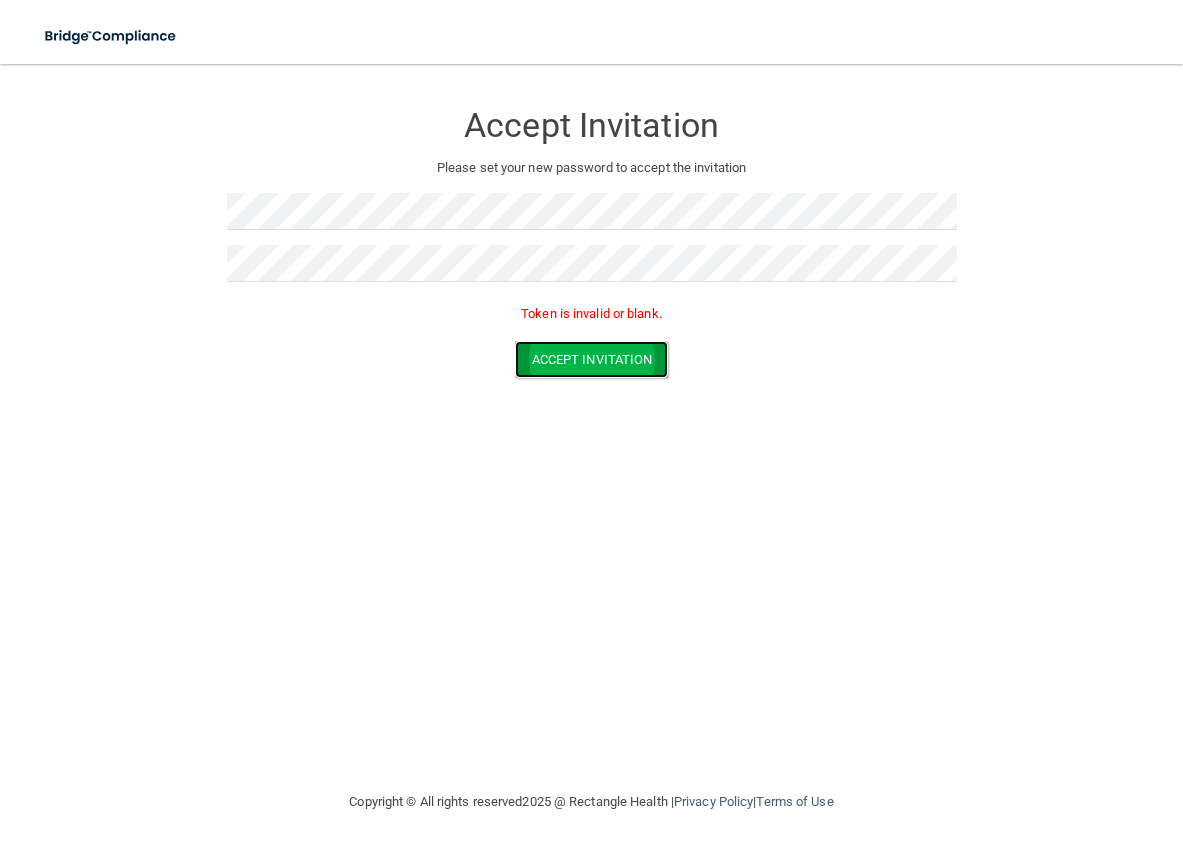 click on "Accept Invitation" at bounding box center [592, 359] 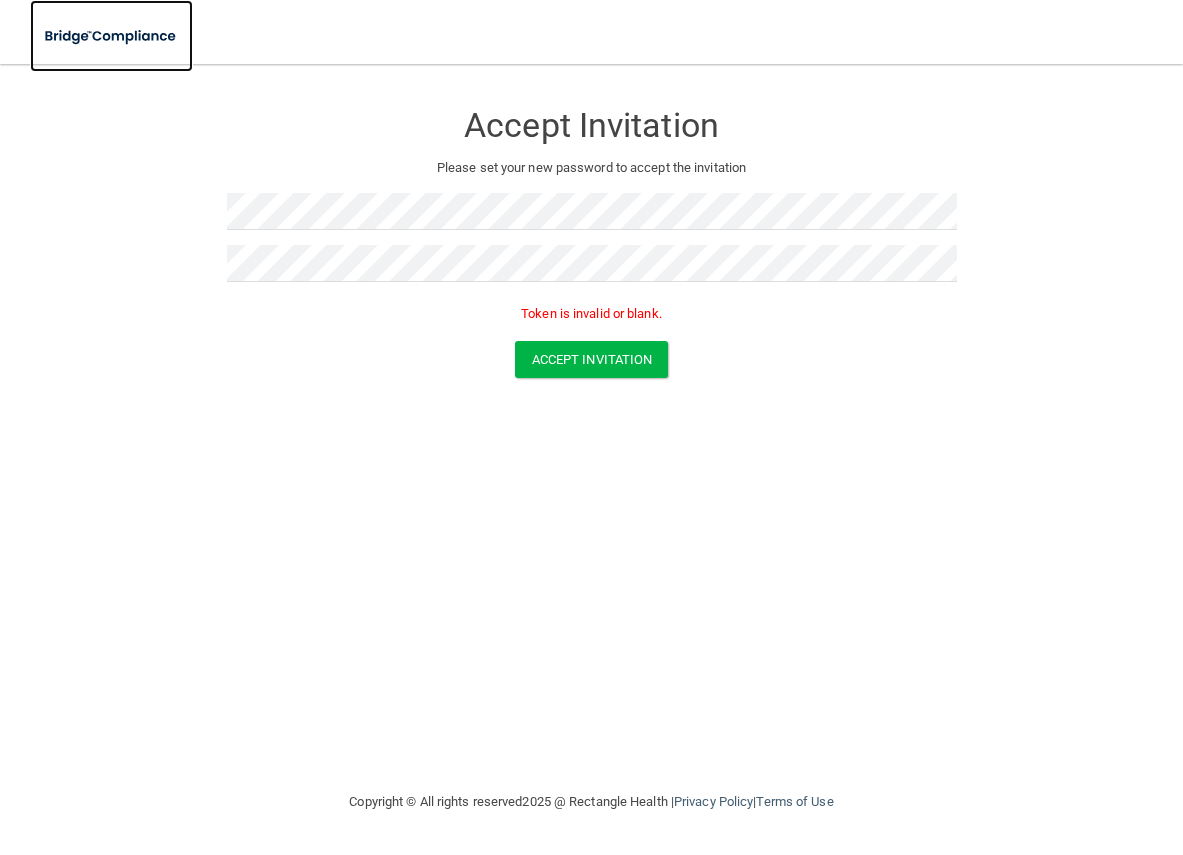 click at bounding box center (111, 36) 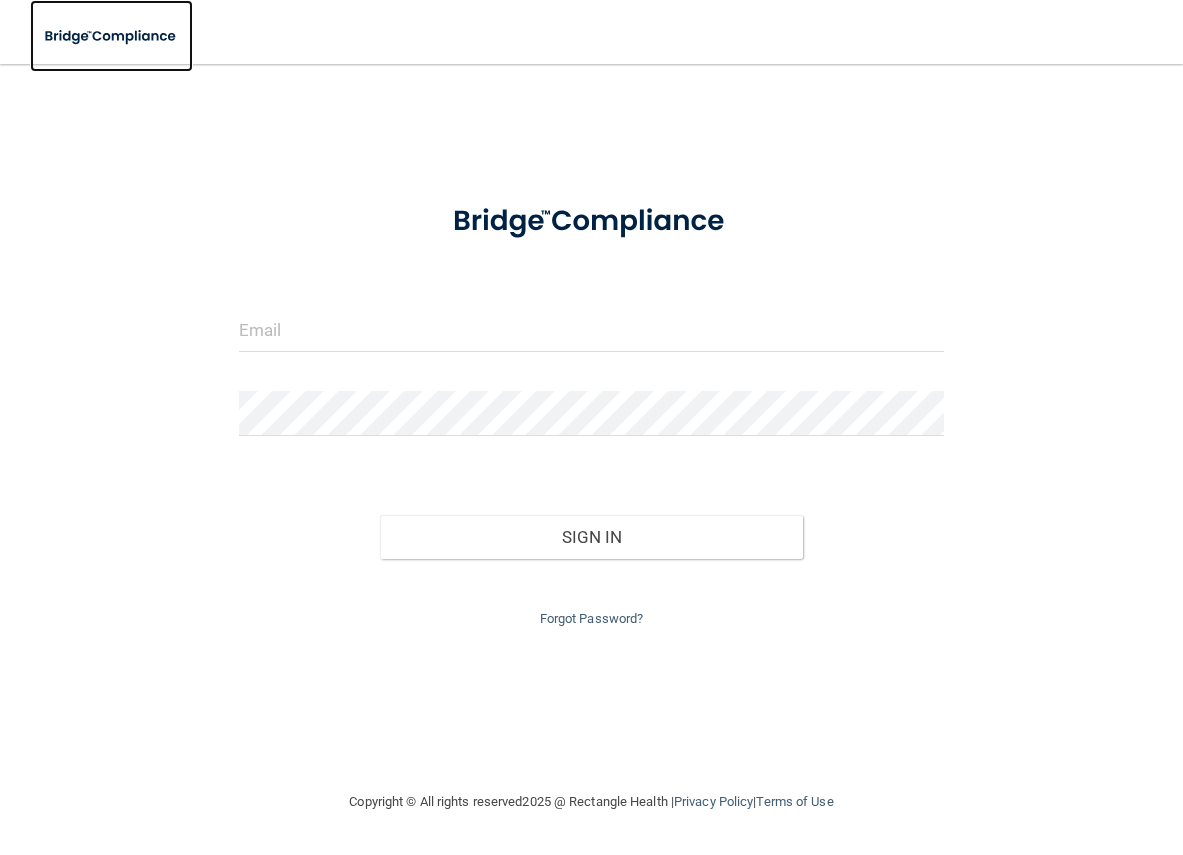 click at bounding box center [111, 36] 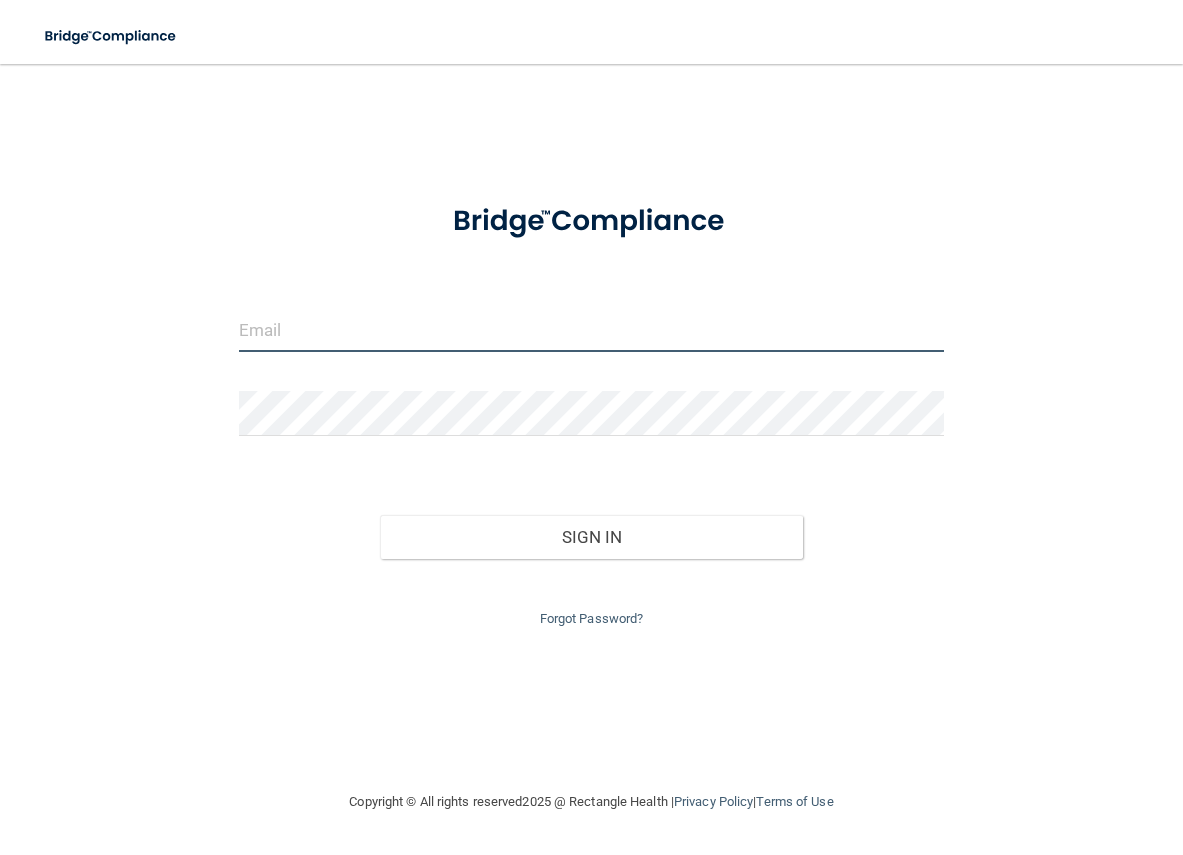 click at bounding box center [592, 329] 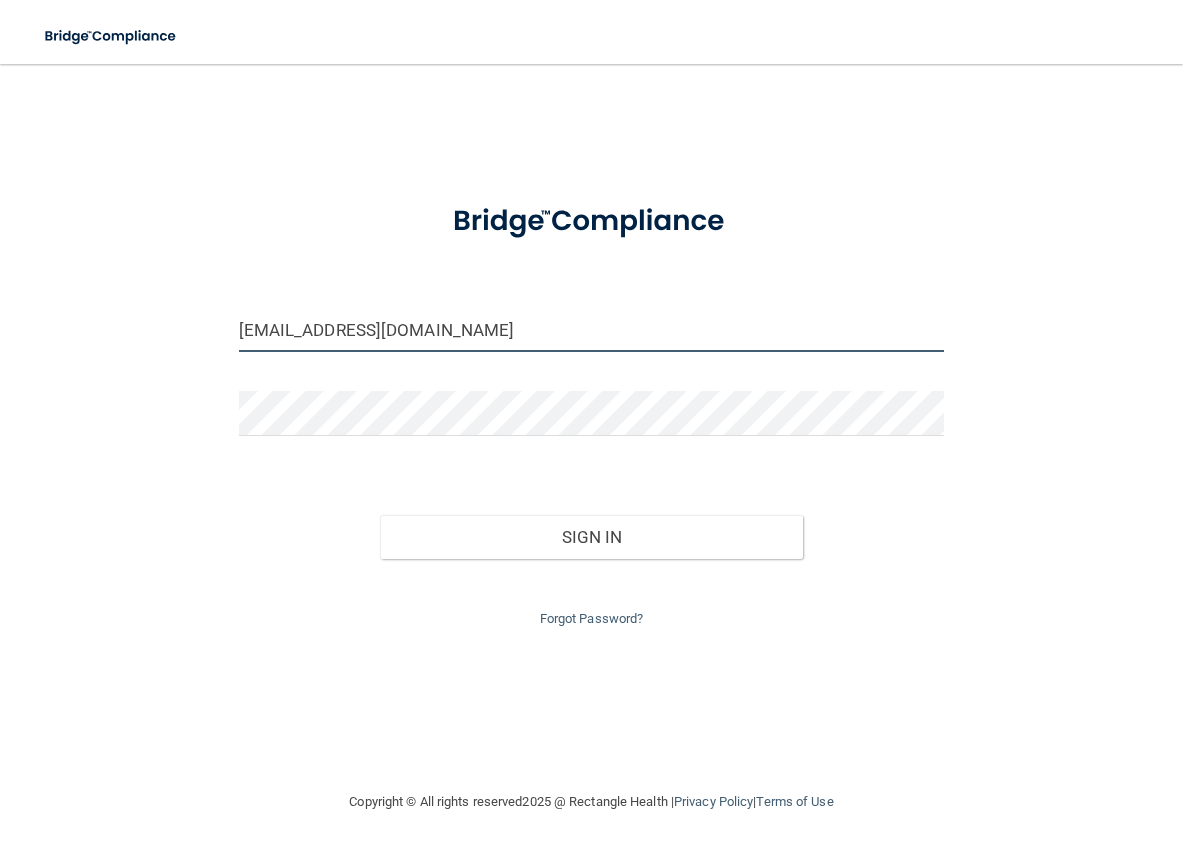 type on "[EMAIL_ADDRESS][DOMAIN_NAME]" 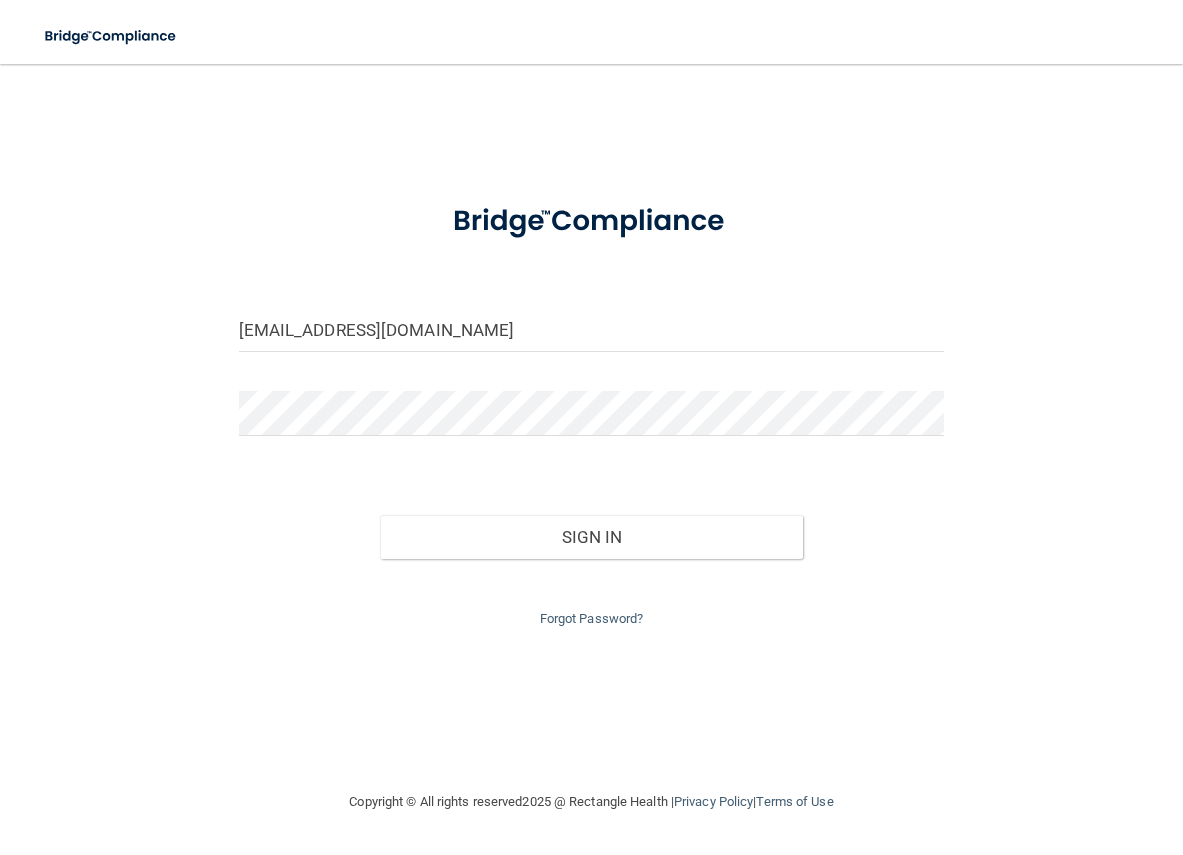 click on "Sign In" at bounding box center (592, 517) 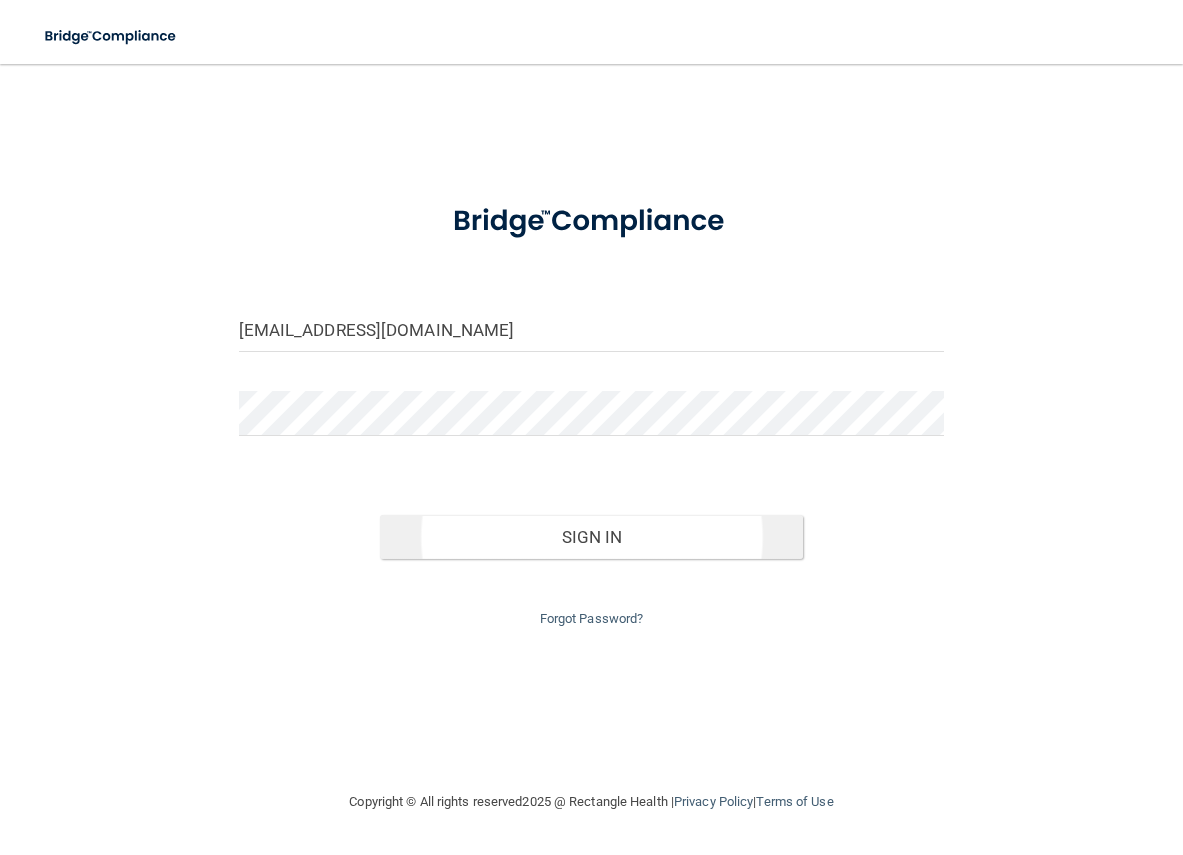 click on "Sign In" at bounding box center [592, 517] 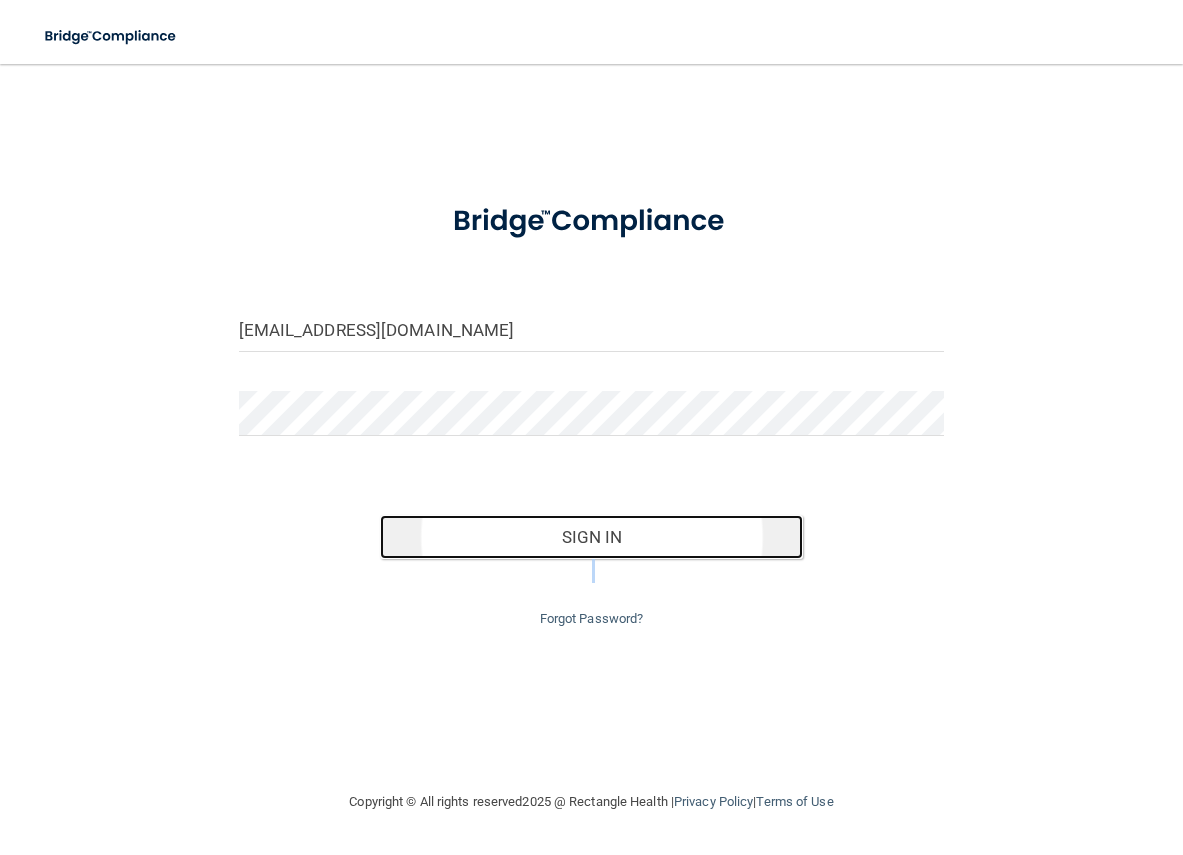 click on "Sign In" at bounding box center [592, 537] 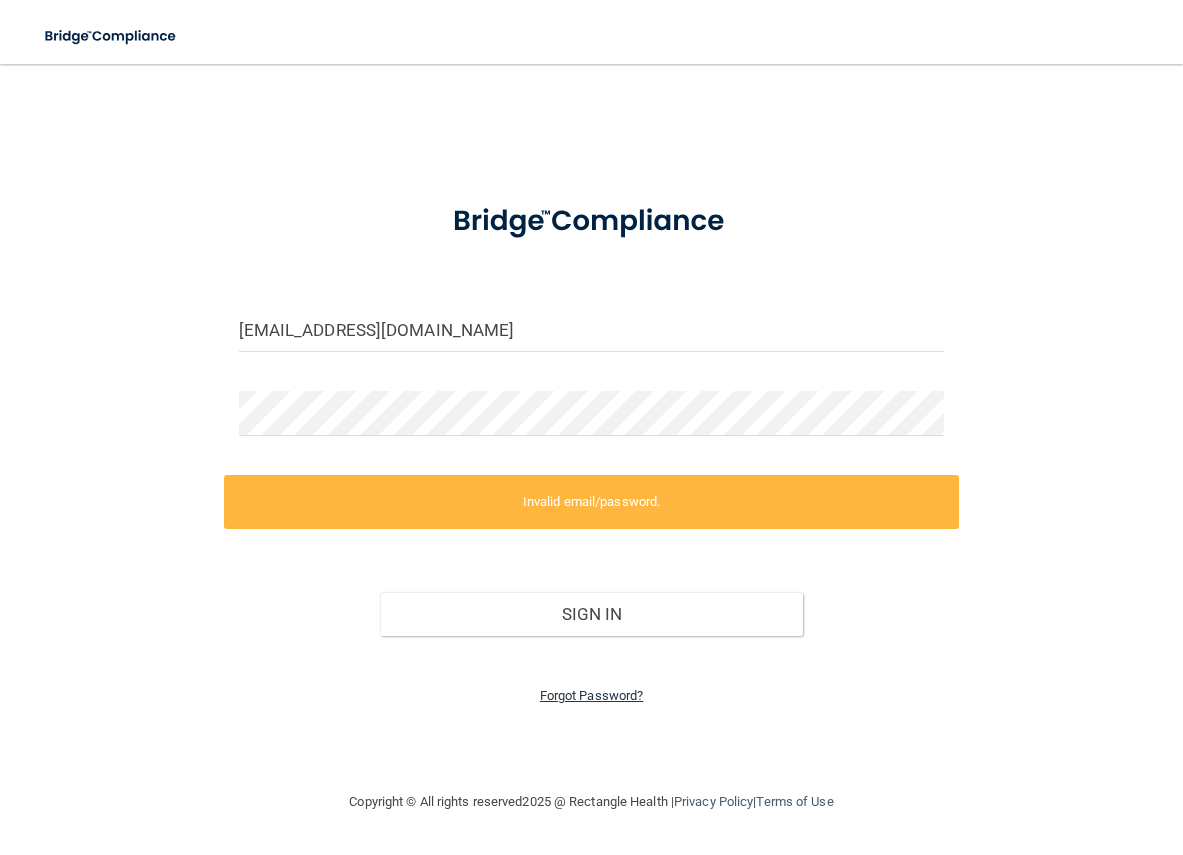 click on "Forgot Password?" at bounding box center [592, 695] 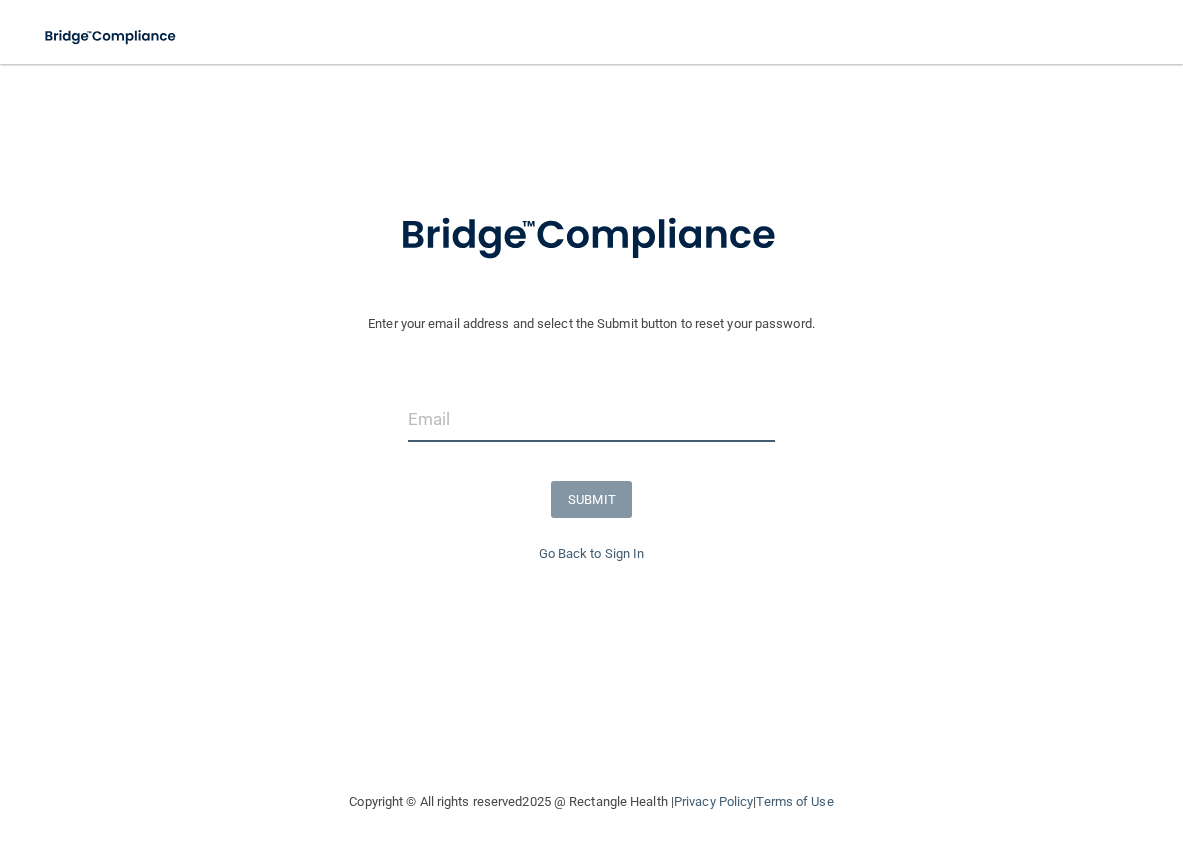 click at bounding box center [592, 419] 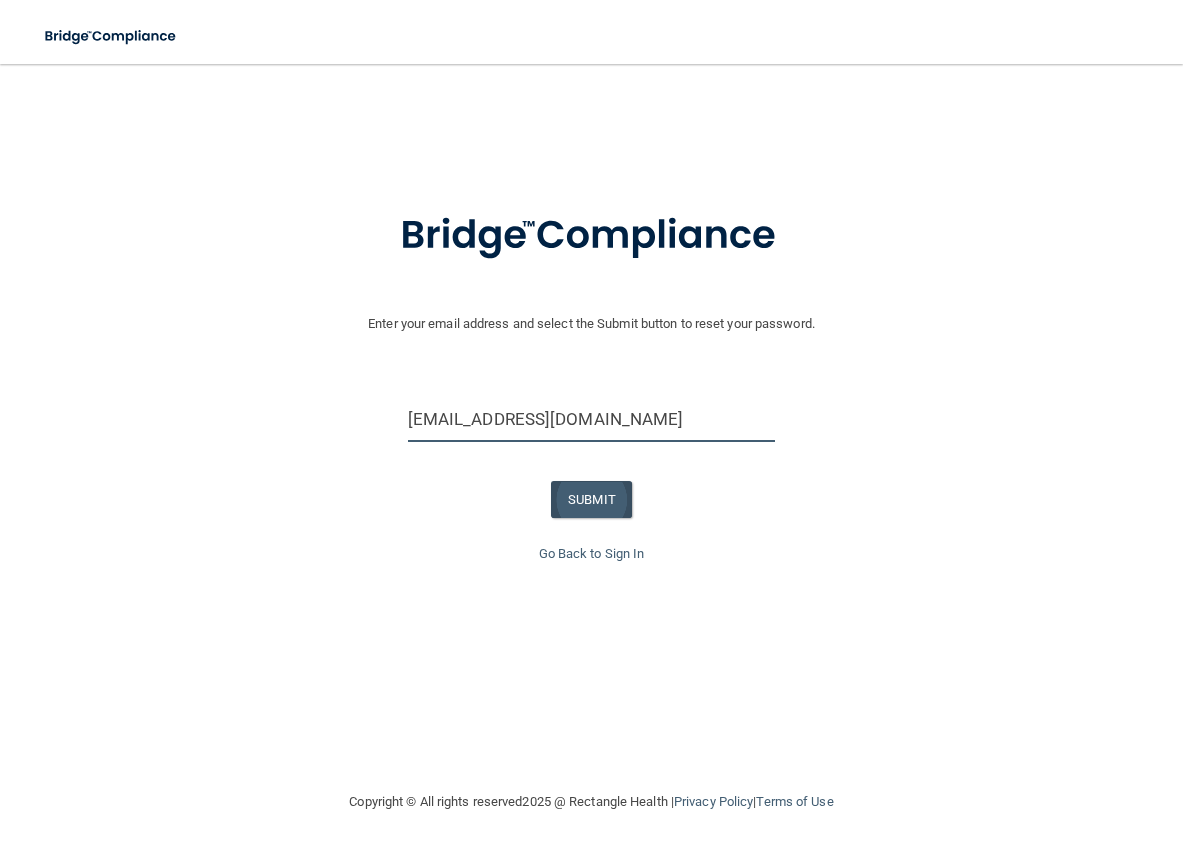 type on "[EMAIL_ADDRESS][DOMAIN_NAME]" 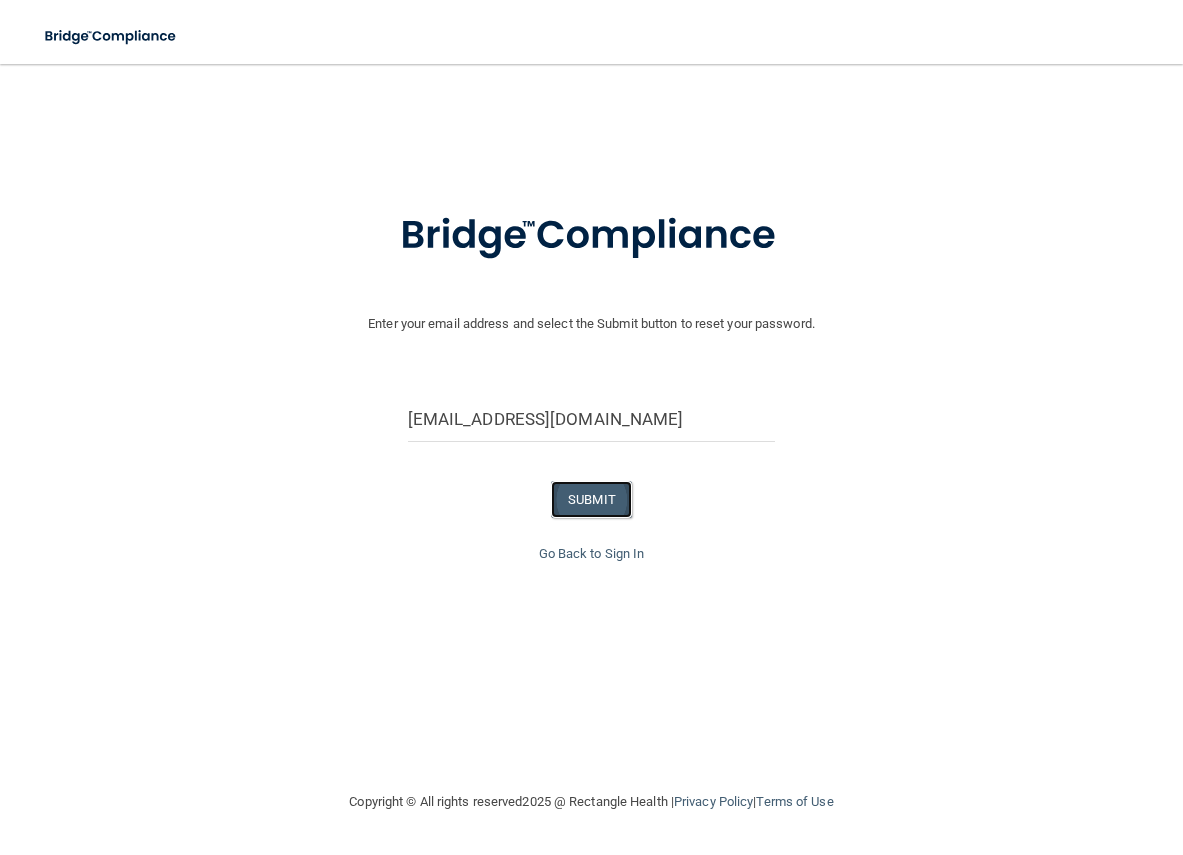 click on "SUBMIT" at bounding box center (591, 499) 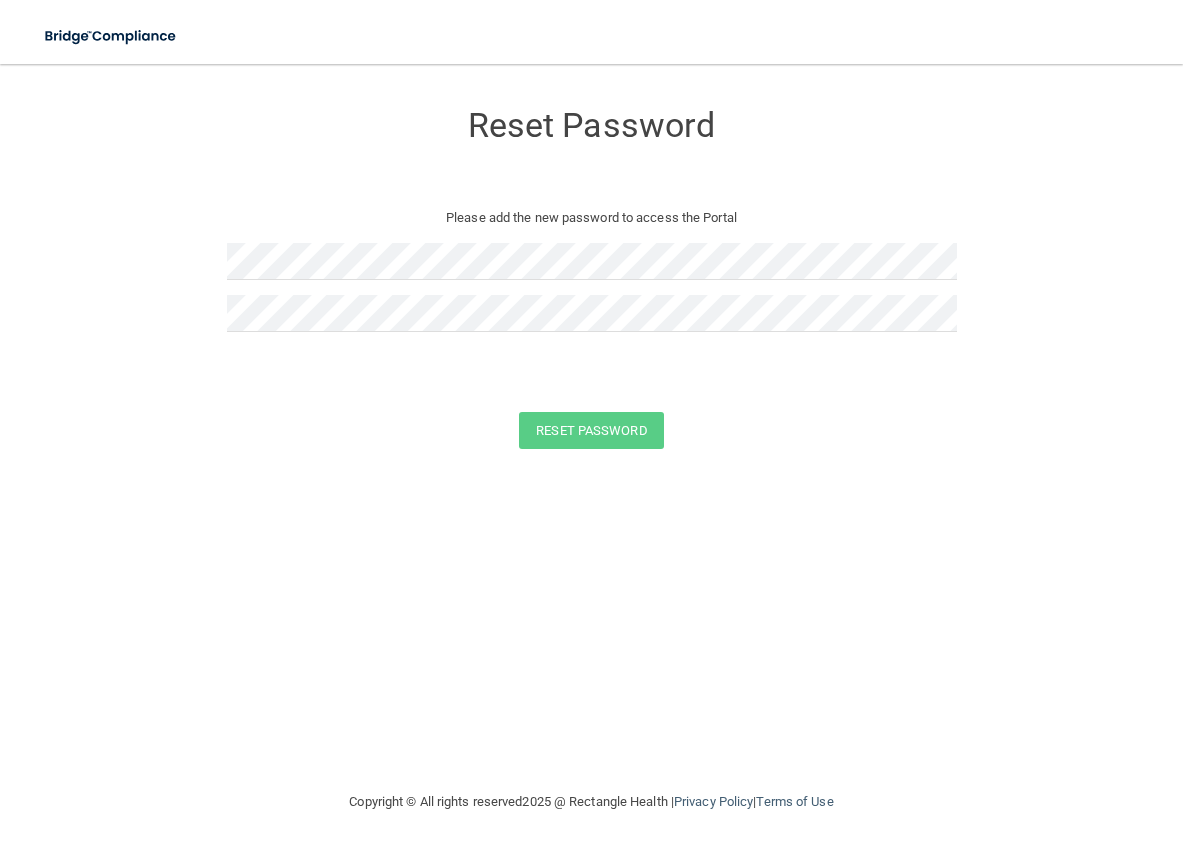 scroll, scrollTop: 0, scrollLeft: 0, axis: both 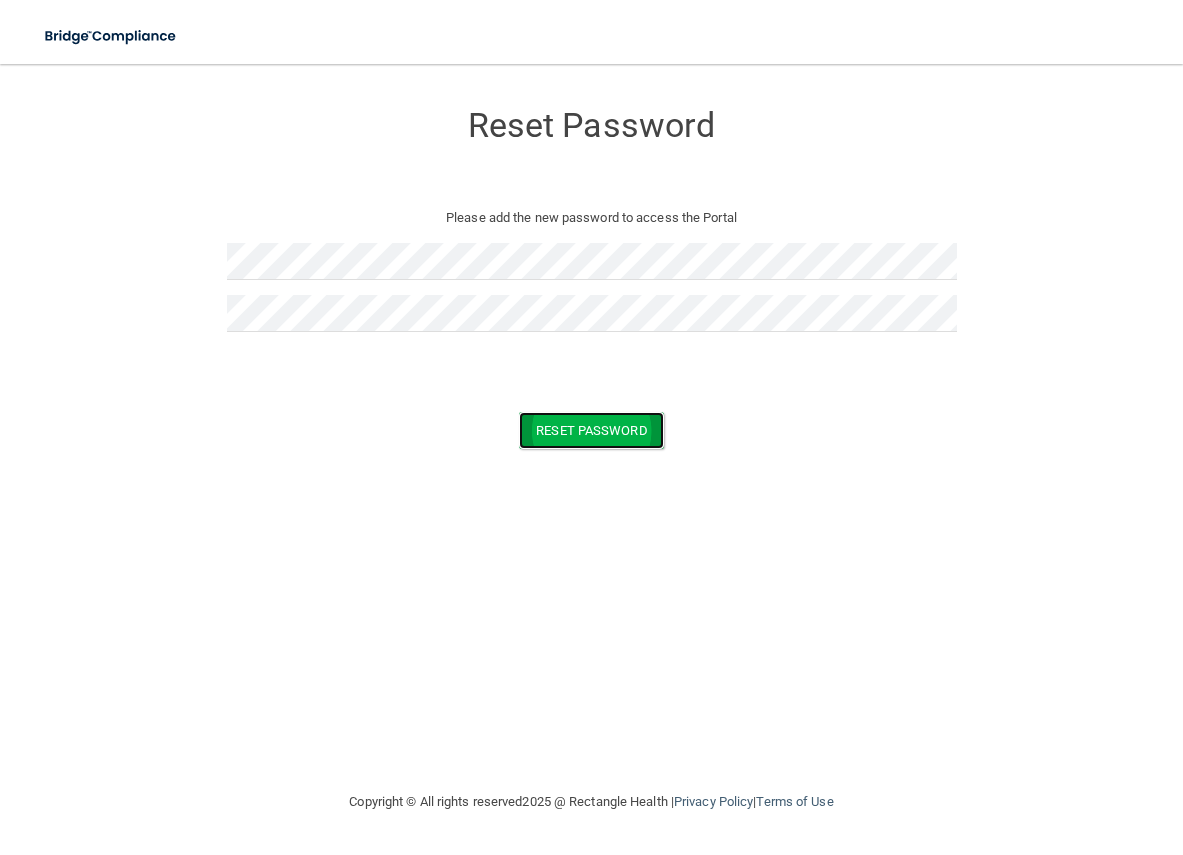 click on "Reset Password" at bounding box center [591, 430] 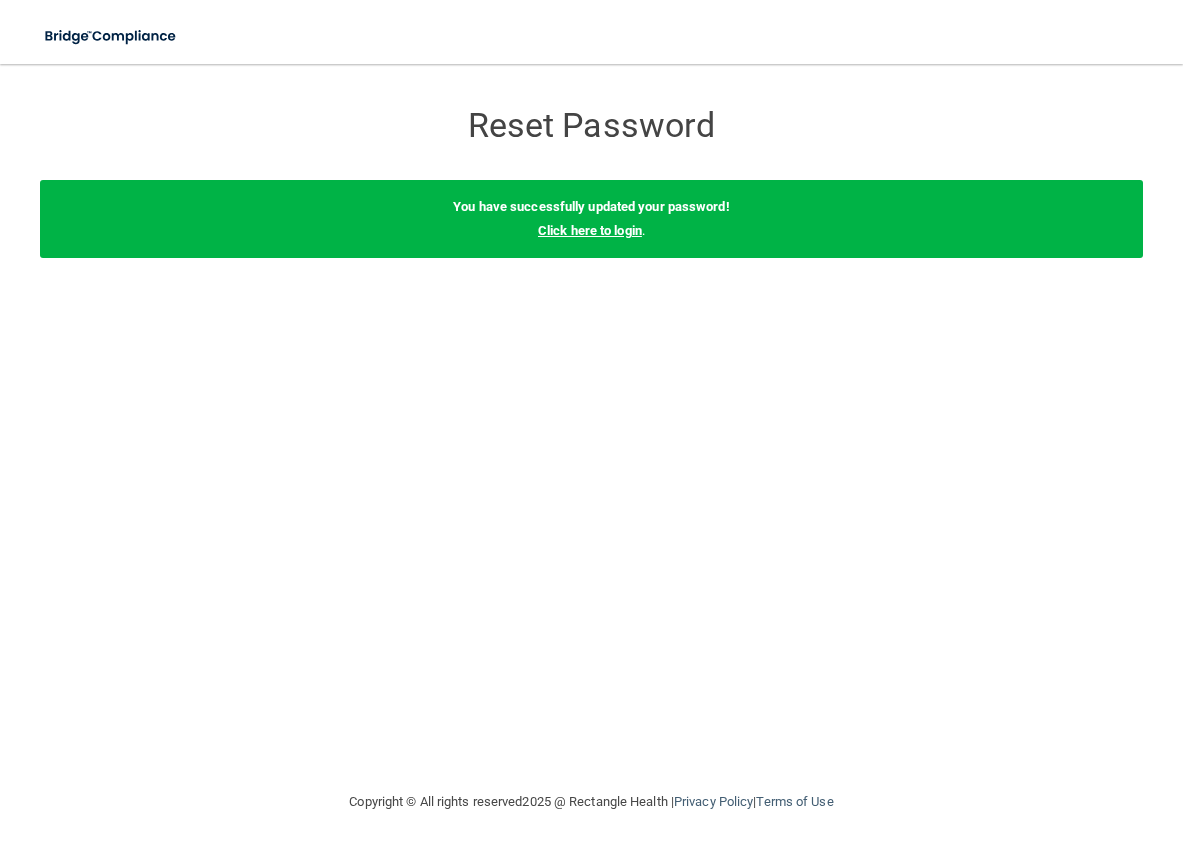 click on "Click here to login" at bounding box center [590, 230] 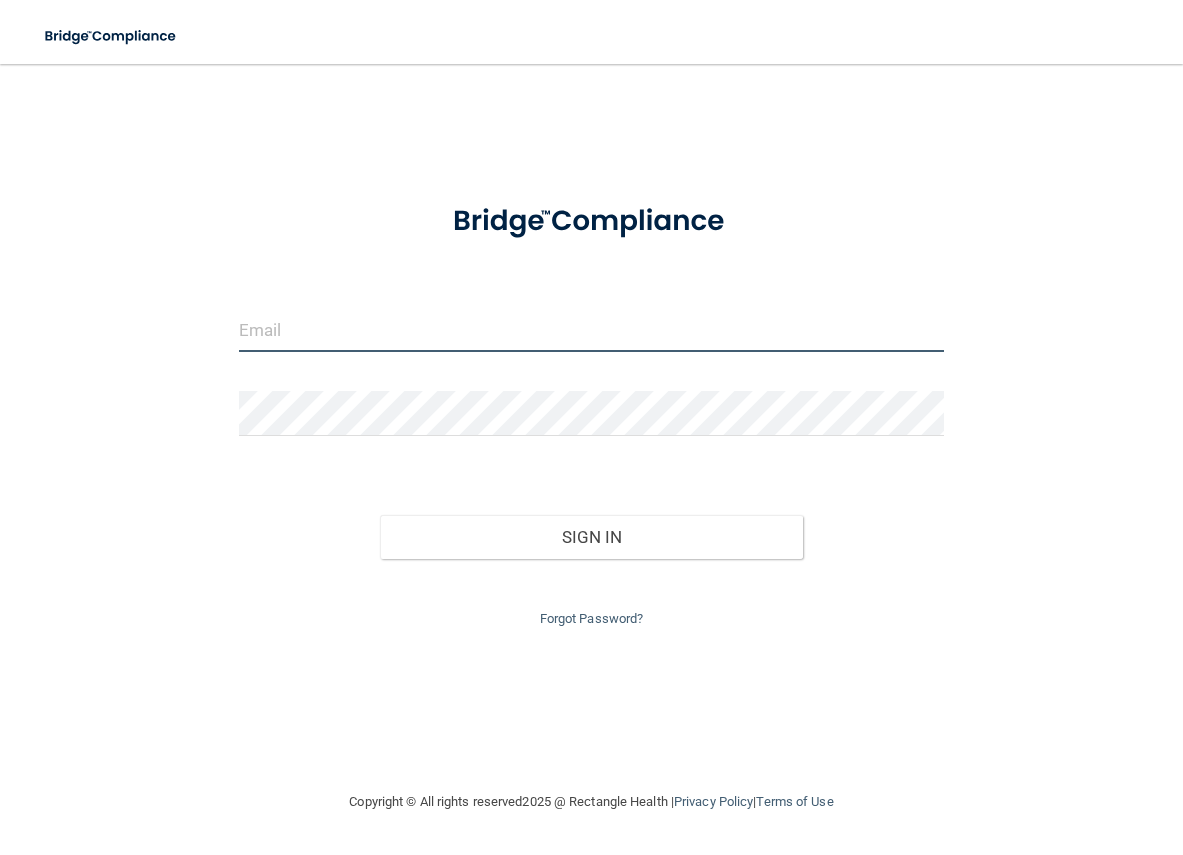click at bounding box center [592, 329] 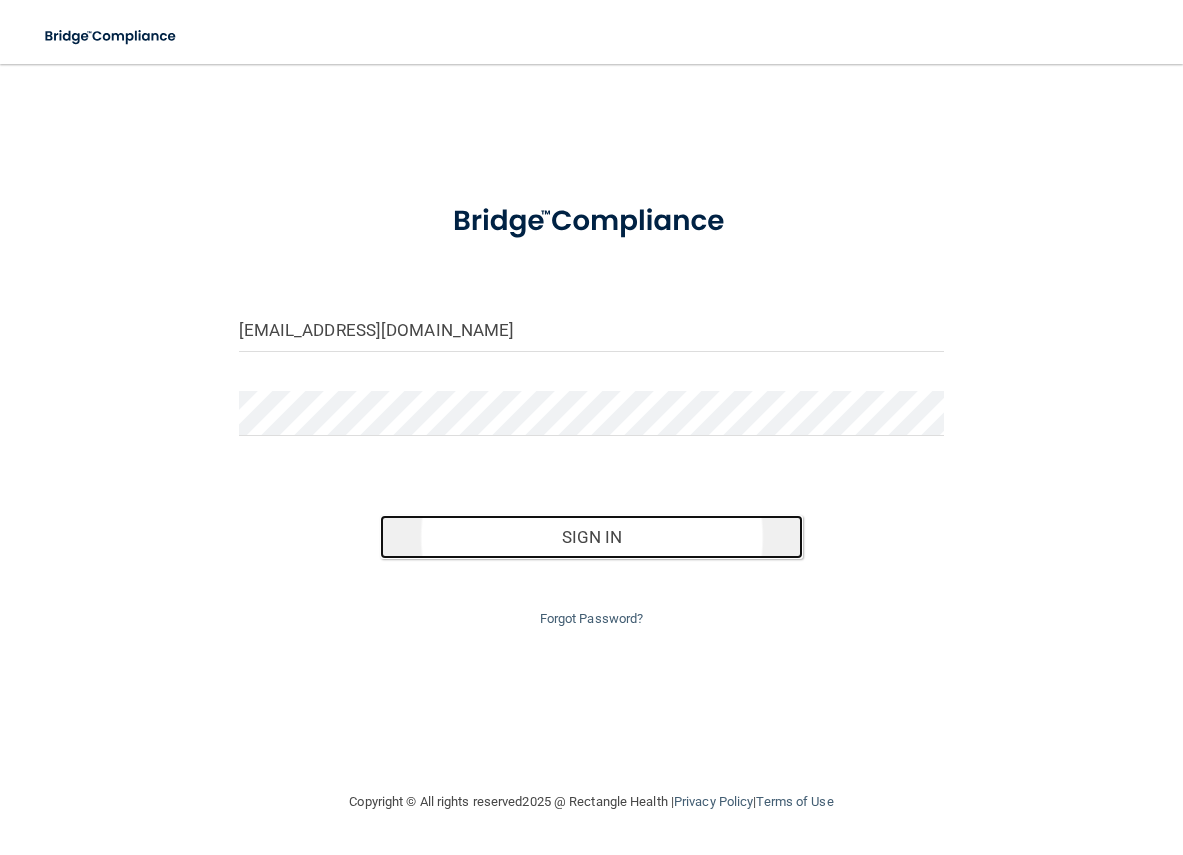 click on "Sign In" at bounding box center (592, 537) 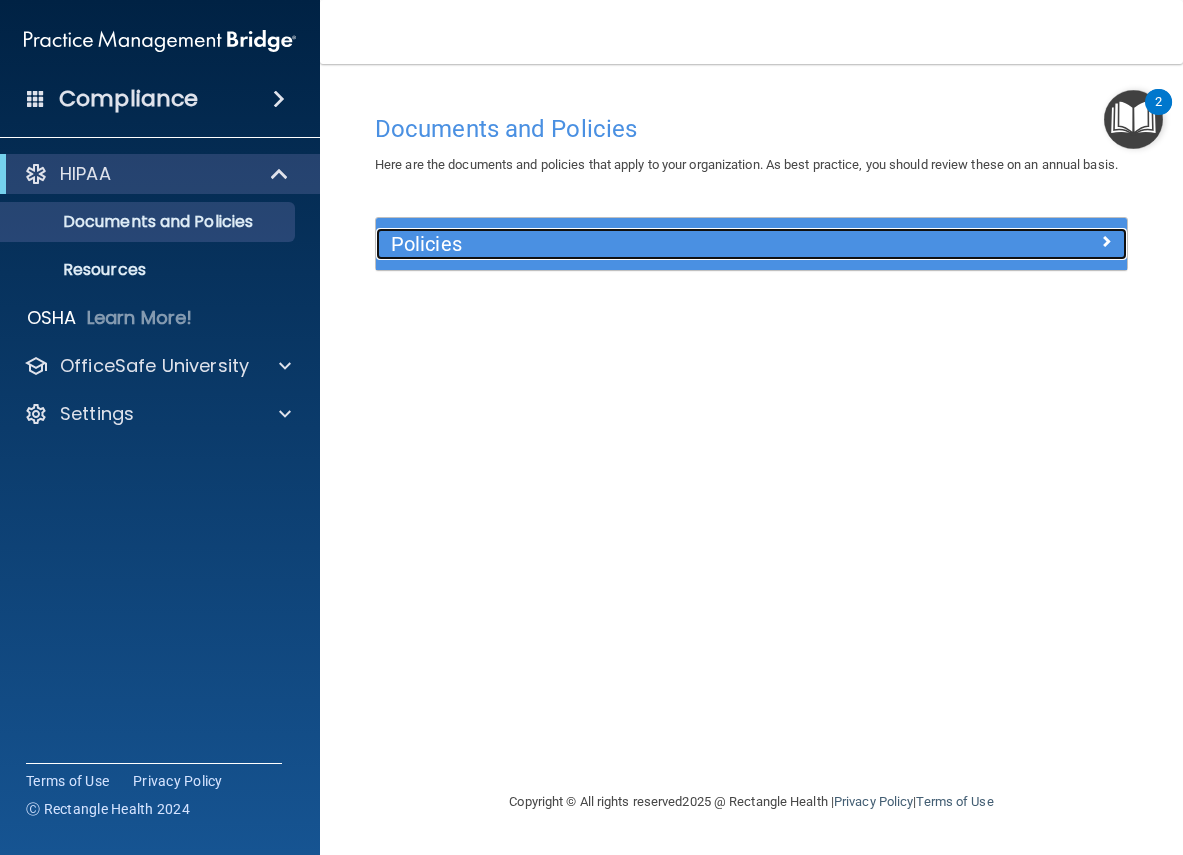 click at bounding box center [1033, 240] 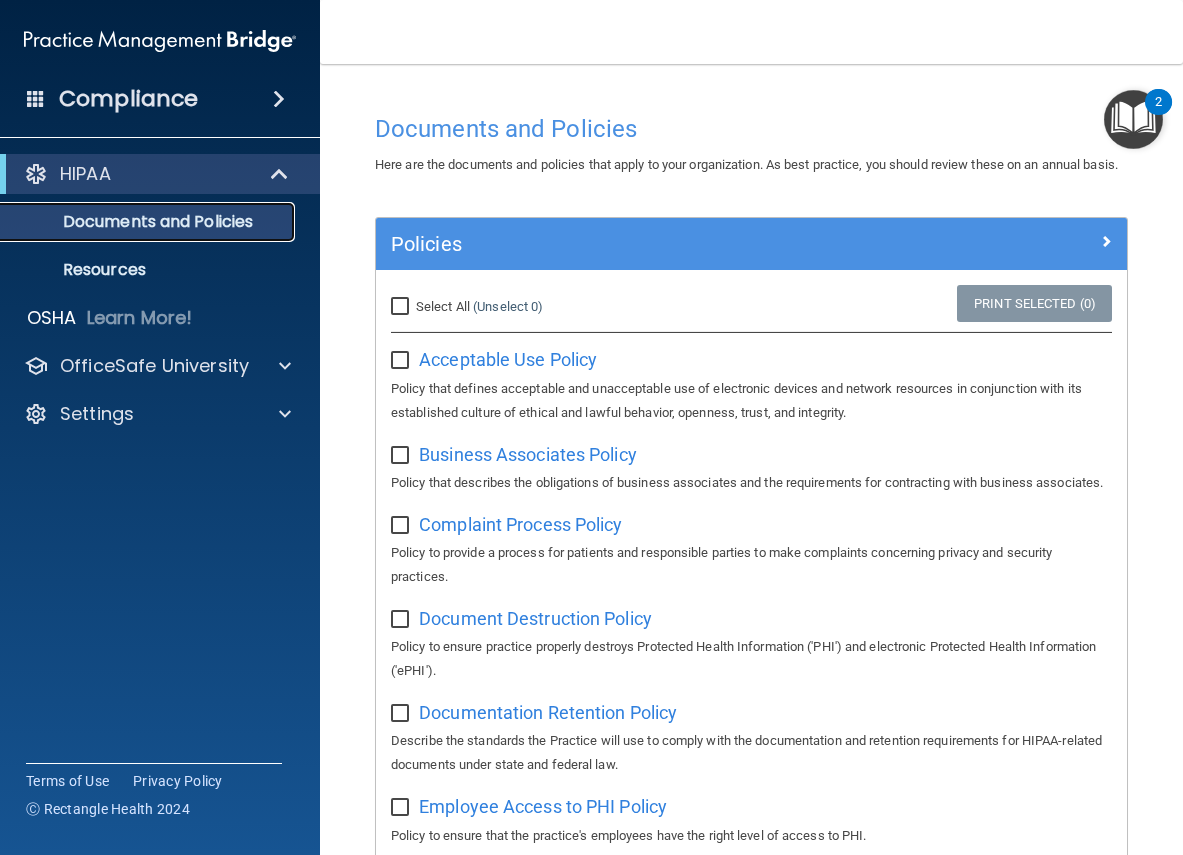 click on "Documents and Policies" at bounding box center (149, 222) 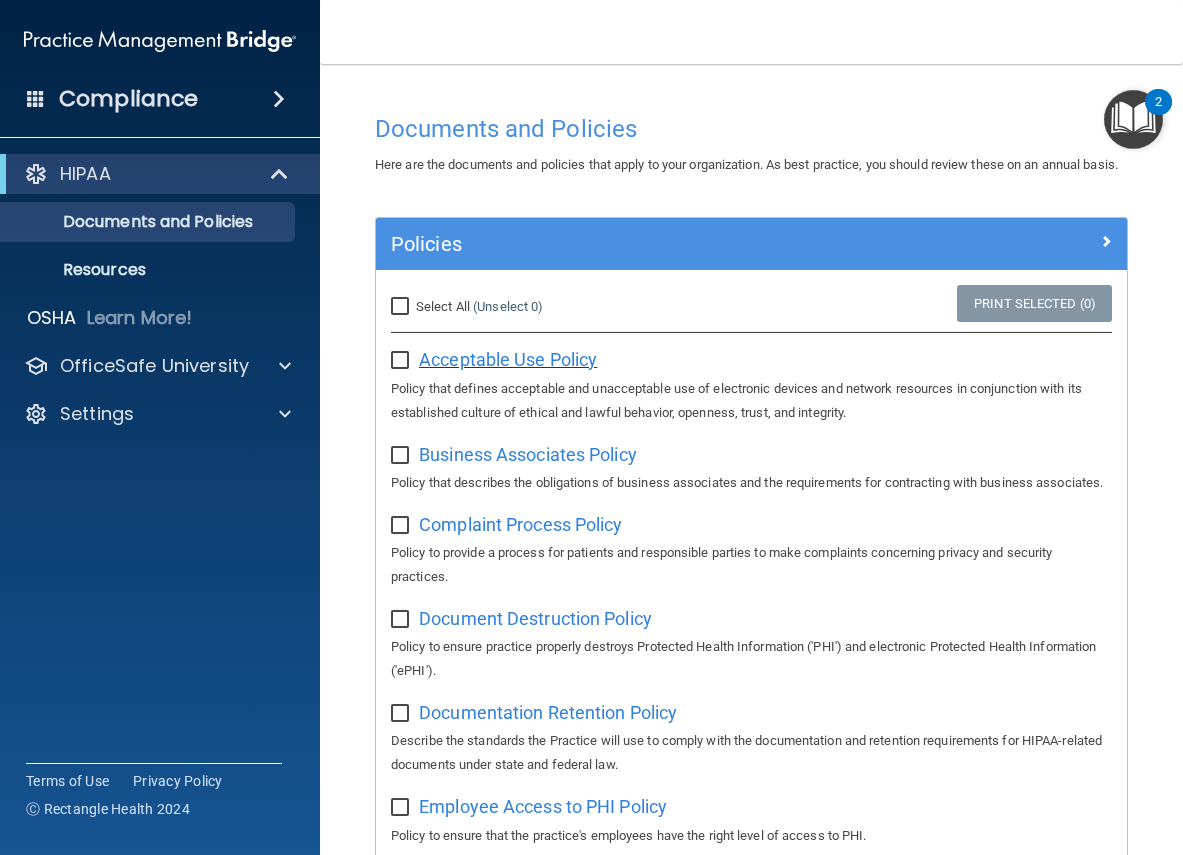 click on "Acceptable Use Policy" at bounding box center (508, 359) 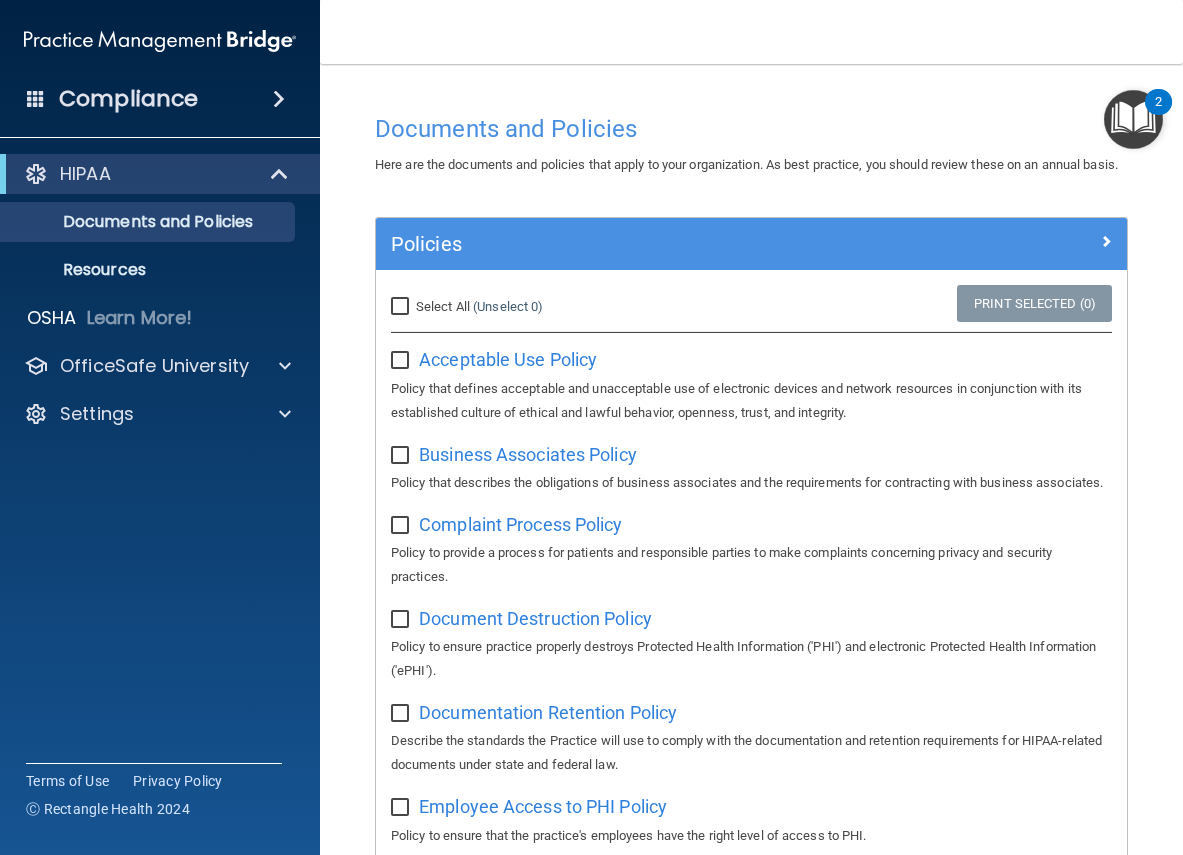 click at bounding box center [279, 99] 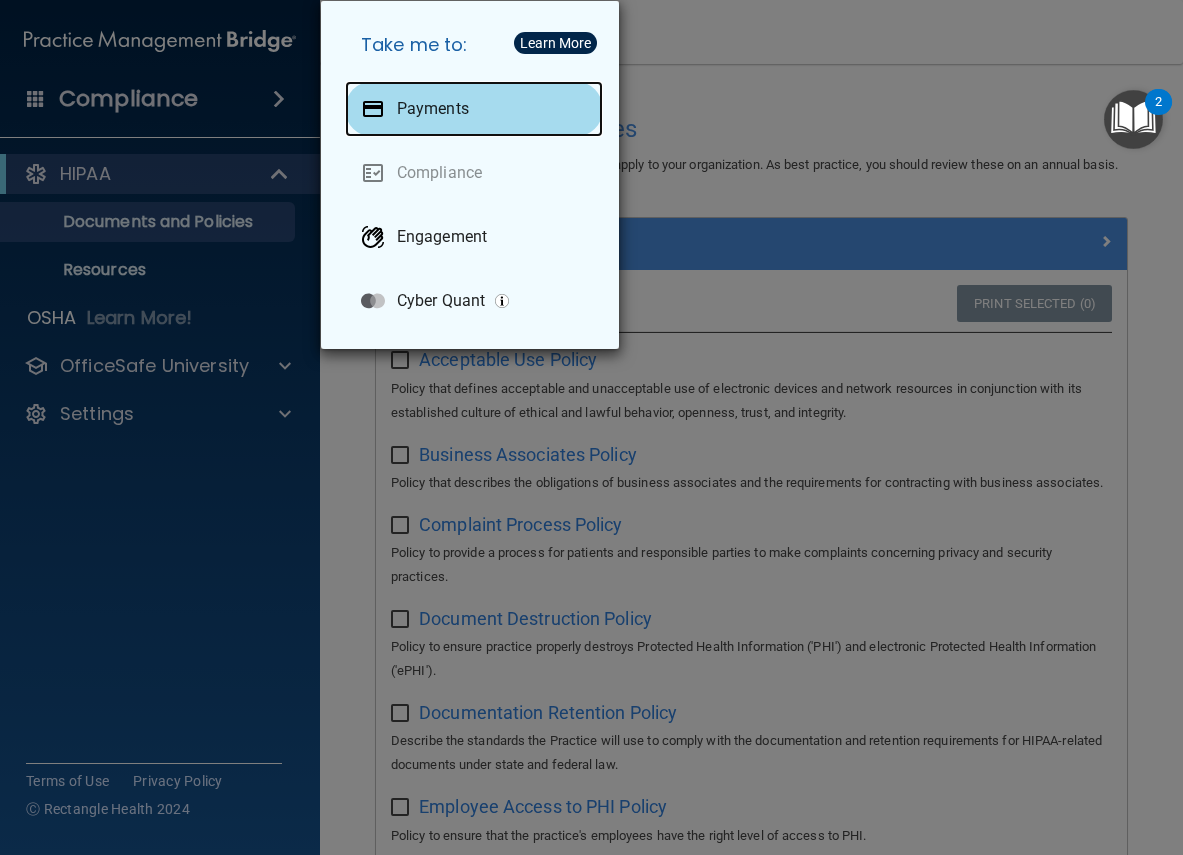 click on "Payments" at bounding box center [433, 109] 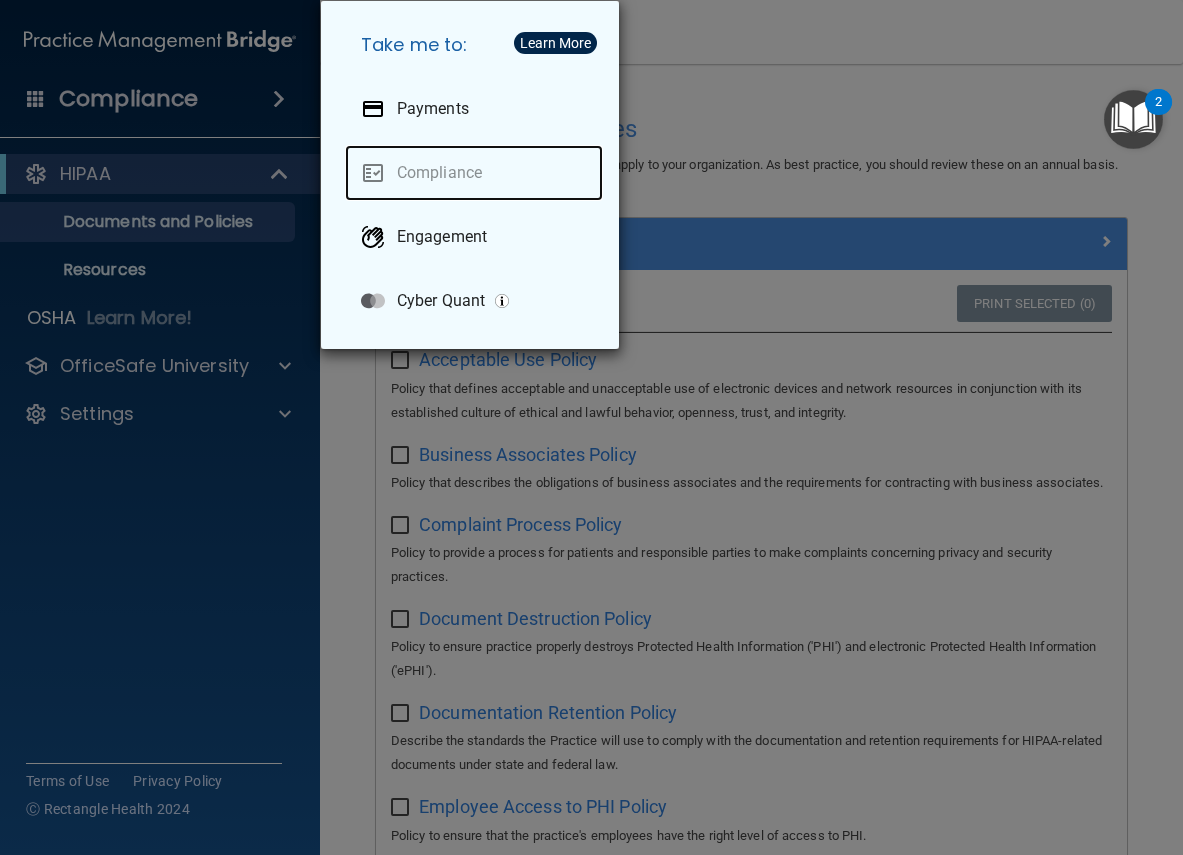 click on "Compliance" at bounding box center (474, 173) 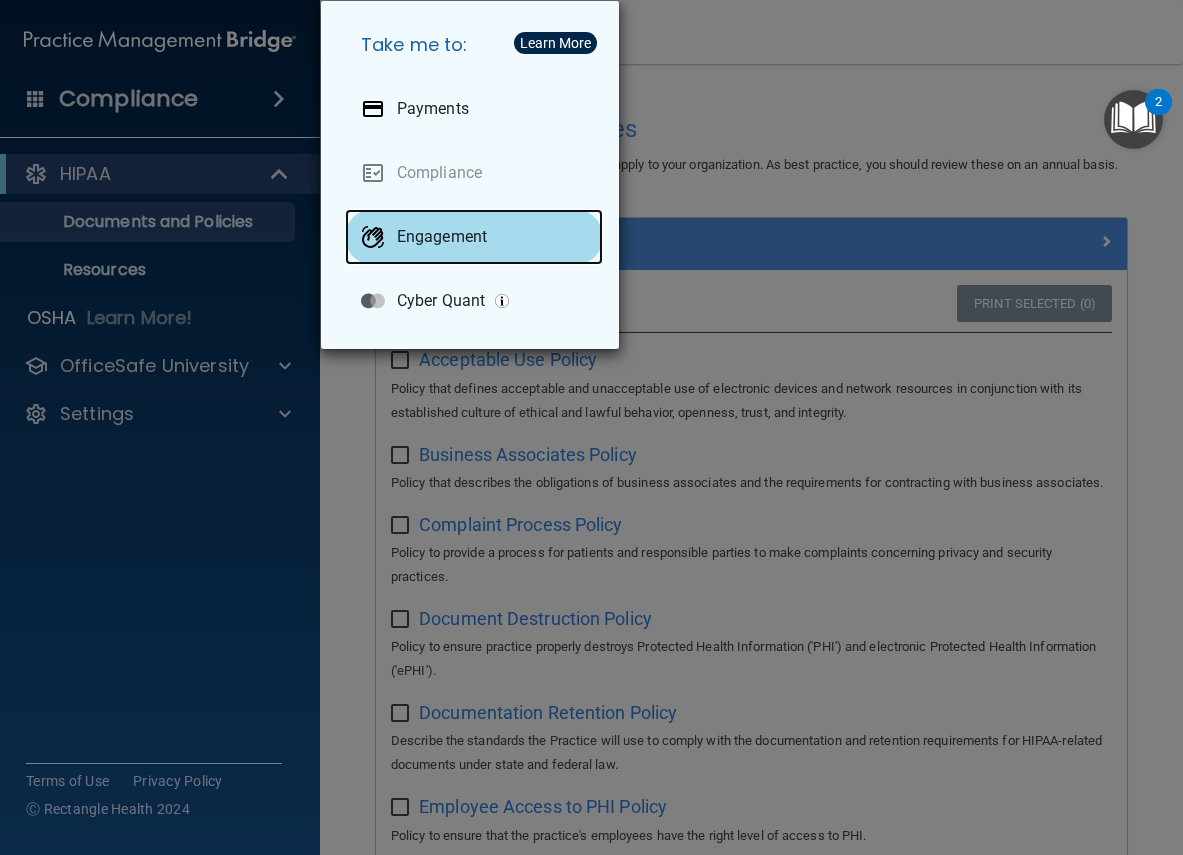 click on "Engagement" at bounding box center (474, 237) 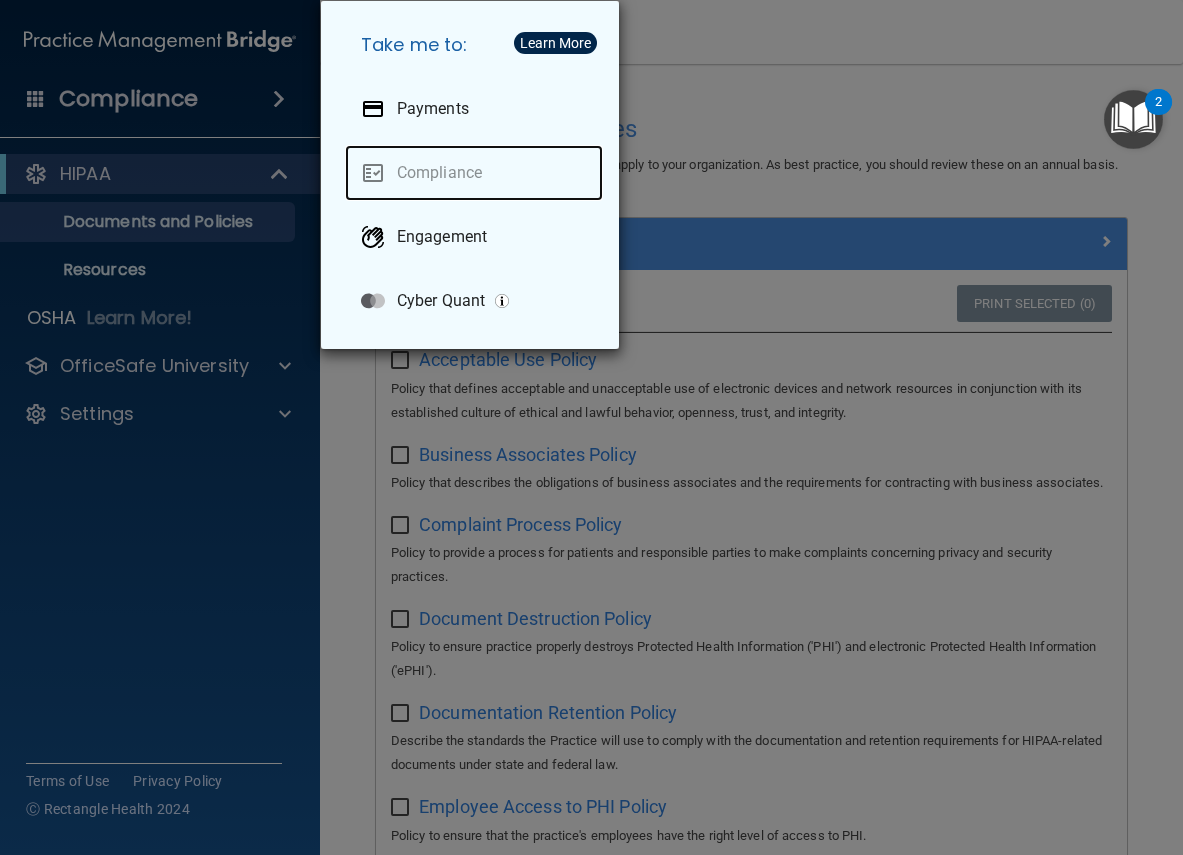 click on "Compliance" at bounding box center [474, 173] 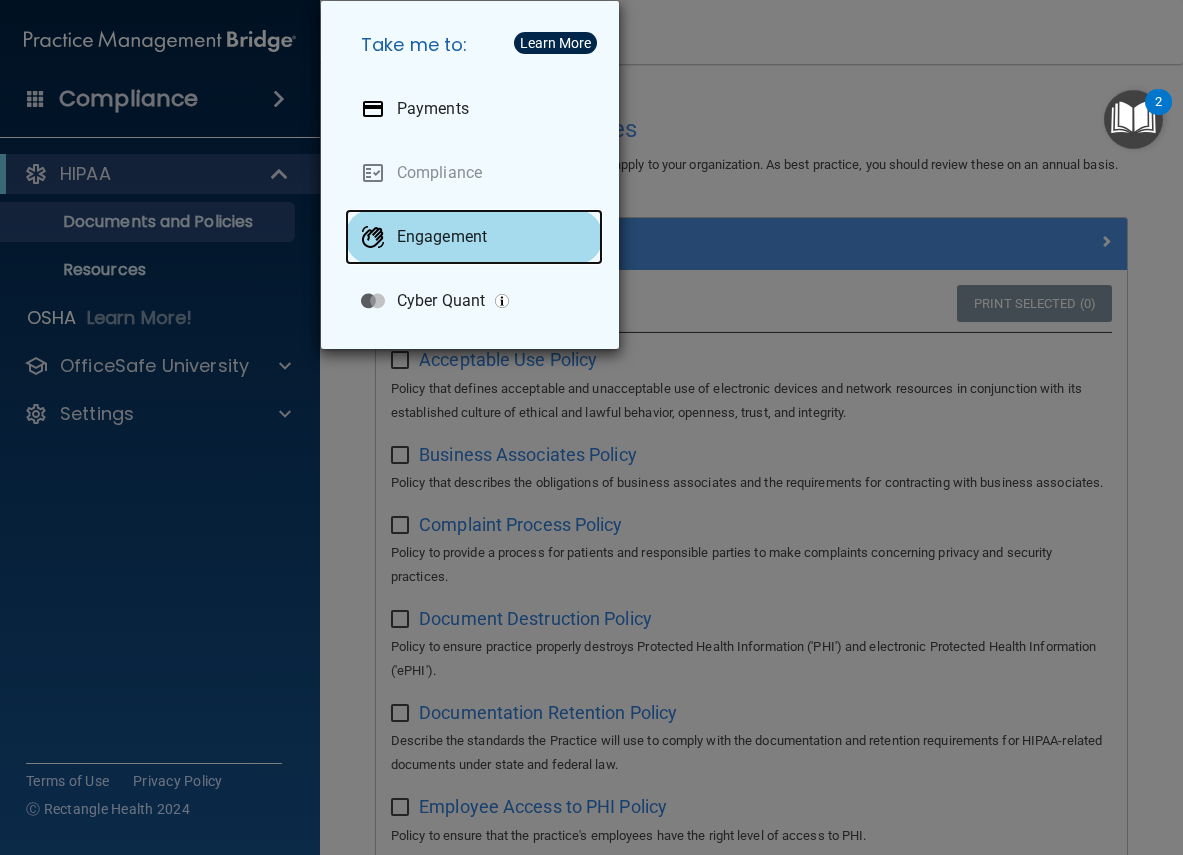 click on "Engagement" at bounding box center (474, 237) 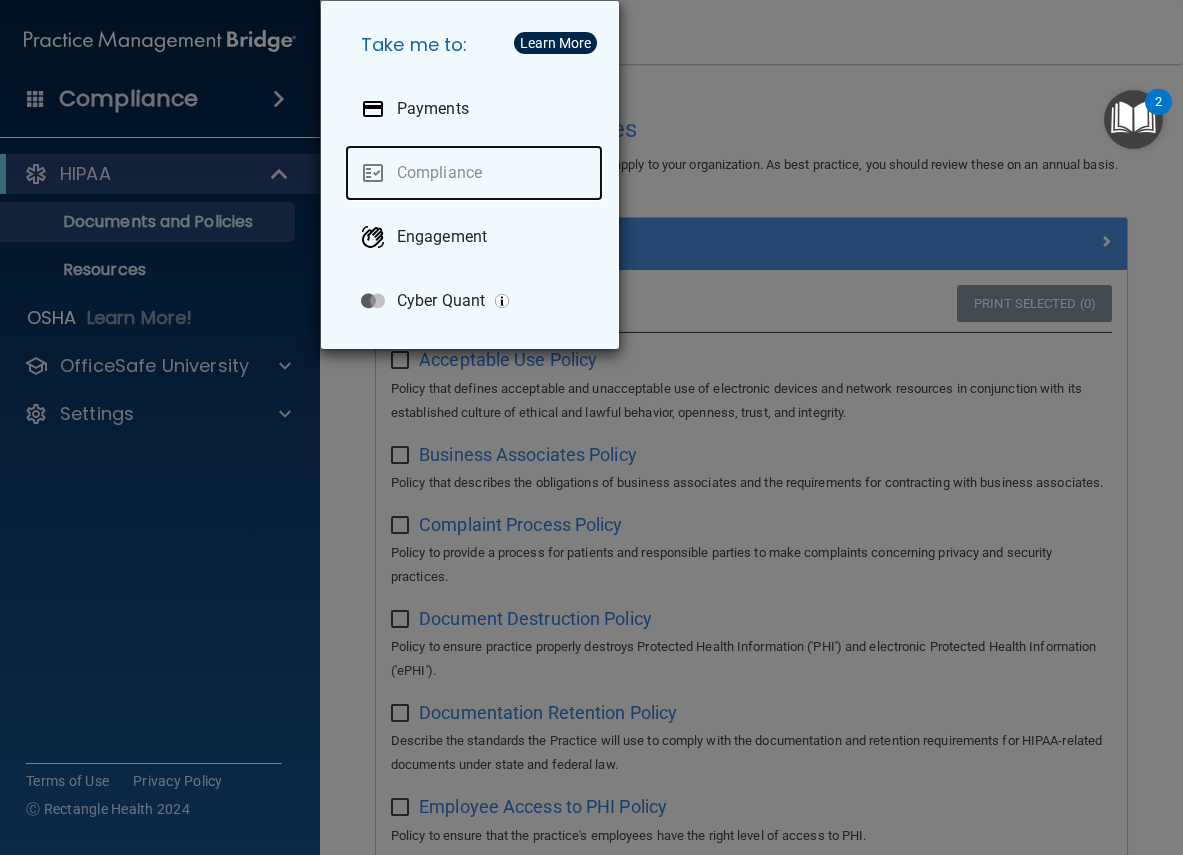 click on "Compliance" at bounding box center [474, 173] 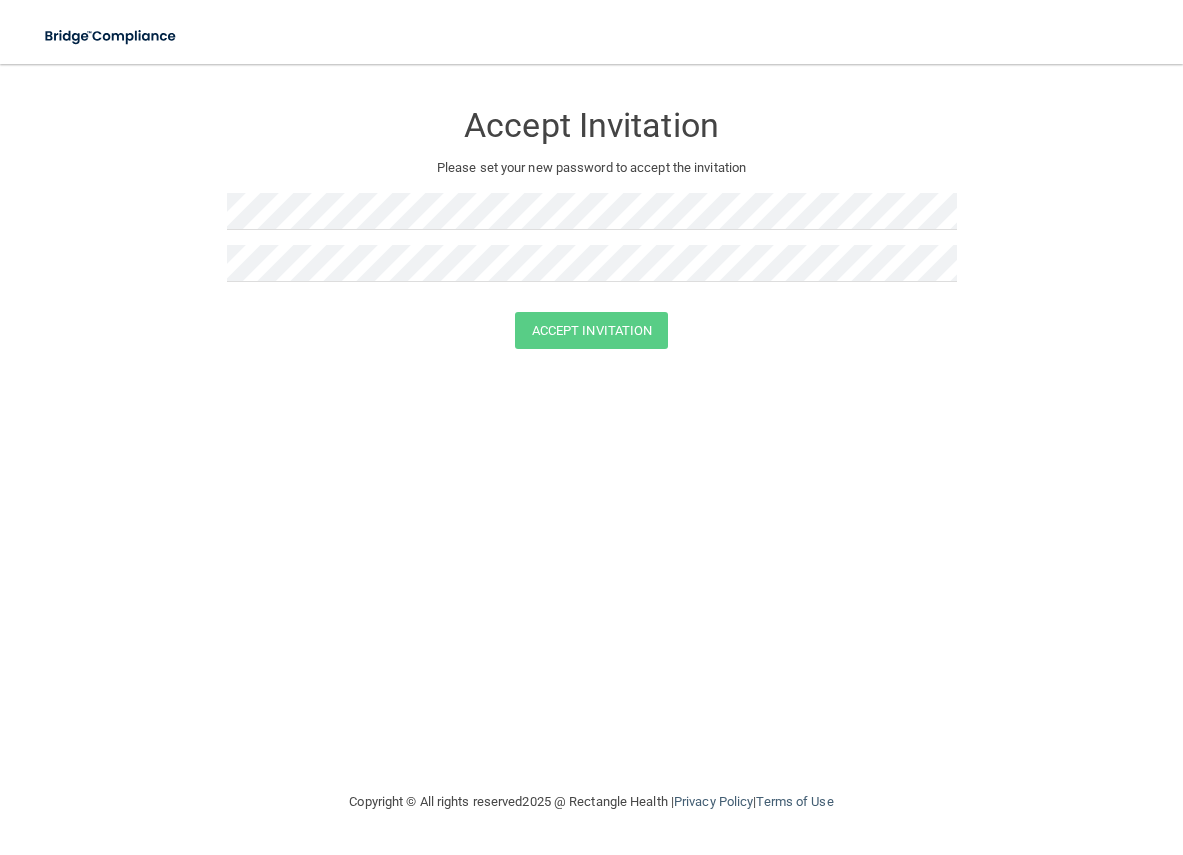 scroll, scrollTop: 0, scrollLeft: 0, axis: both 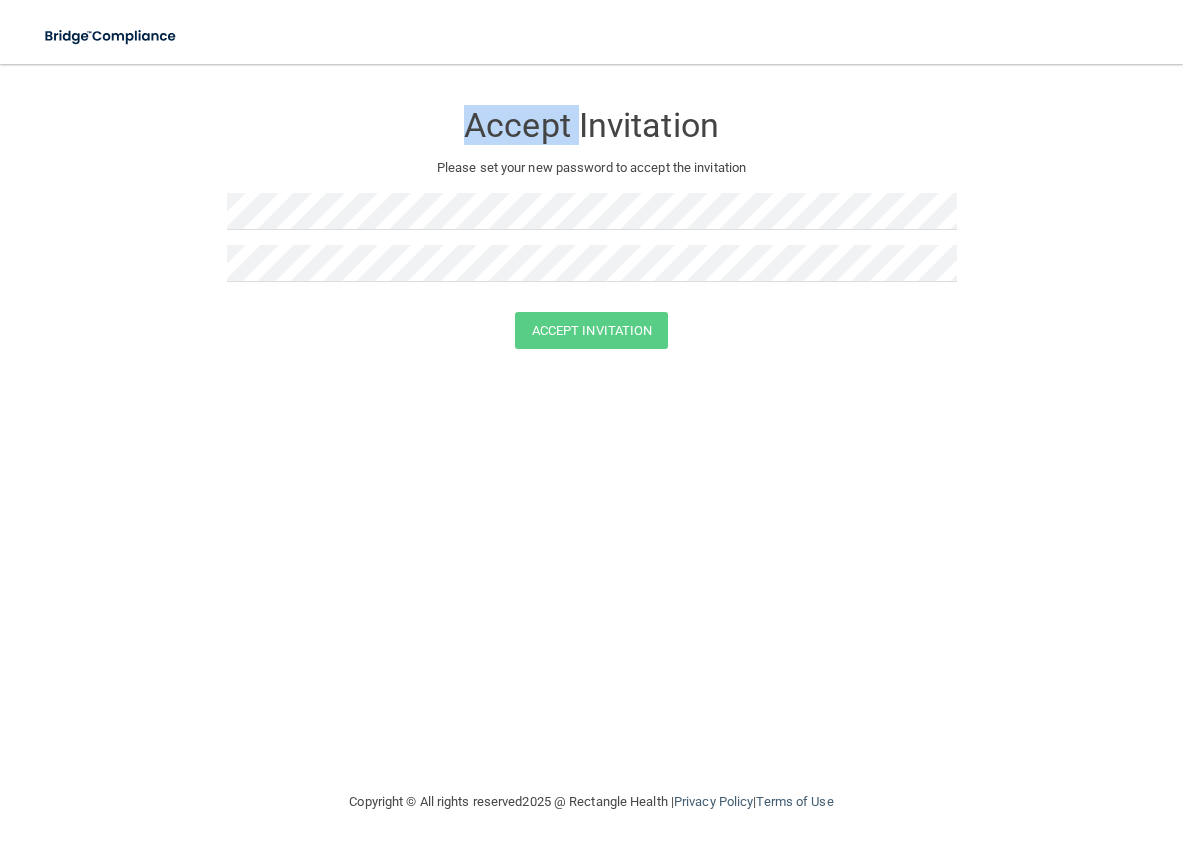 click on "Accept Invitation" at bounding box center [592, 120] 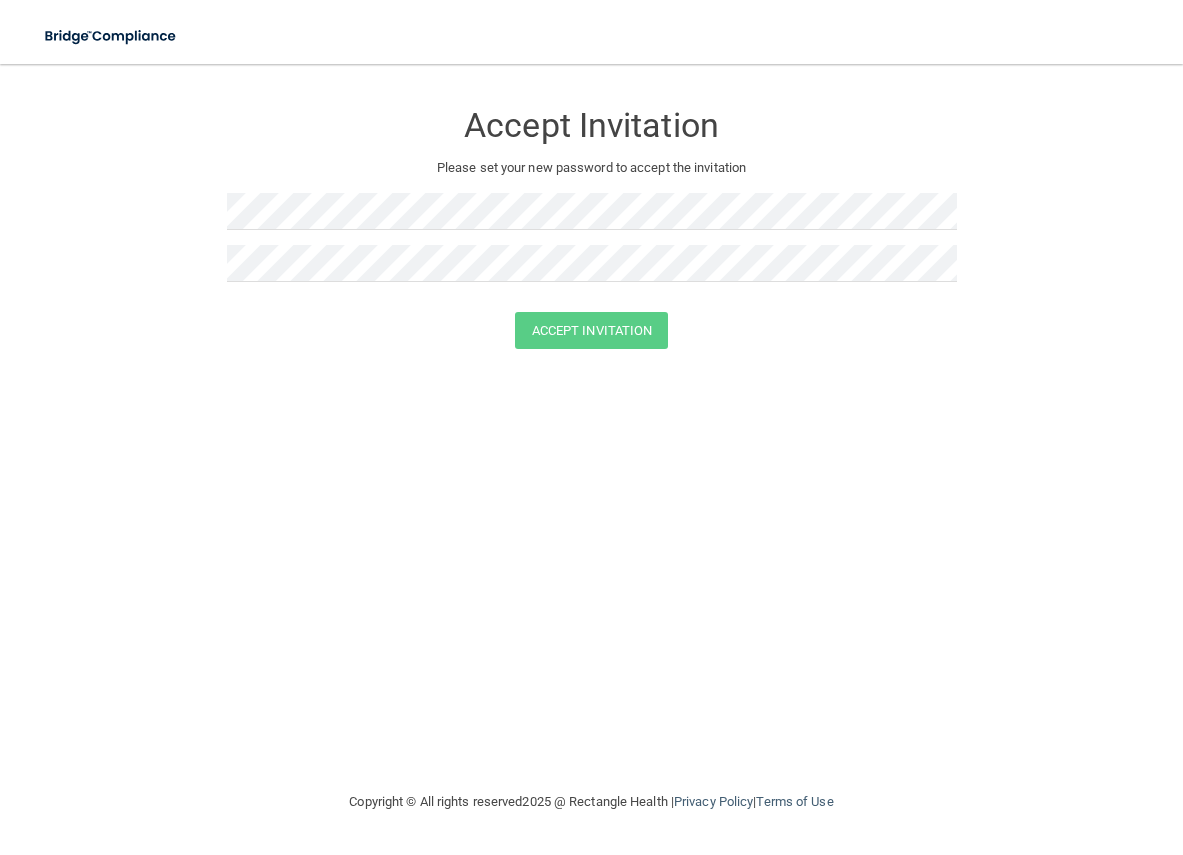 click on "Accept Invitation" at bounding box center [592, 125] 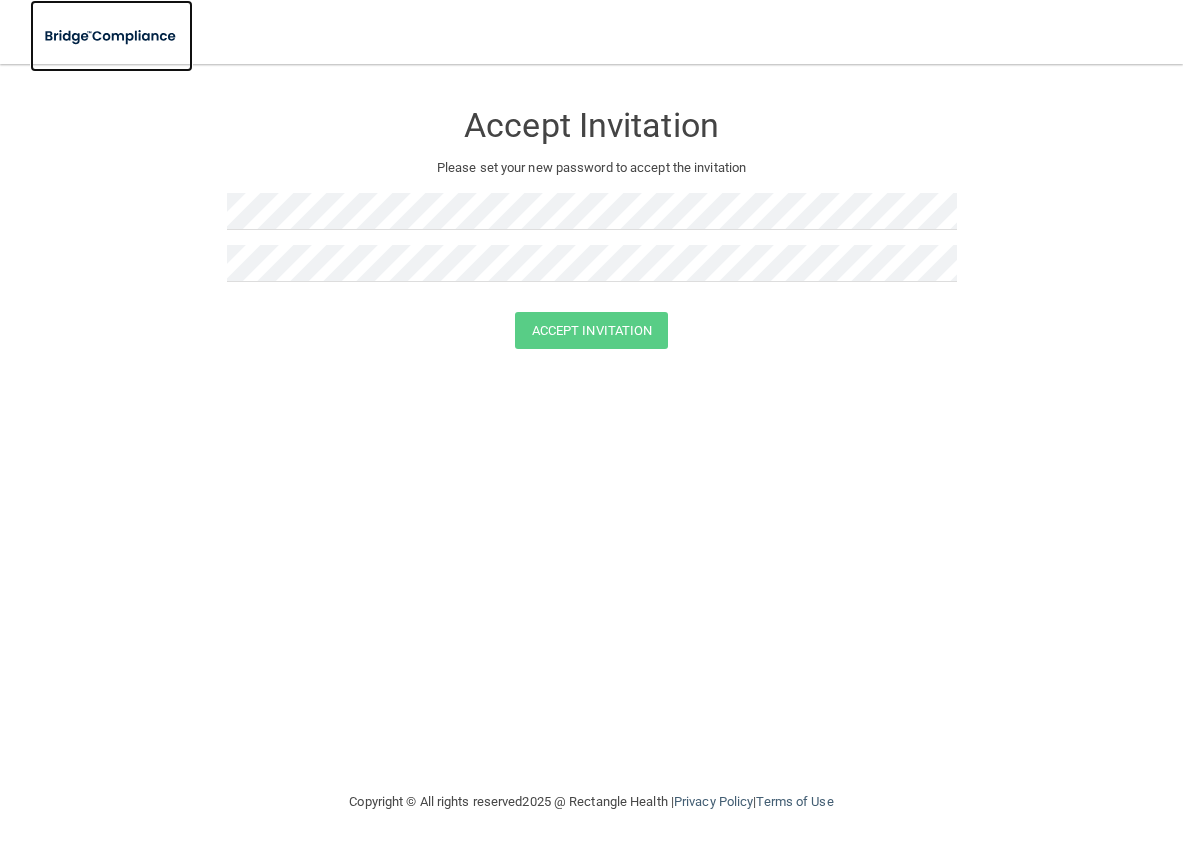 click at bounding box center (111, 36) 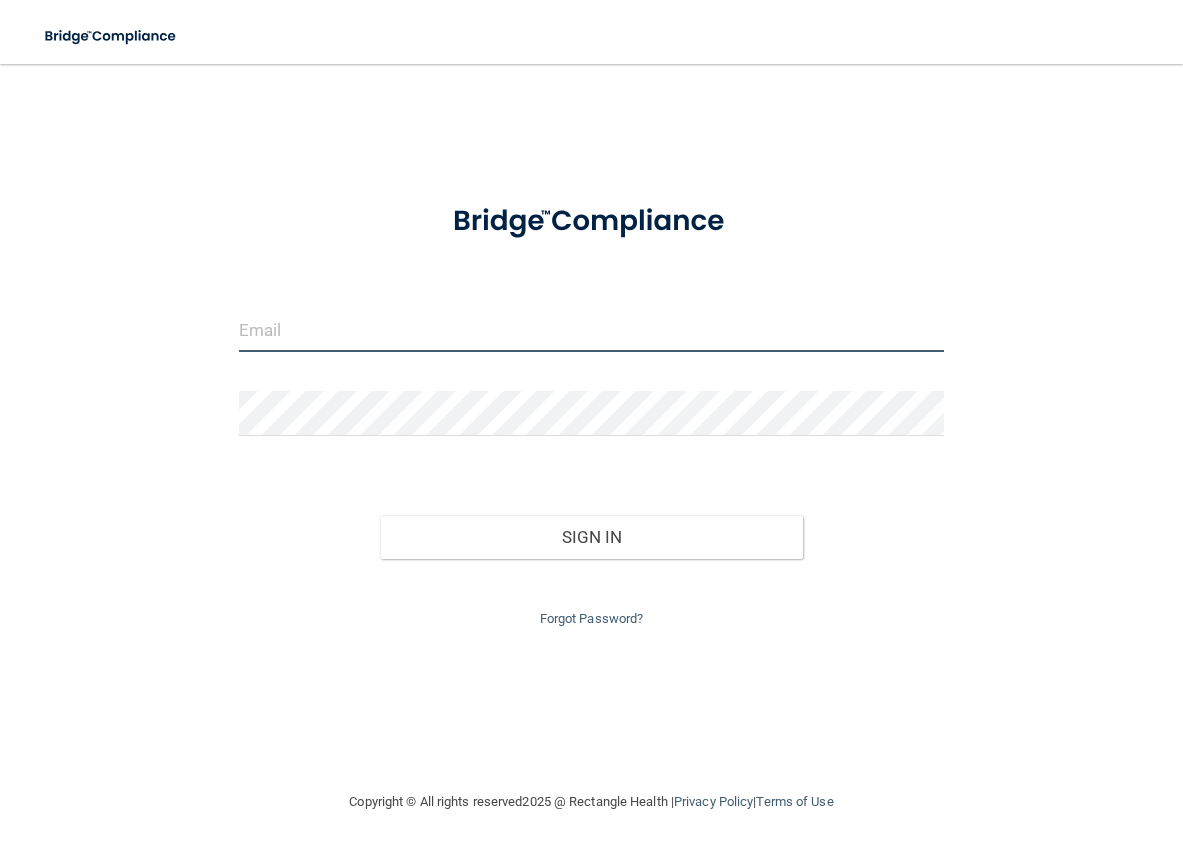 click at bounding box center (592, 329) 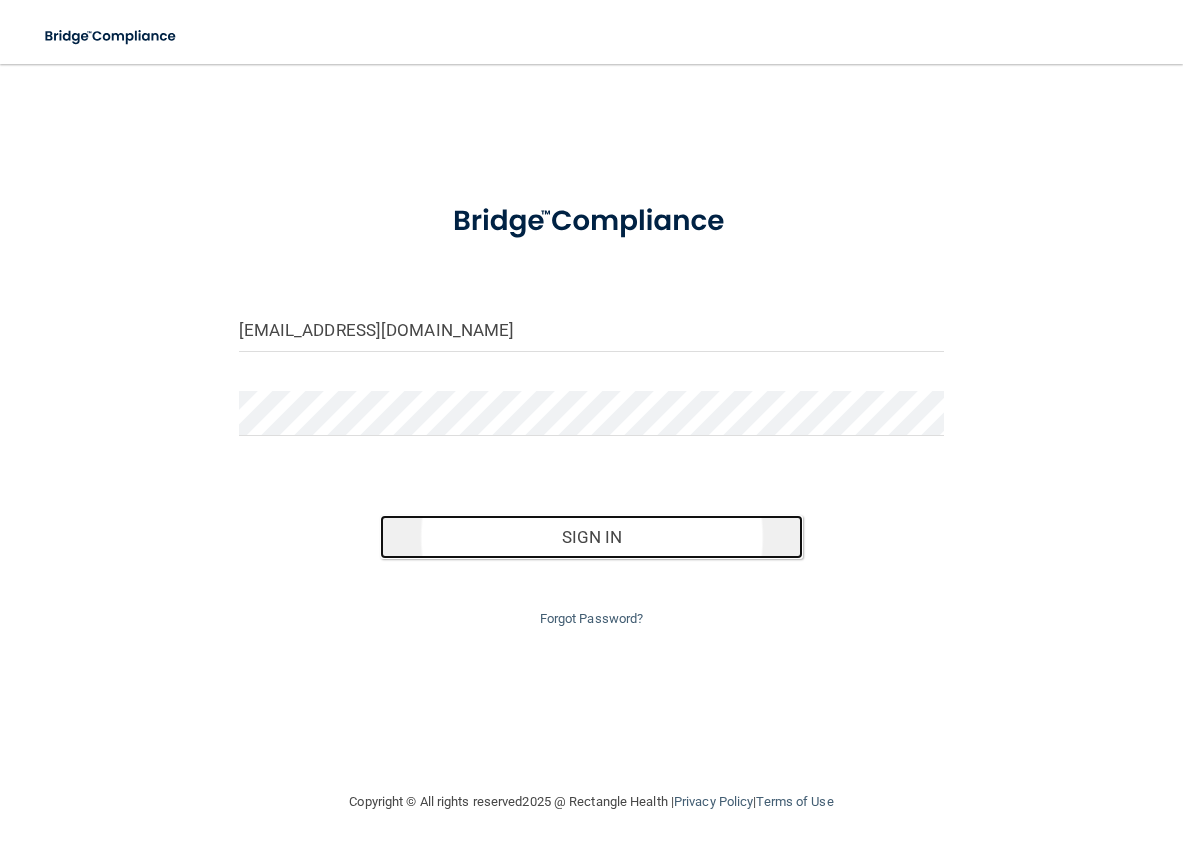 click on "Sign In" at bounding box center [592, 537] 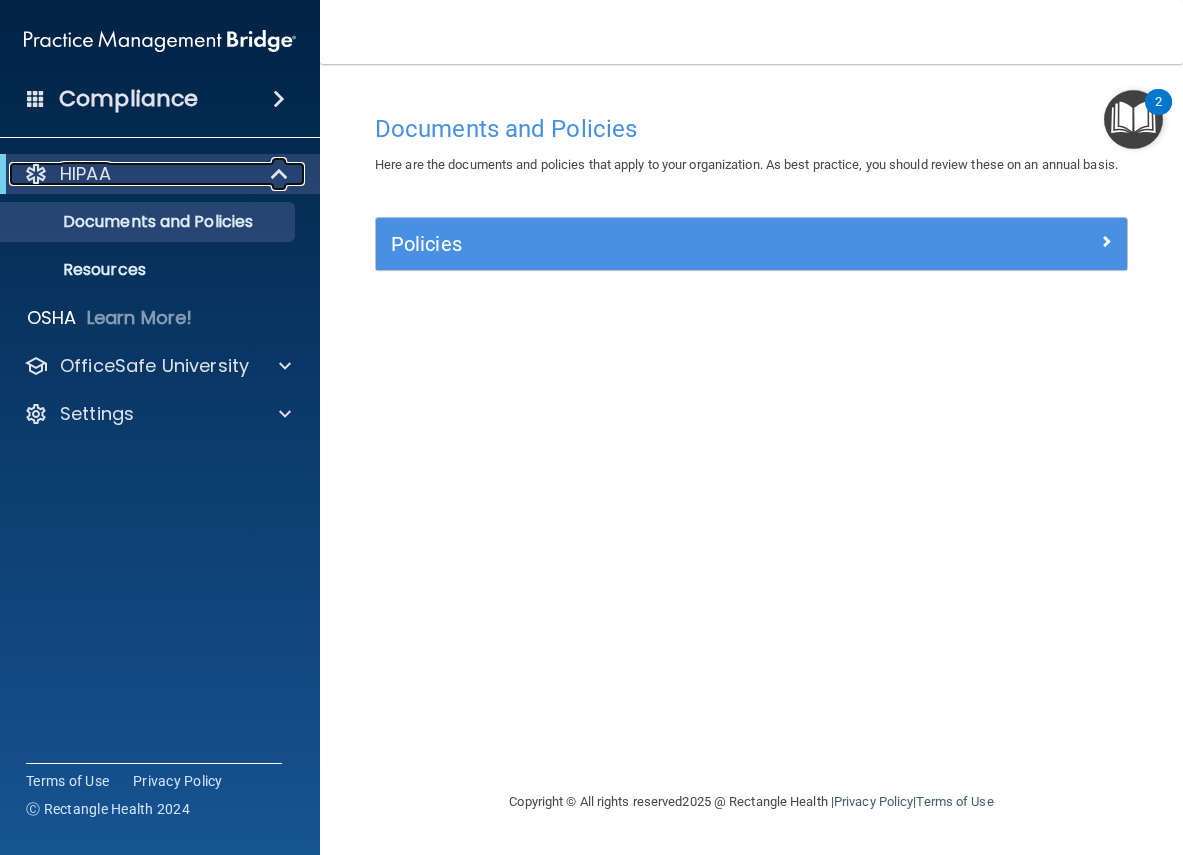 click at bounding box center (281, 174) 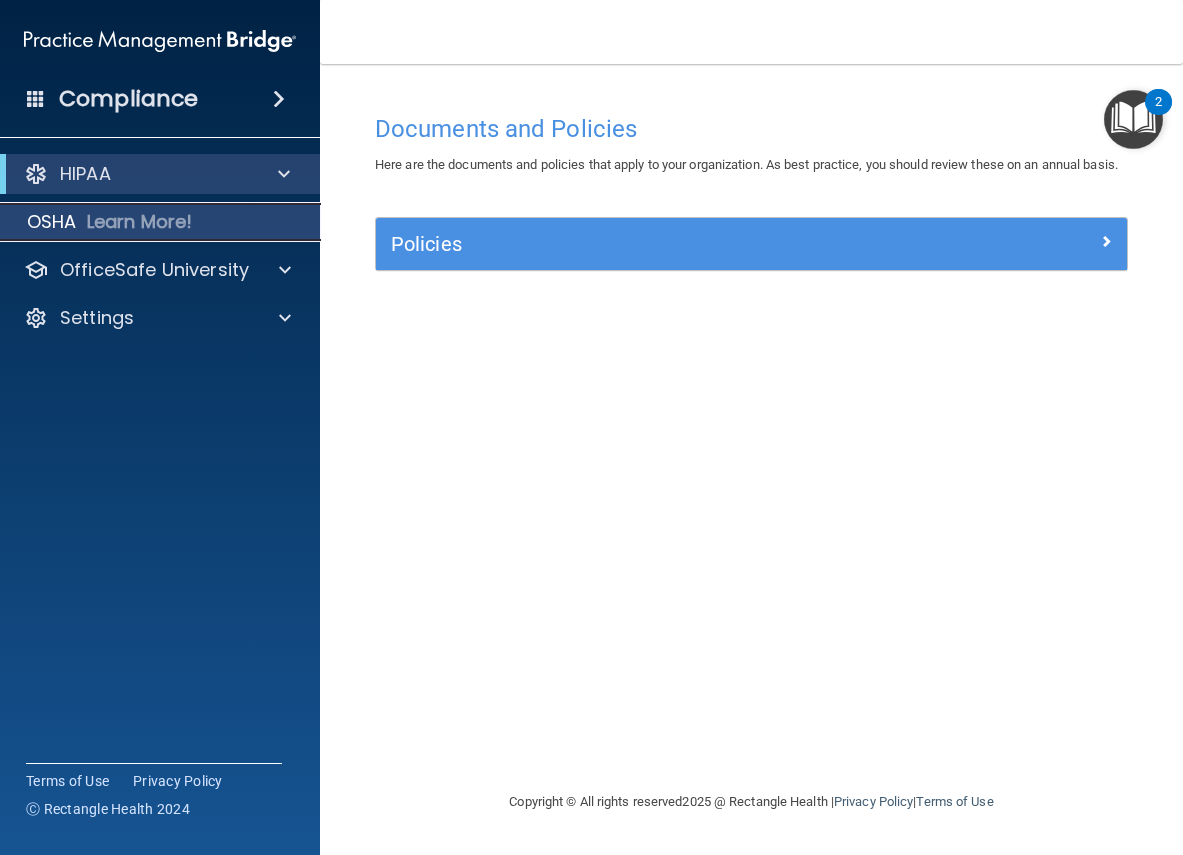 click on "OSHA" at bounding box center [52, 222] 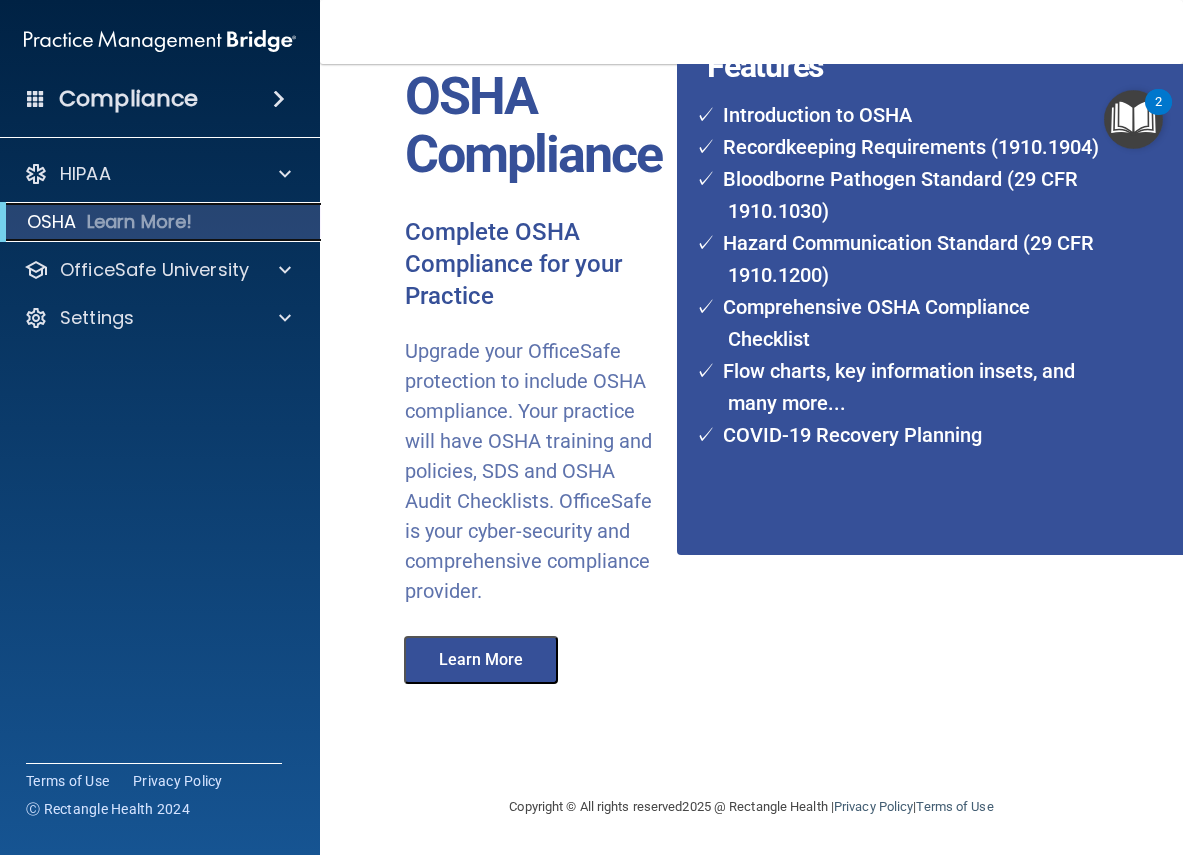 scroll, scrollTop: 0, scrollLeft: 0, axis: both 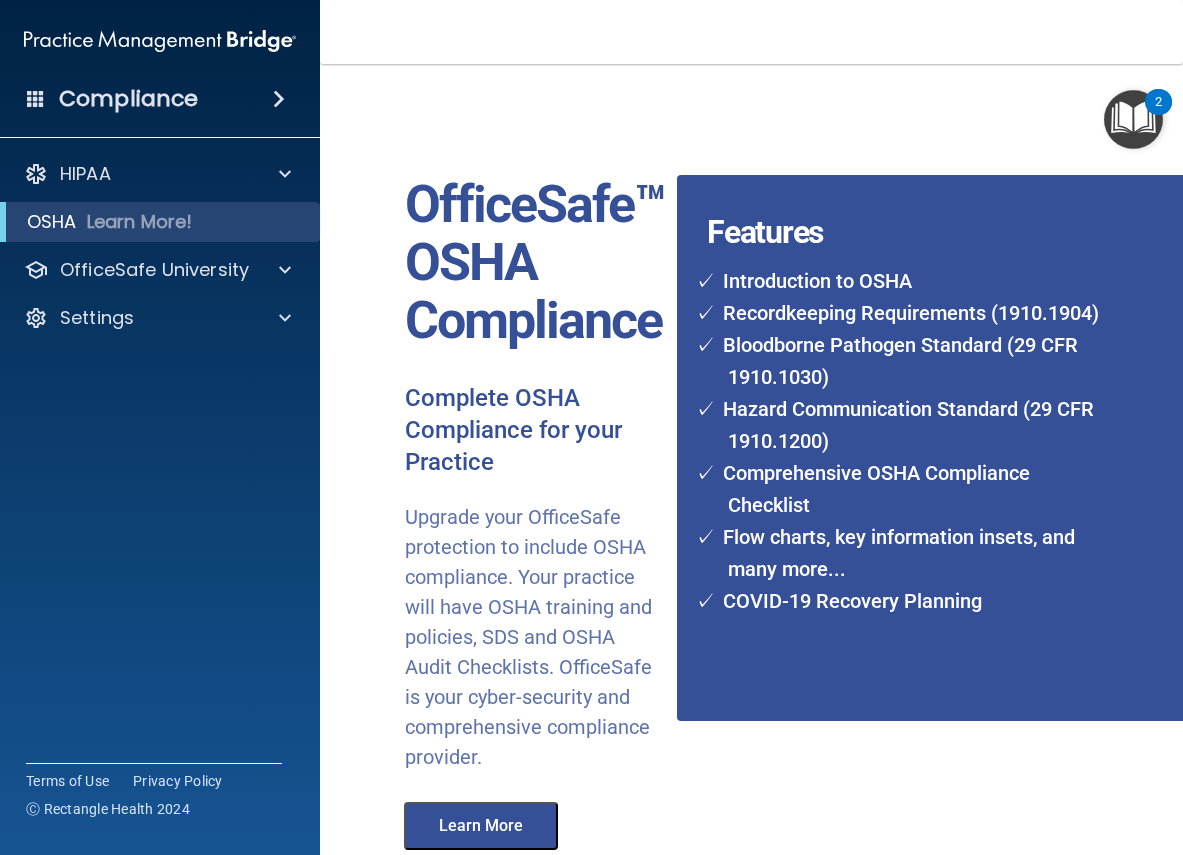 click on "Features" at bounding box center [905, 195] 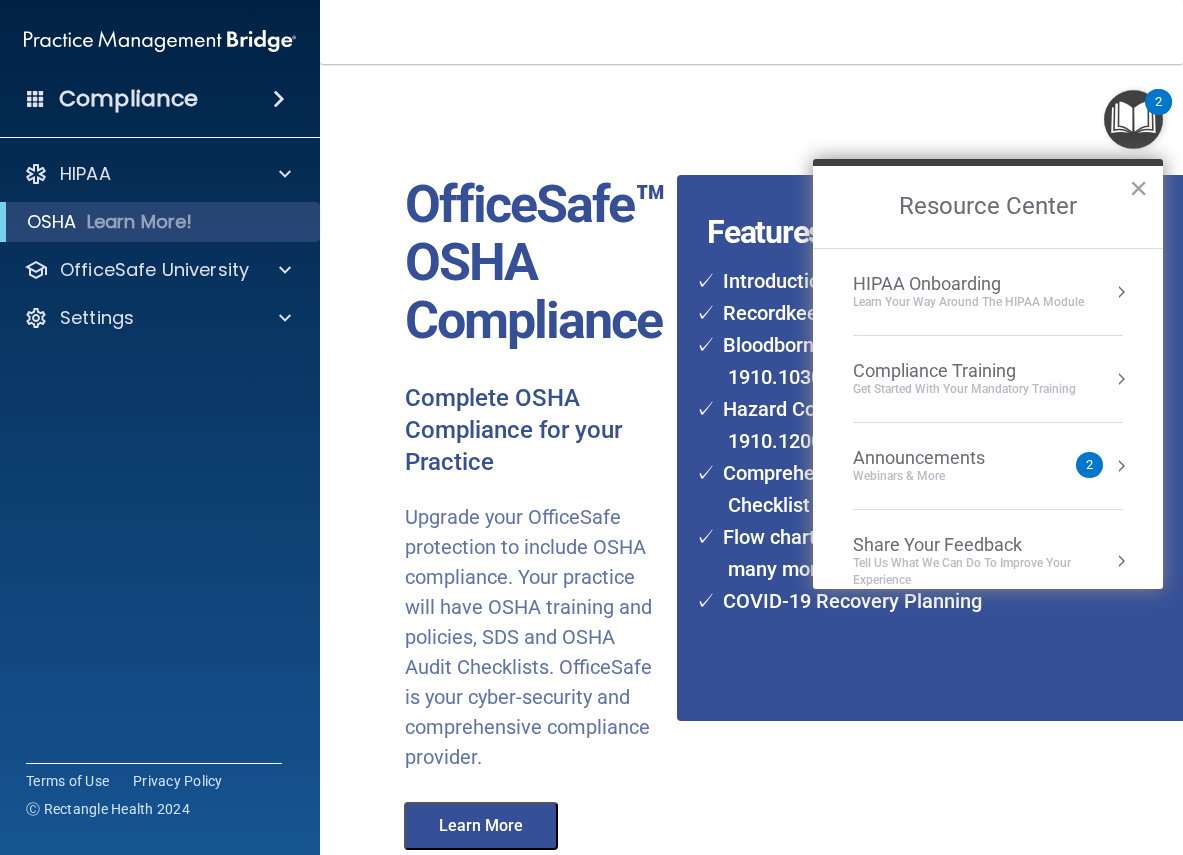 click at bounding box center (1121, 292) 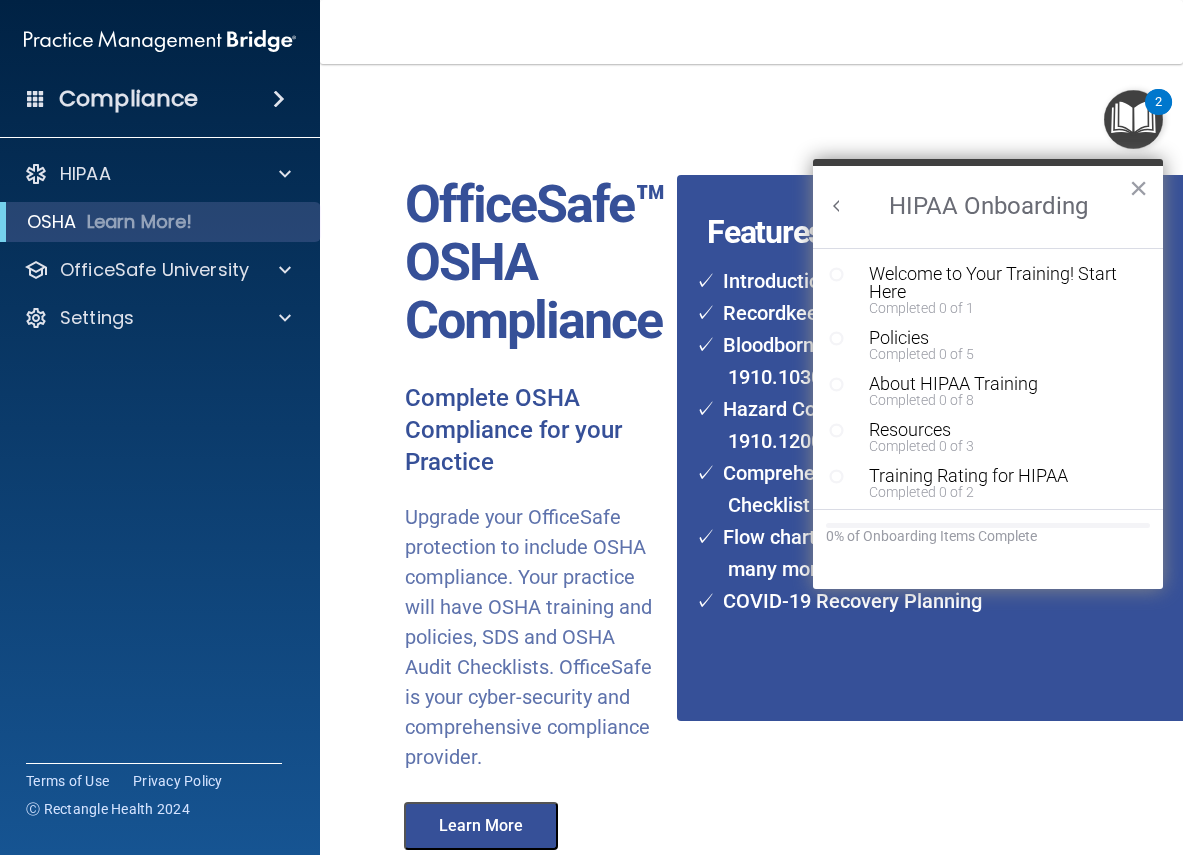 scroll, scrollTop: 0, scrollLeft: 0, axis: both 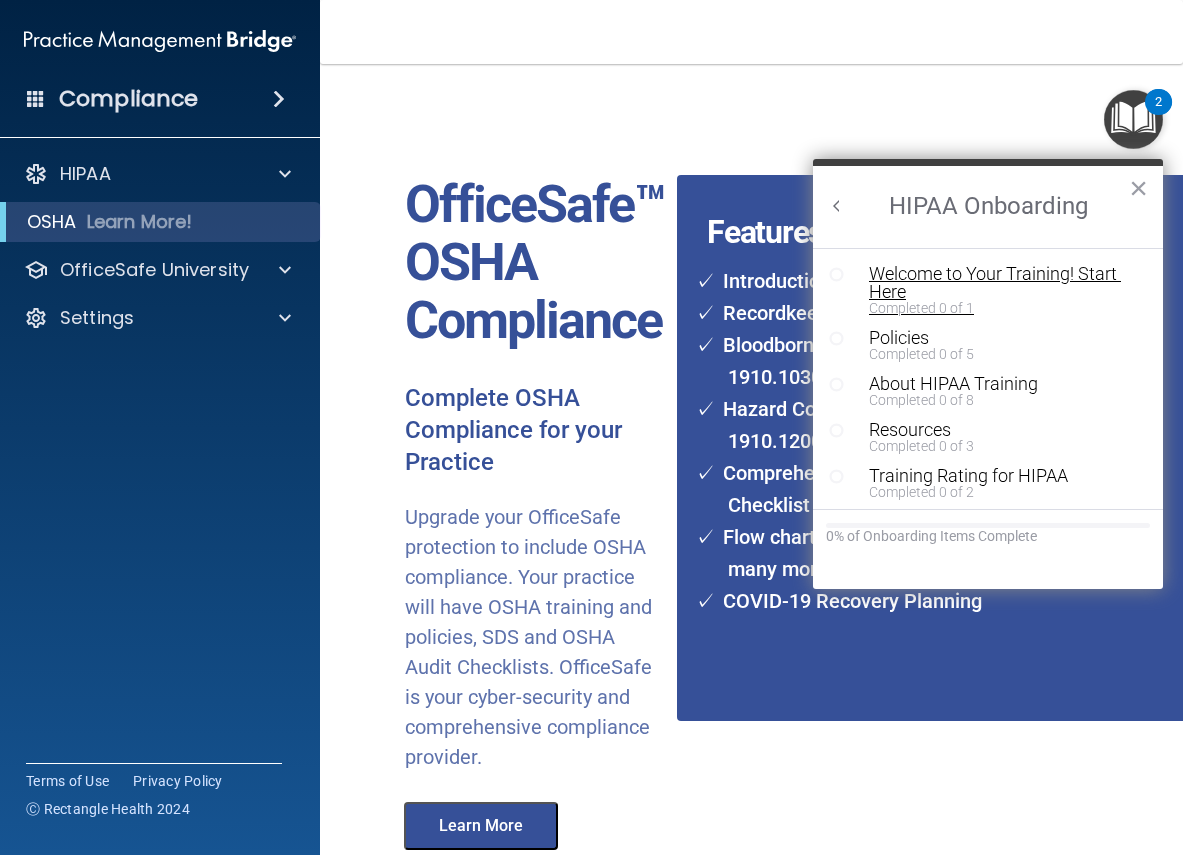 click on "Welcome to Your Training! Start Here" at bounding box center [995, 283] 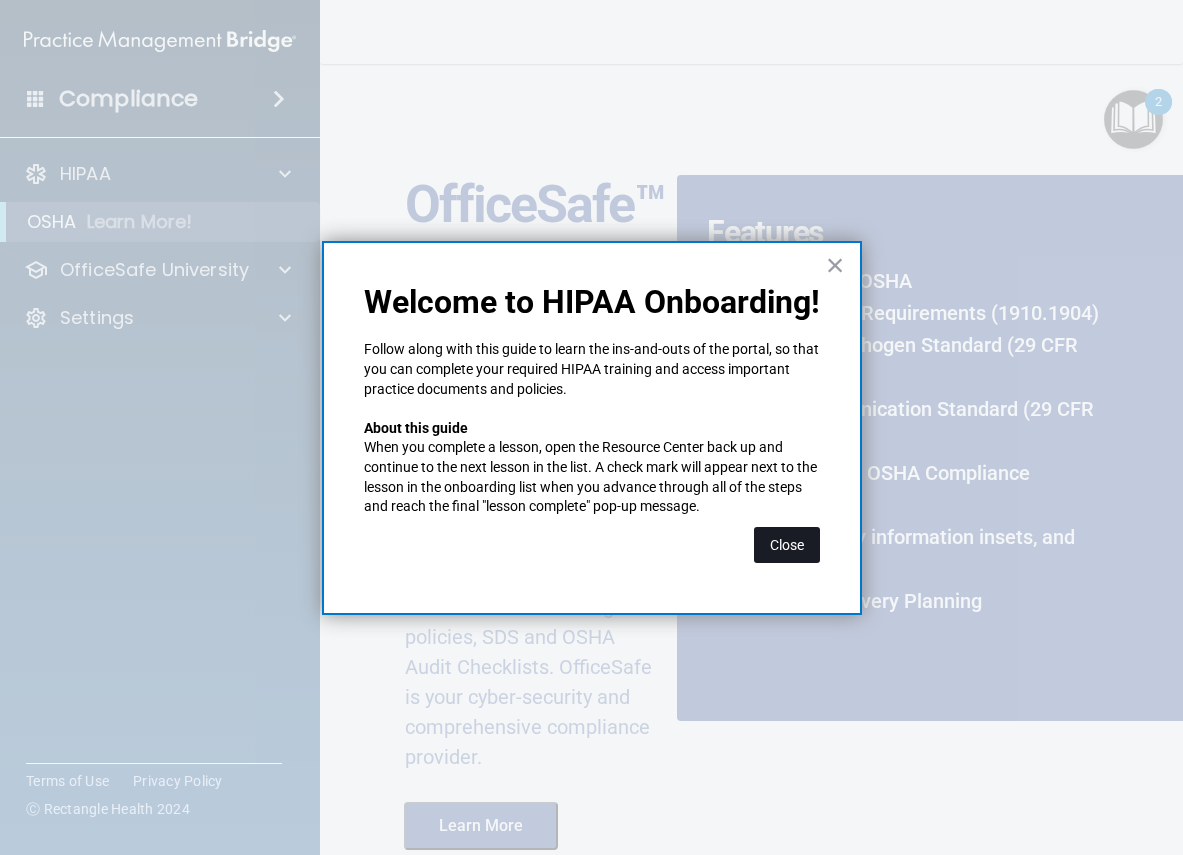 click on "Close" at bounding box center [787, 545] 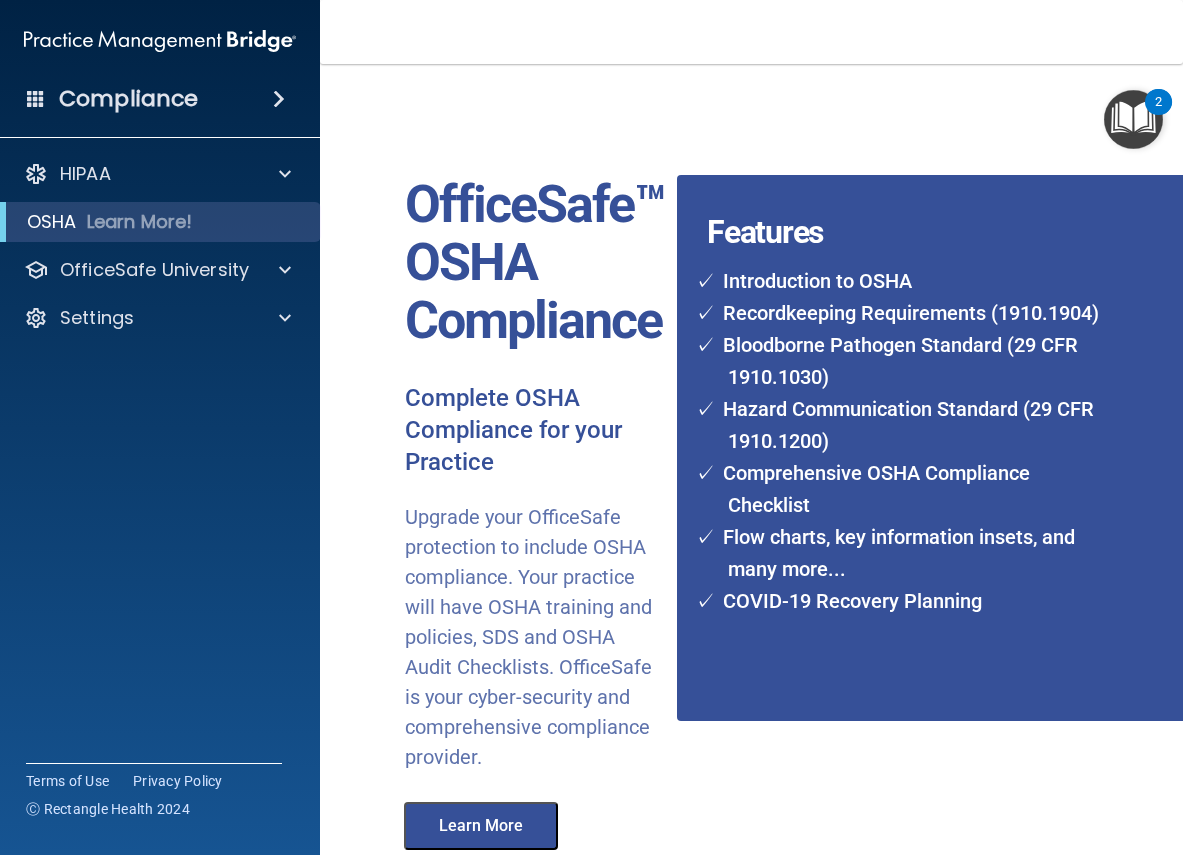 scroll, scrollTop: 181, scrollLeft: 0, axis: vertical 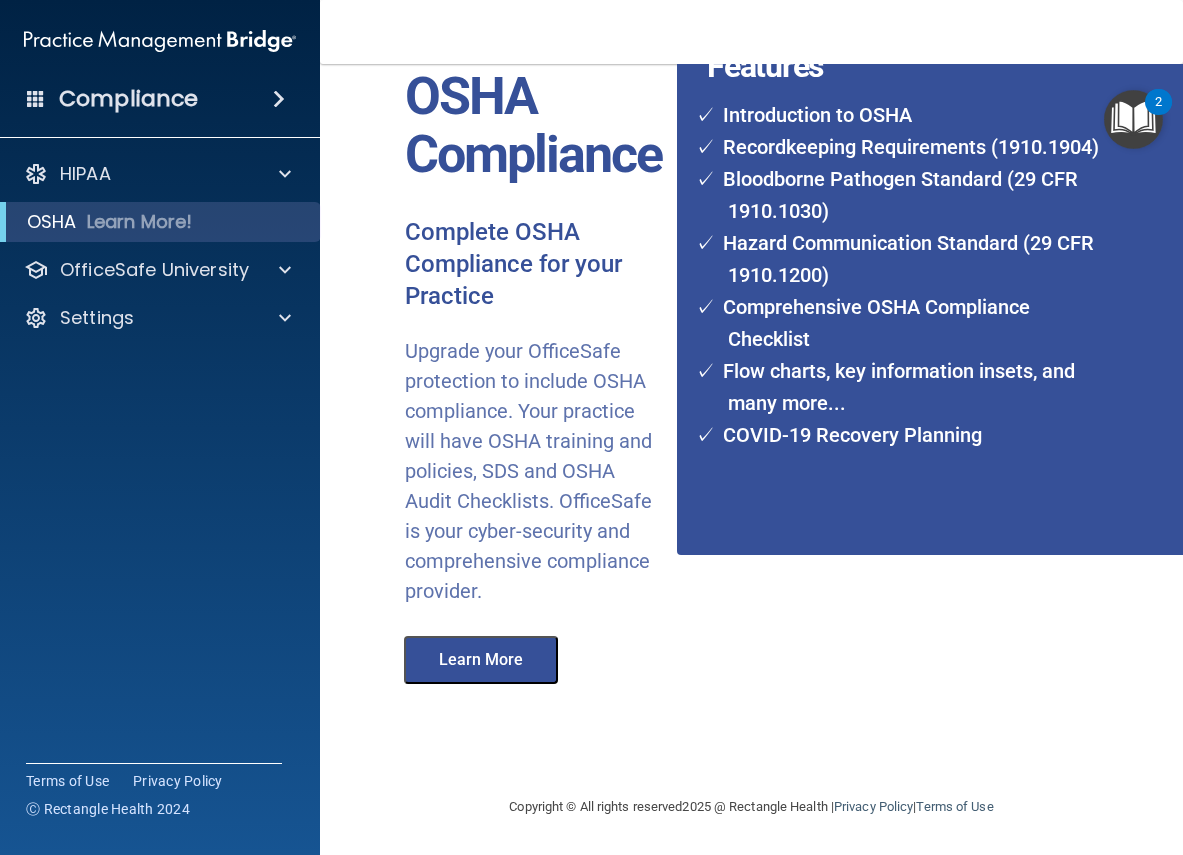click on "Recordkeeping Requirements (1910.1904)" at bounding box center (908, 147) 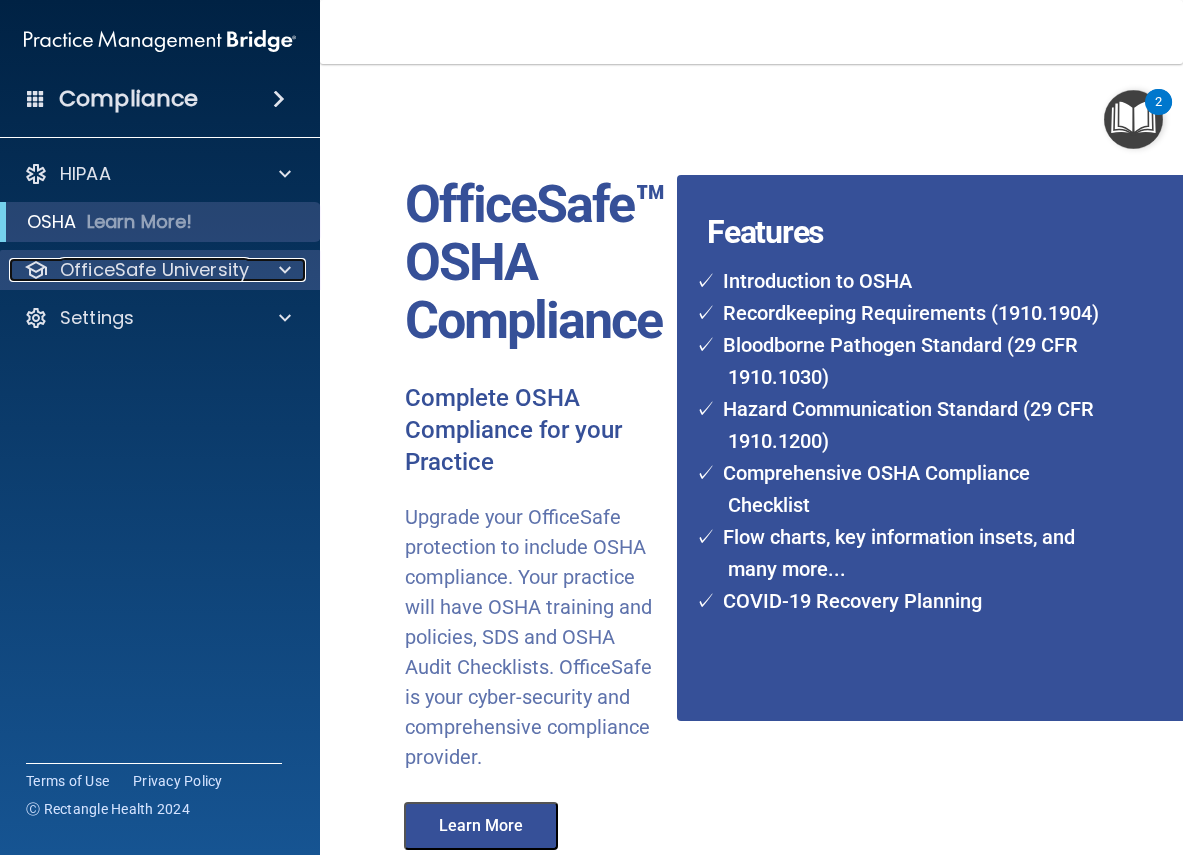click at bounding box center (285, 270) 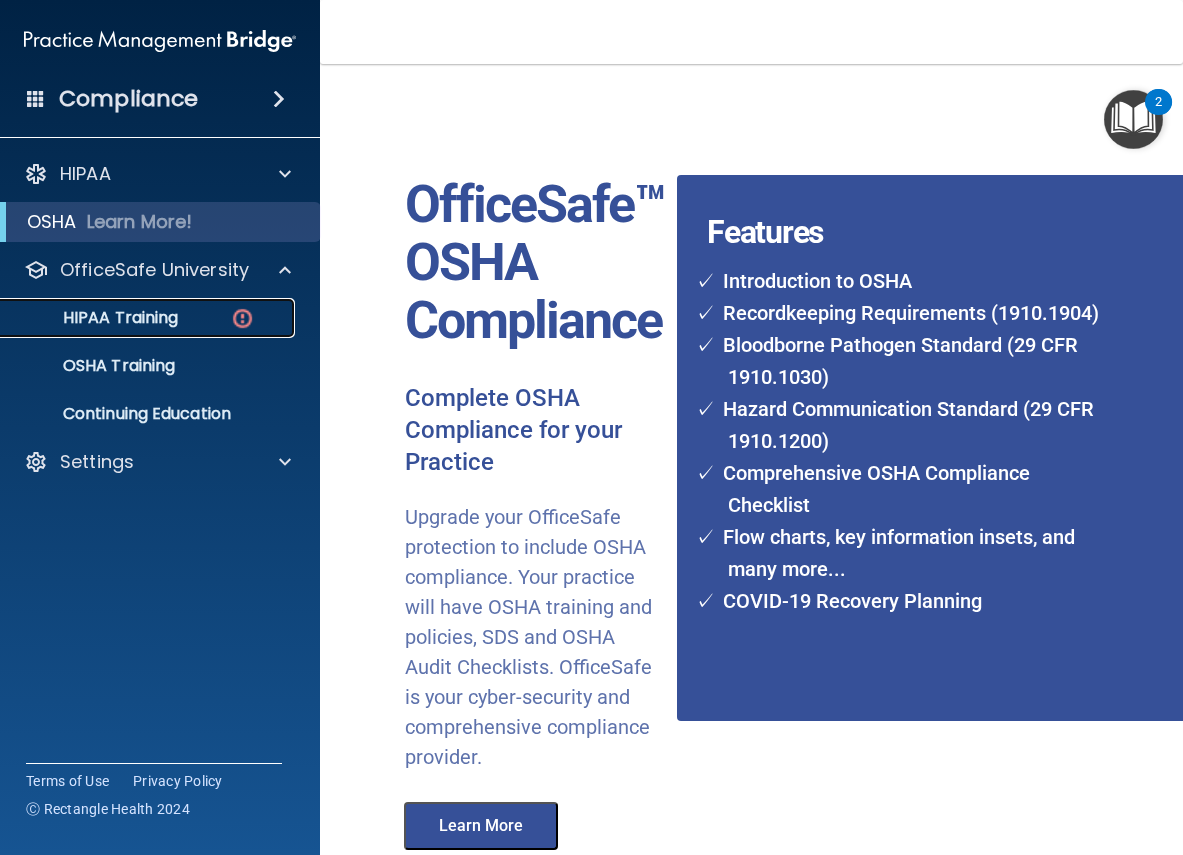 click on "HIPAA Training" at bounding box center (95, 318) 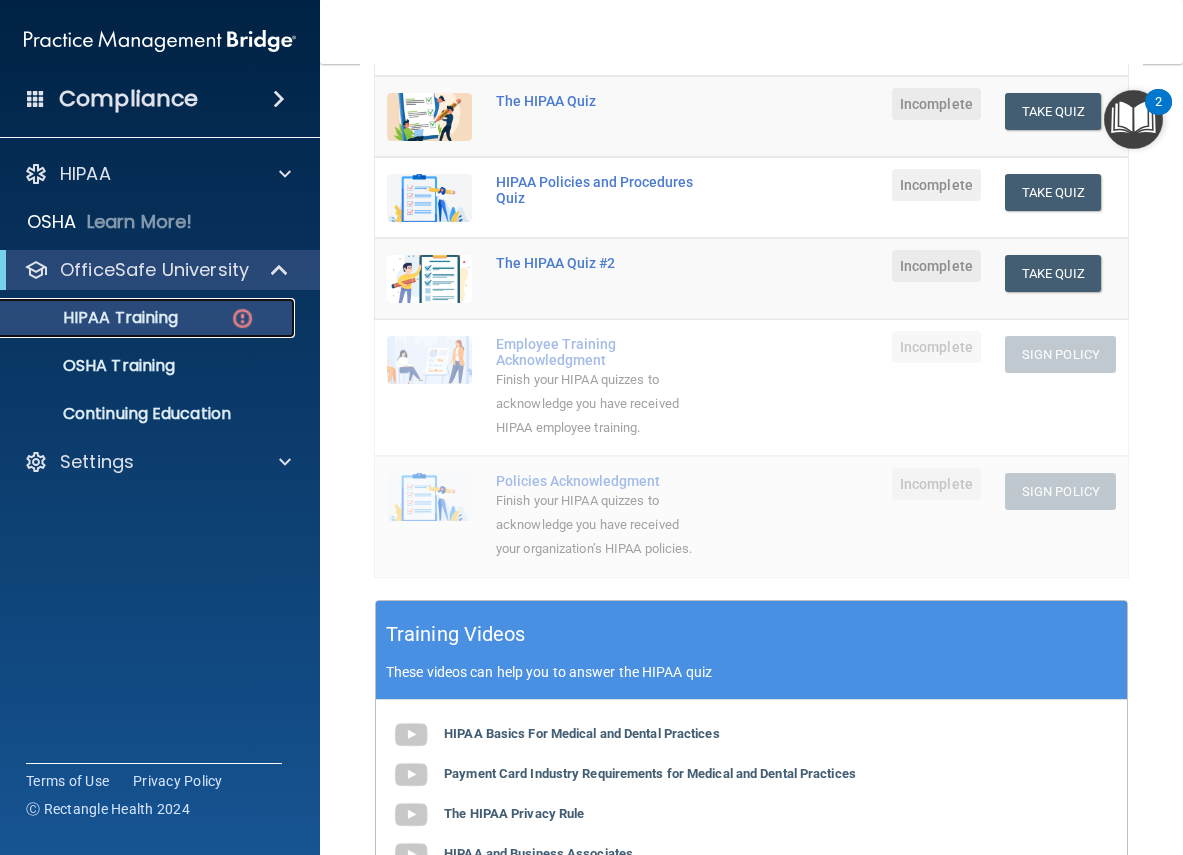 scroll, scrollTop: 0, scrollLeft: 0, axis: both 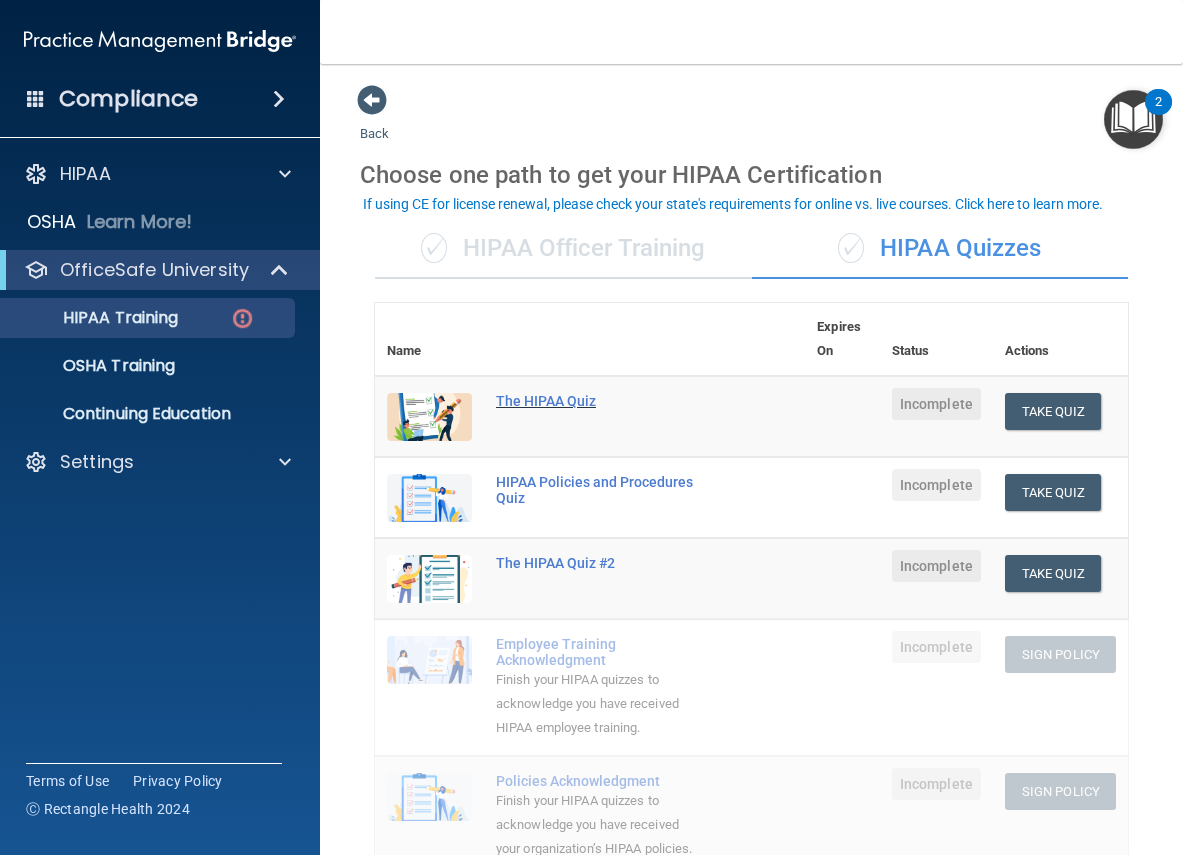 click on "The HIPAA Quiz" at bounding box center [600, 401] 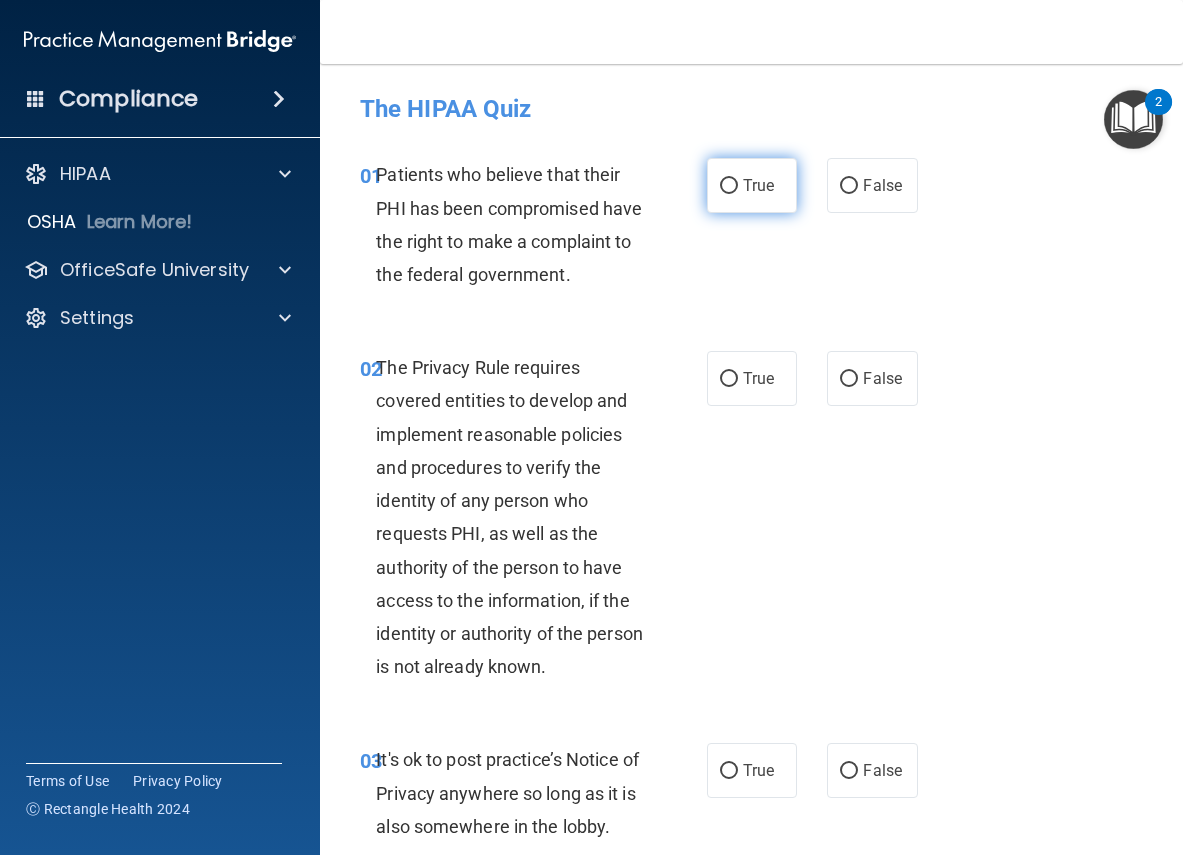 click on "True" at bounding box center [729, 186] 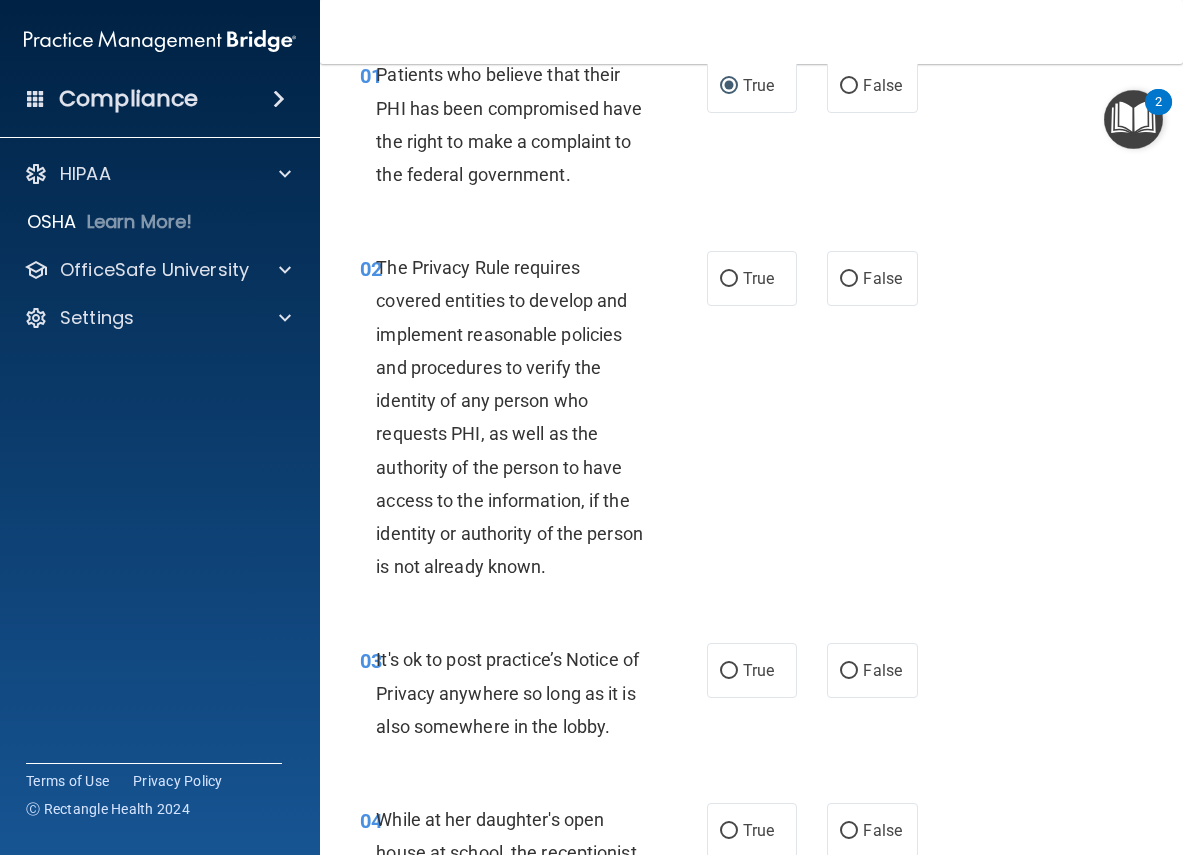 scroll, scrollTop: 200, scrollLeft: 0, axis: vertical 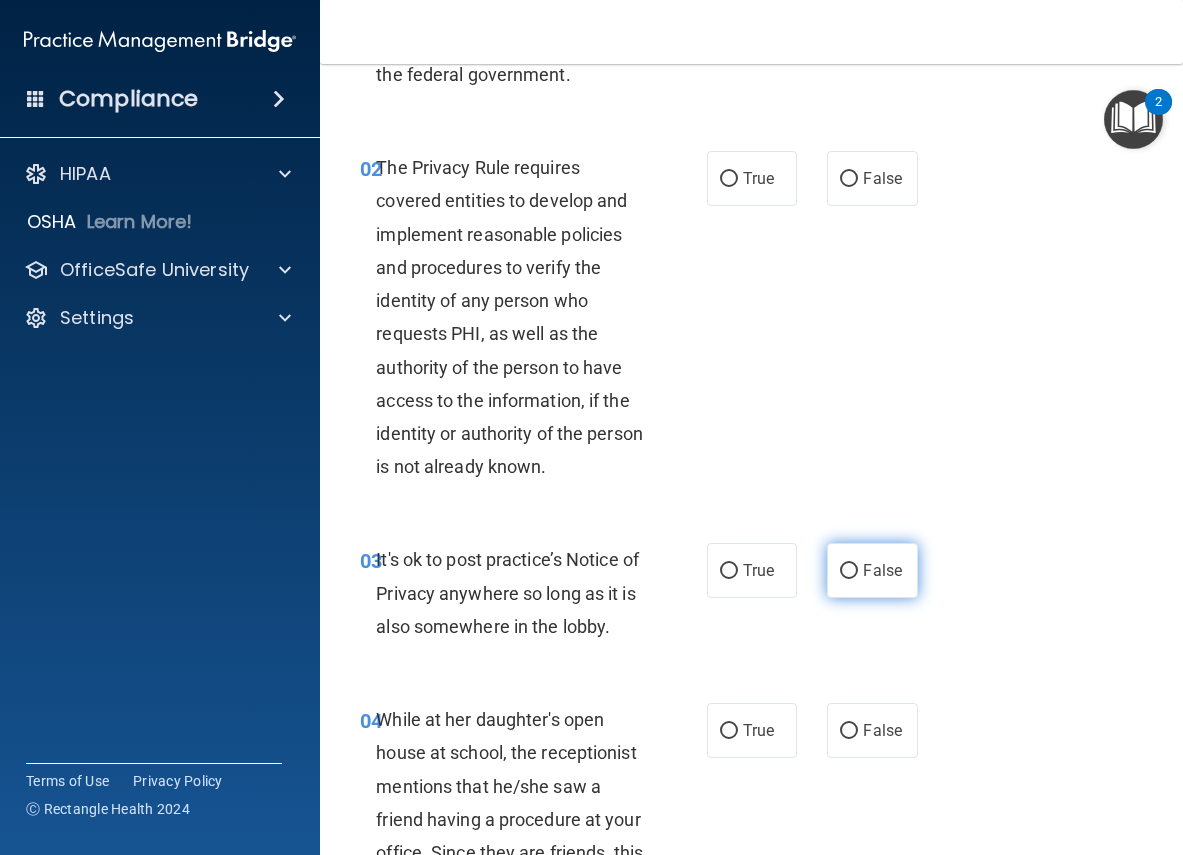 click on "False" at bounding box center (849, 571) 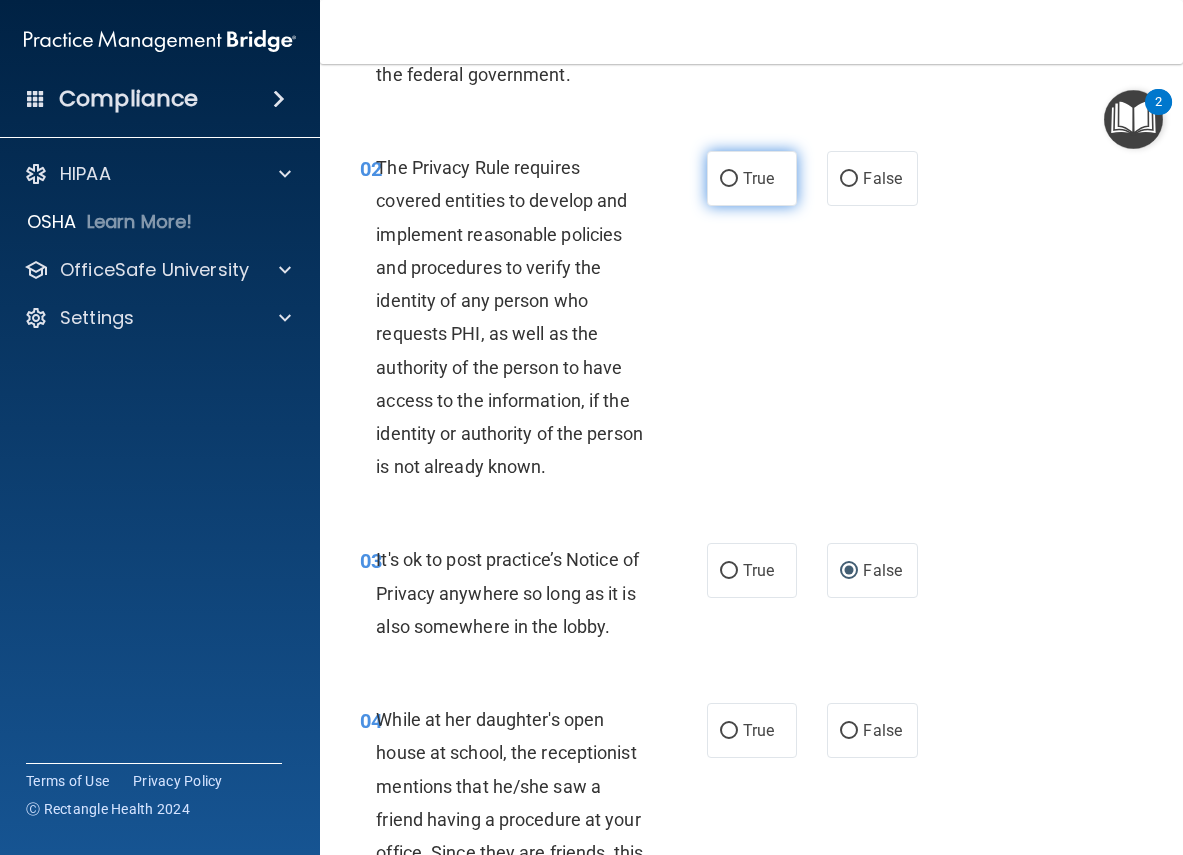 click on "True" at bounding box center [729, 179] 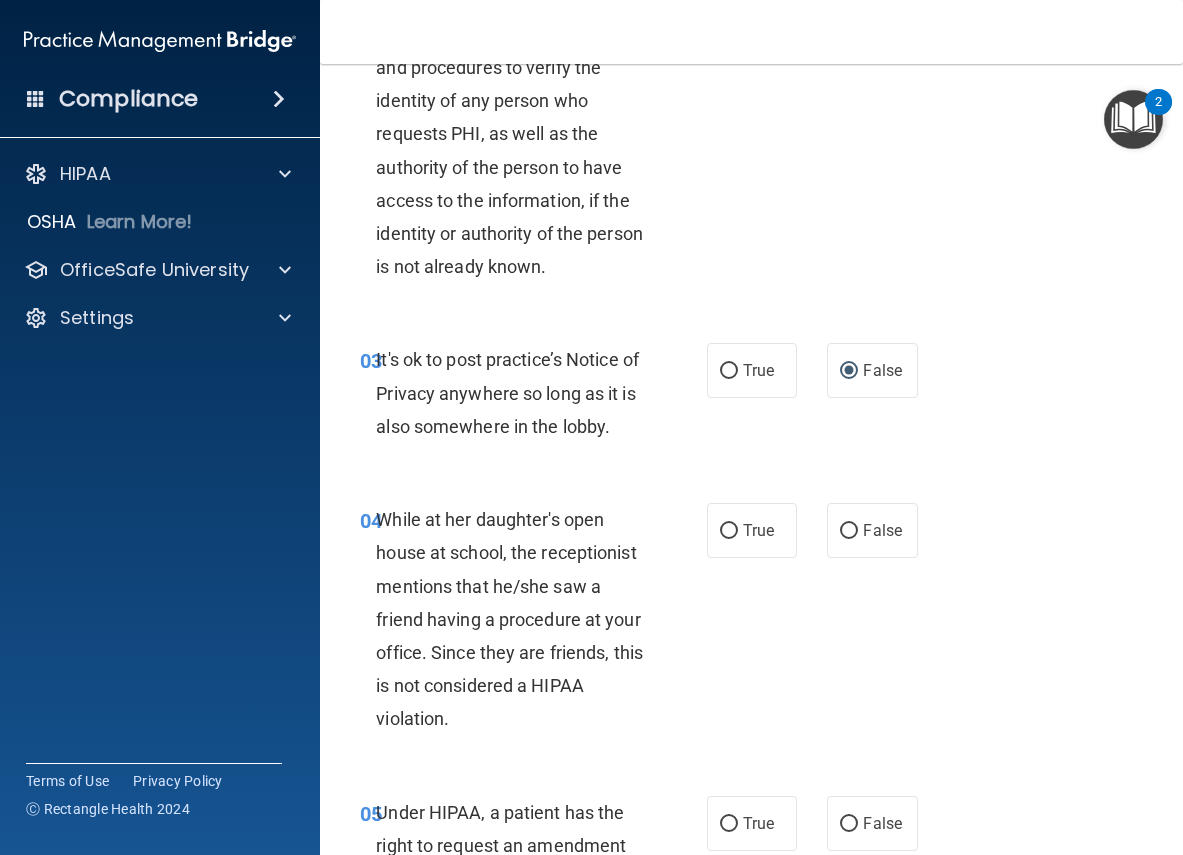 scroll, scrollTop: 500, scrollLeft: 0, axis: vertical 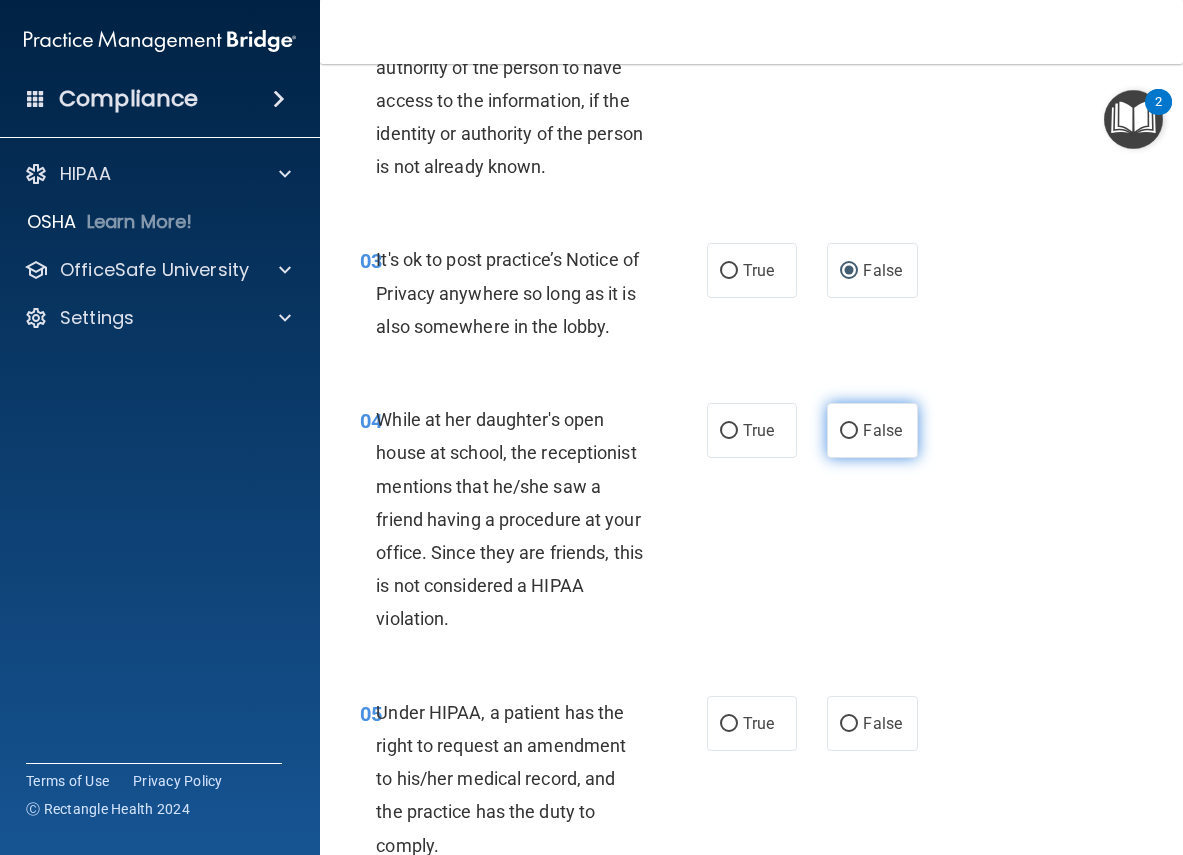 click on "False" at bounding box center (849, 431) 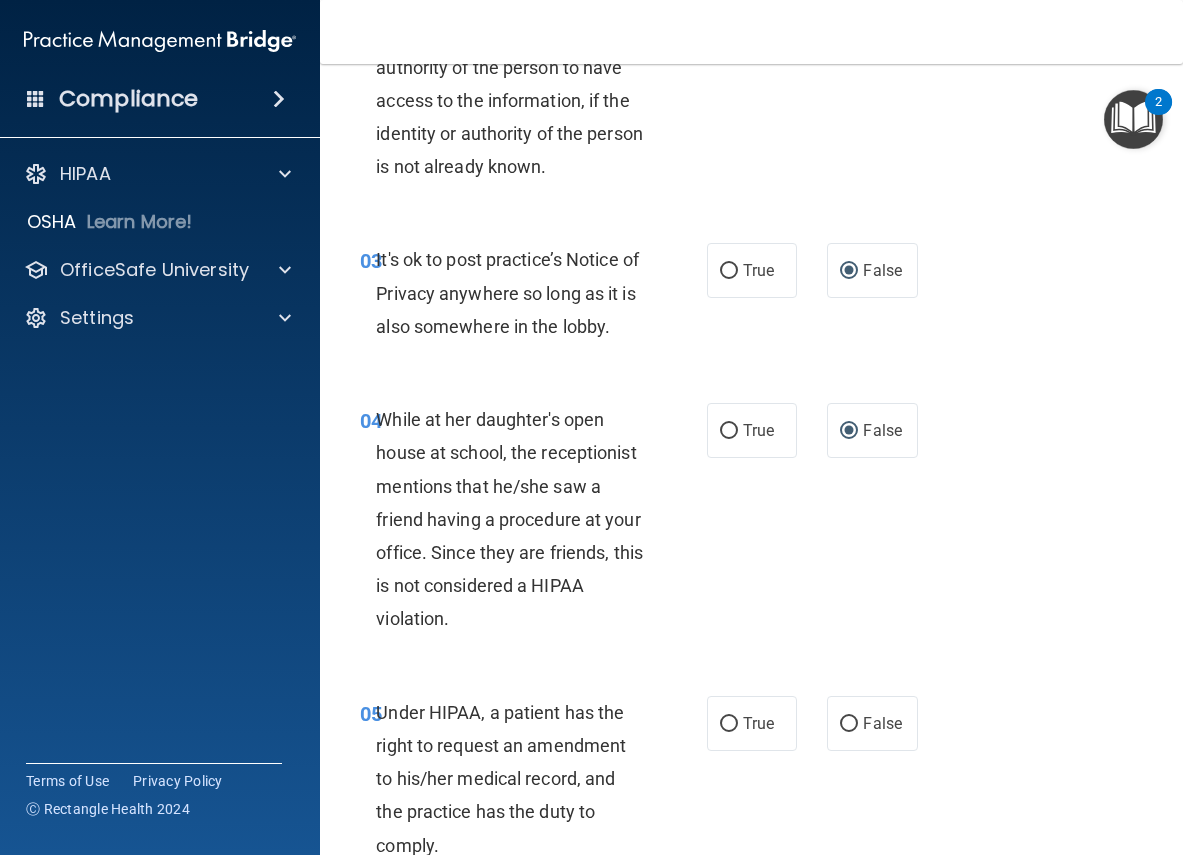 scroll, scrollTop: 800, scrollLeft: 0, axis: vertical 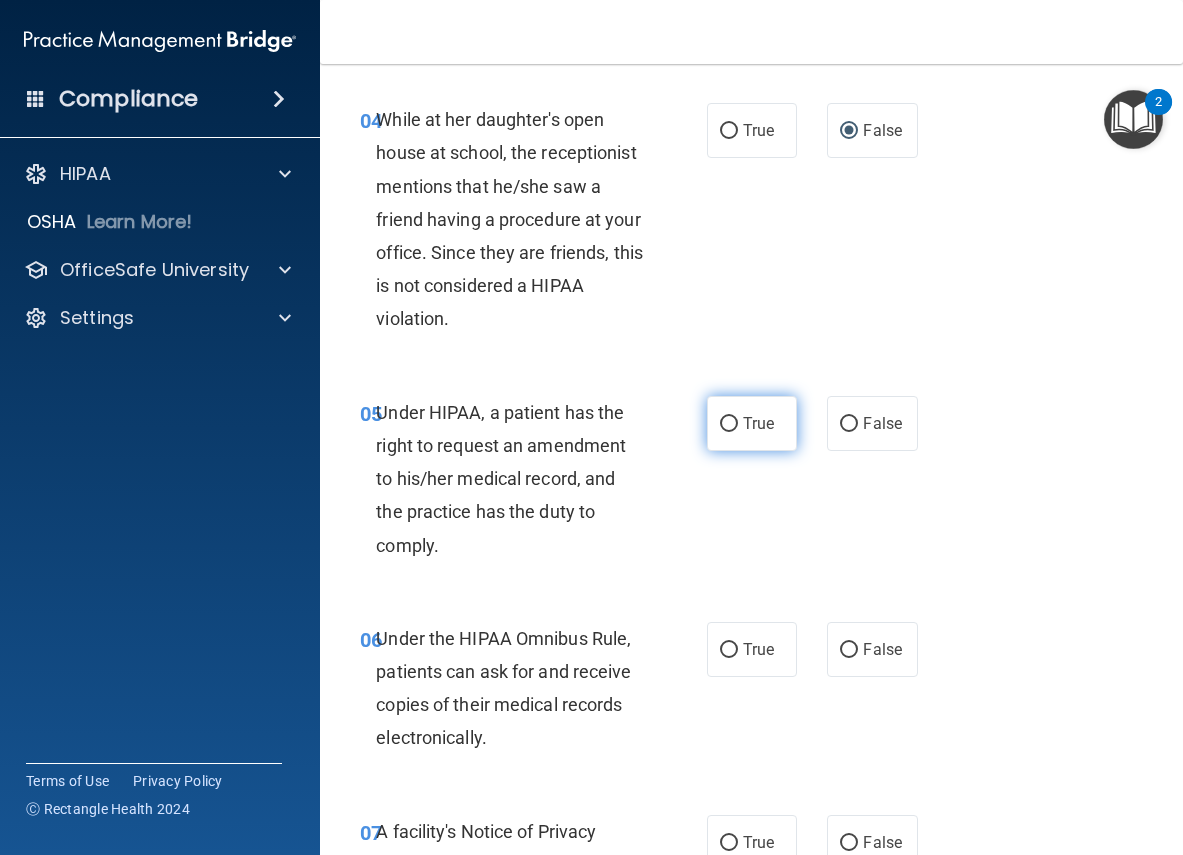 click on "True" at bounding box center [729, 424] 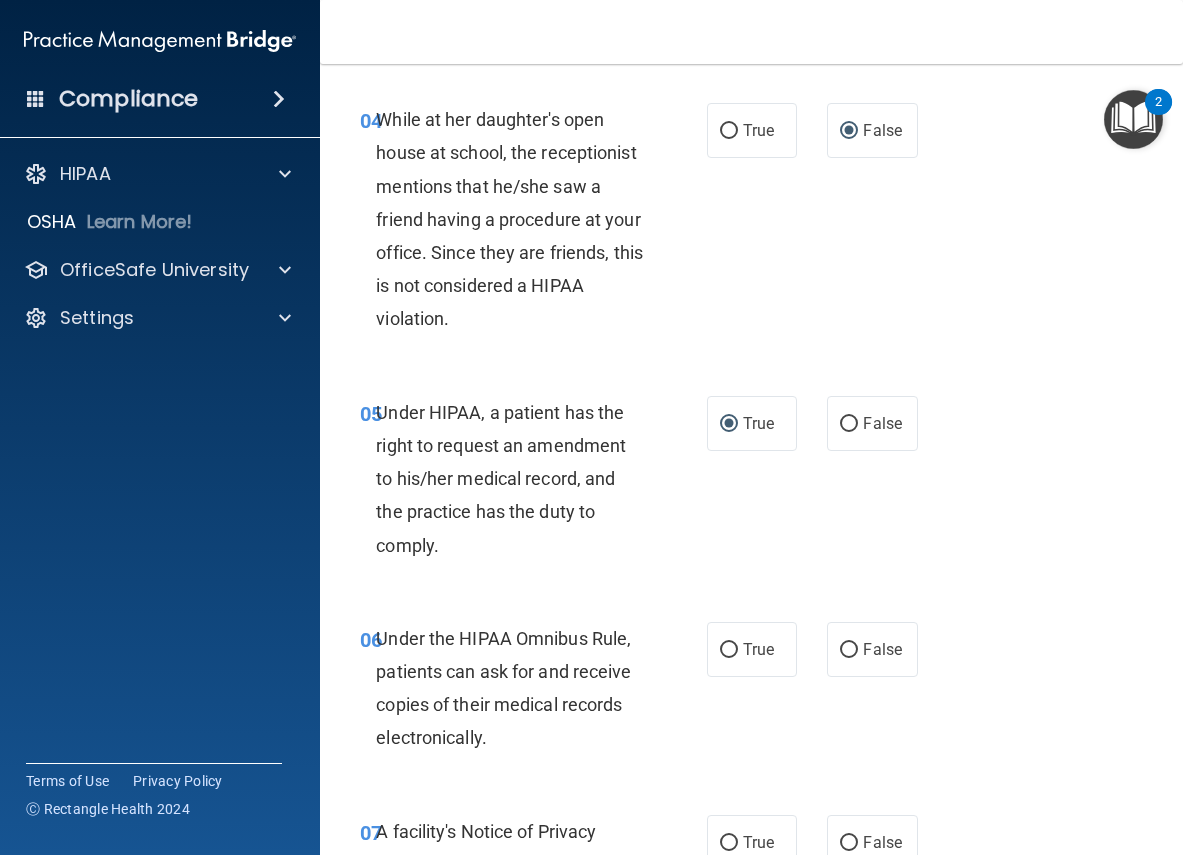scroll, scrollTop: 1000, scrollLeft: 0, axis: vertical 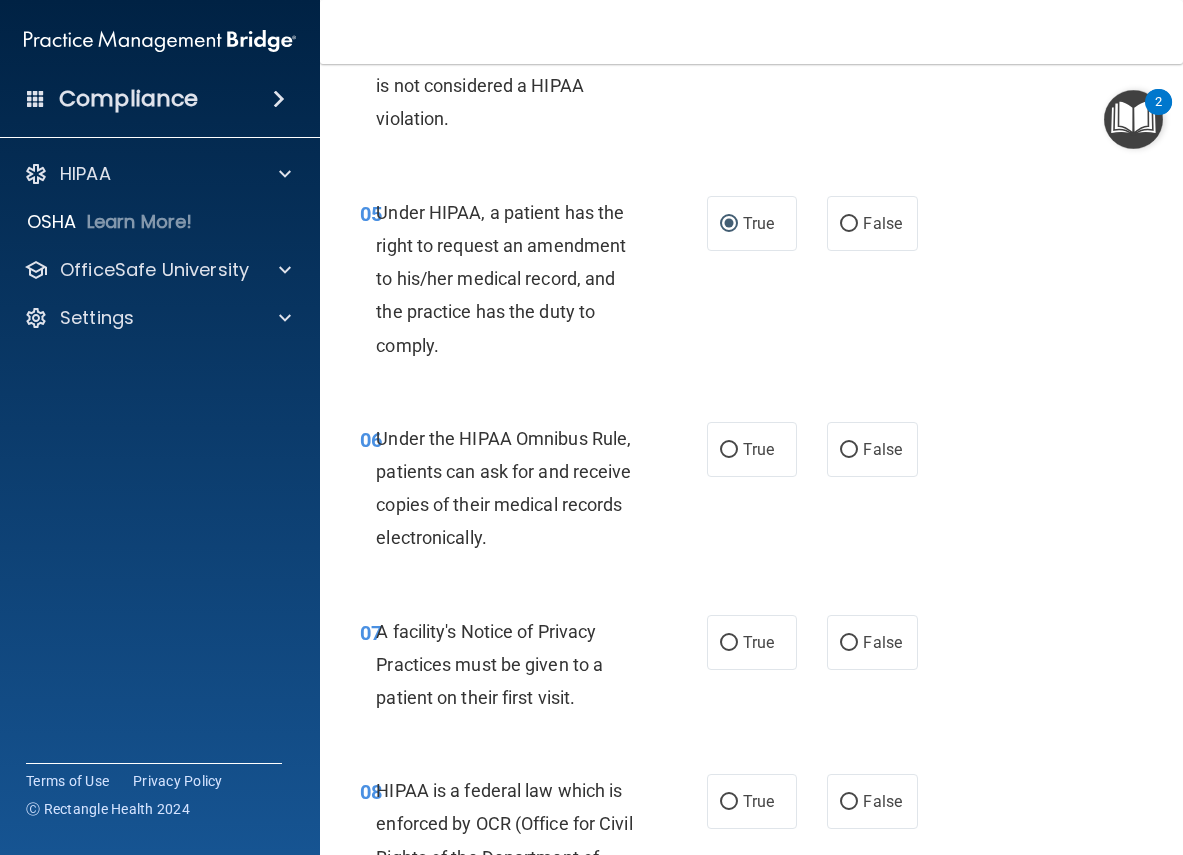 drag, startPoint x: 724, startPoint y: 515, endPoint x: 724, endPoint y: 590, distance: 75 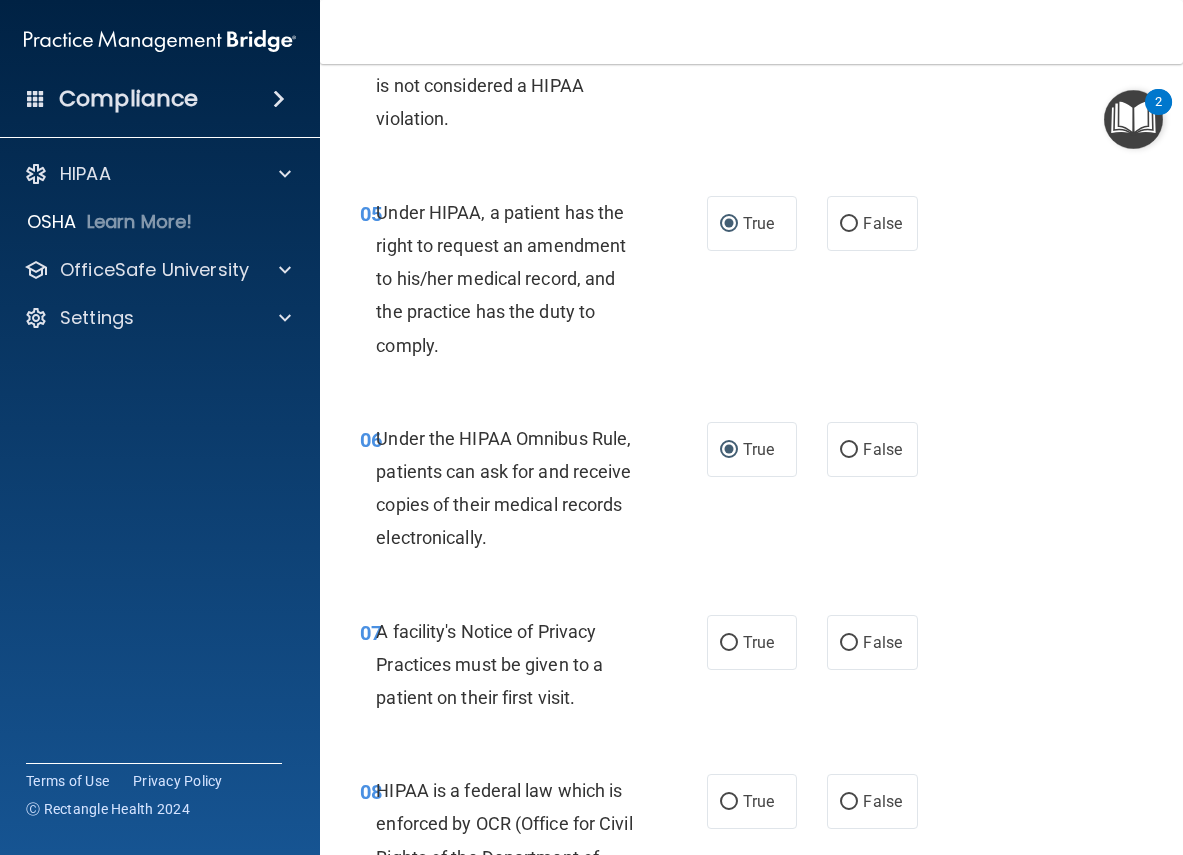scroll, scrollTop: 1200, scrollLeft: 0, axis: vertical 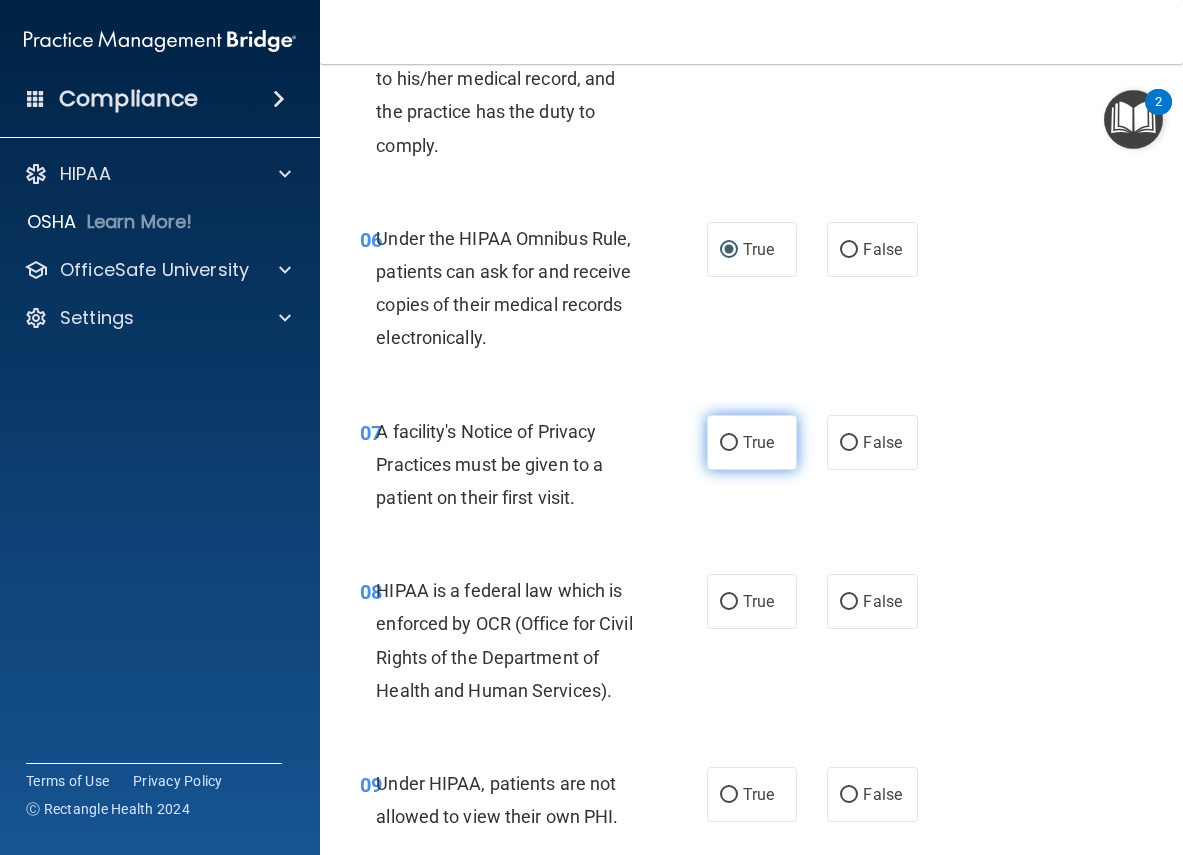 click on "True" at bounding box center (729, 443) 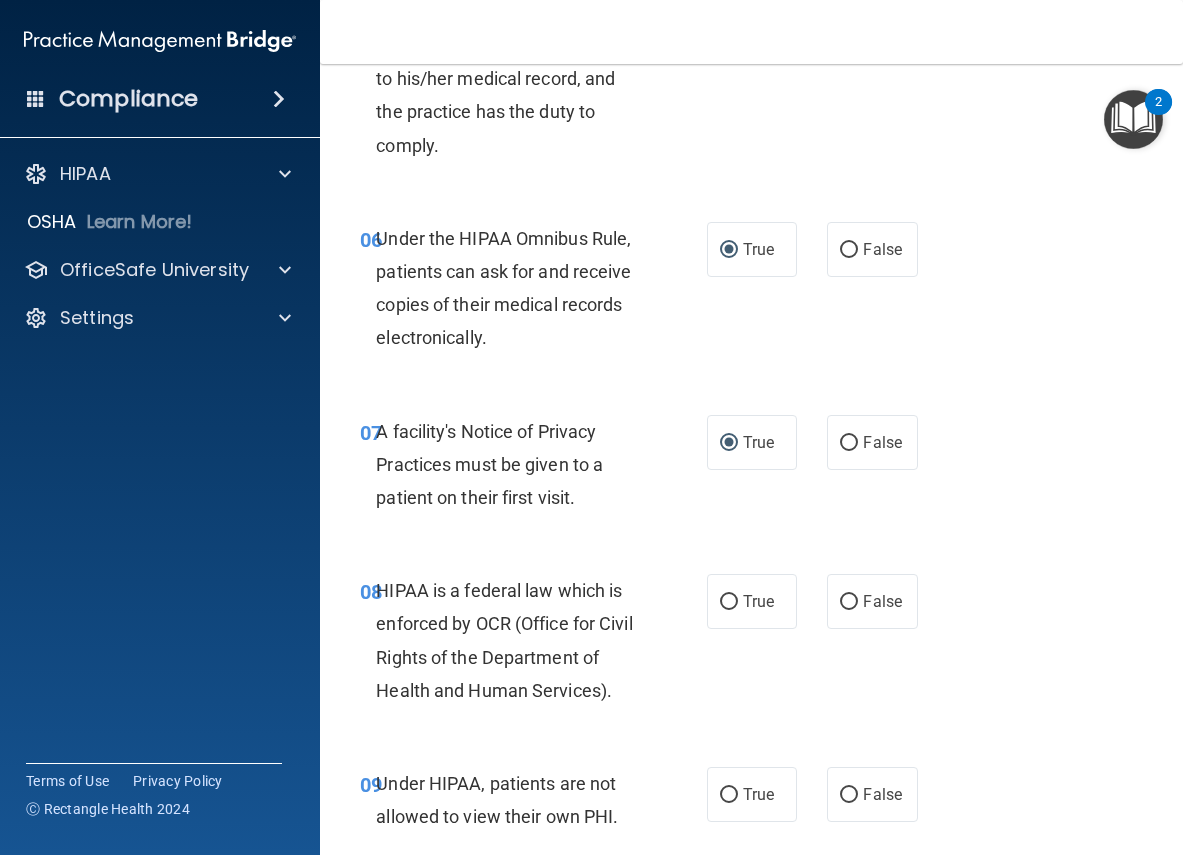 scroll, scrollTop: 1300, scrollLeft: 0, axis: vertical 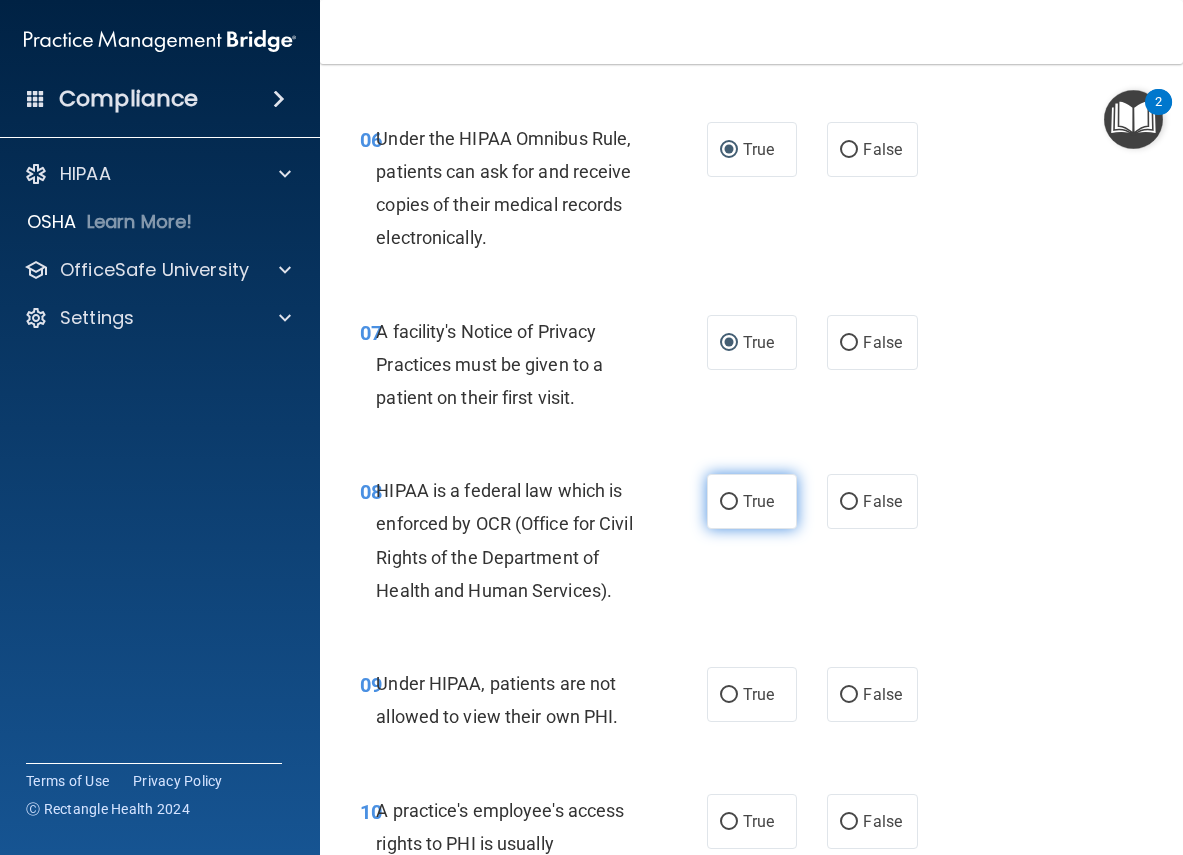 click on "True" at bounding box center (729, 502) 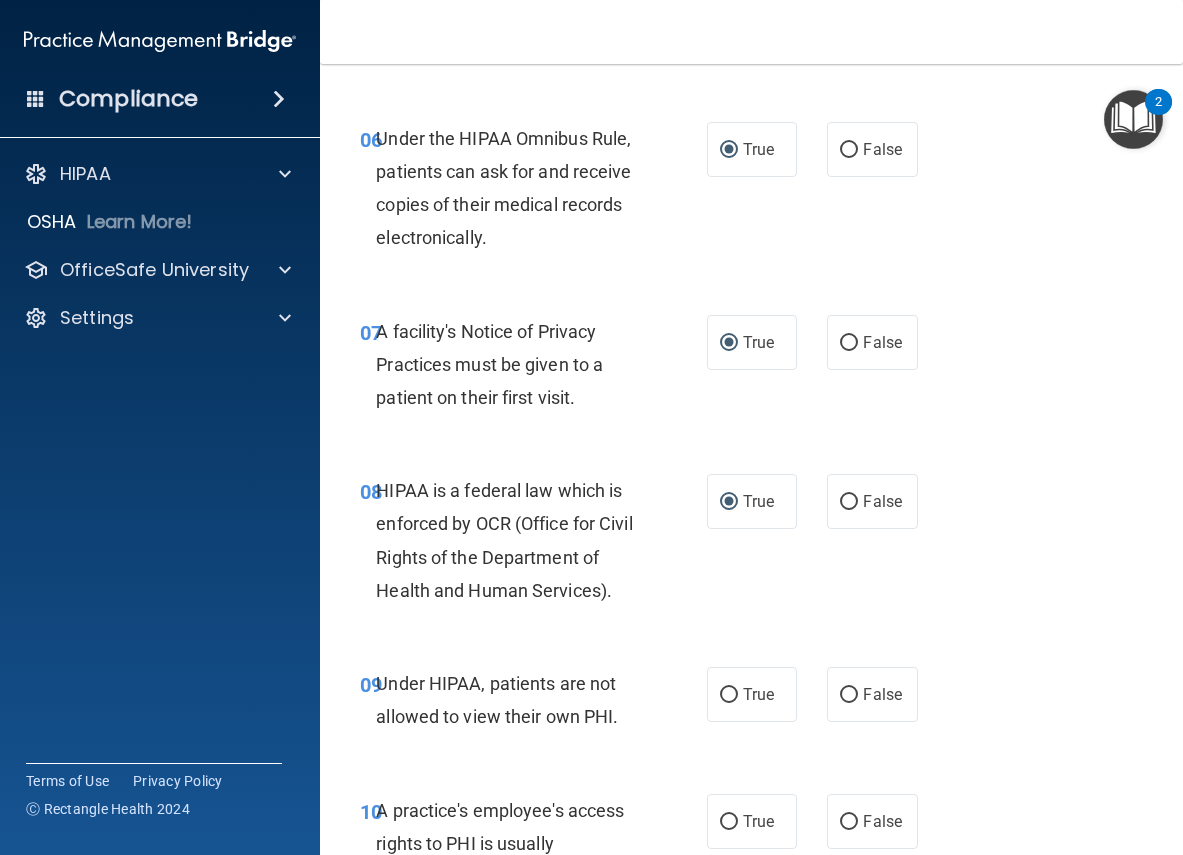 scroll, scrollTop: 1500, scrollLeft: 0, axis: vertical 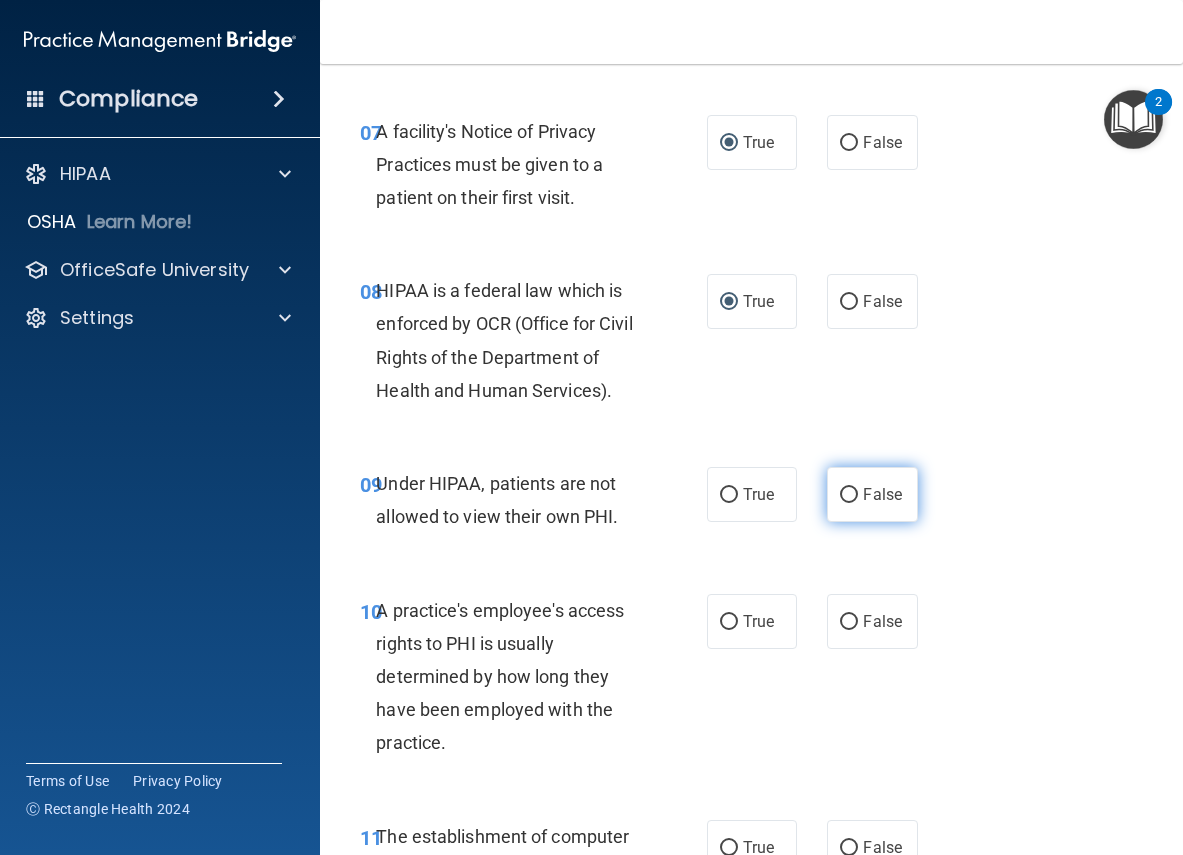 drag, startPoint x: 833, startPoint y: 562, endPoint x: 832, endPoint y: 587, distance: 25.019993 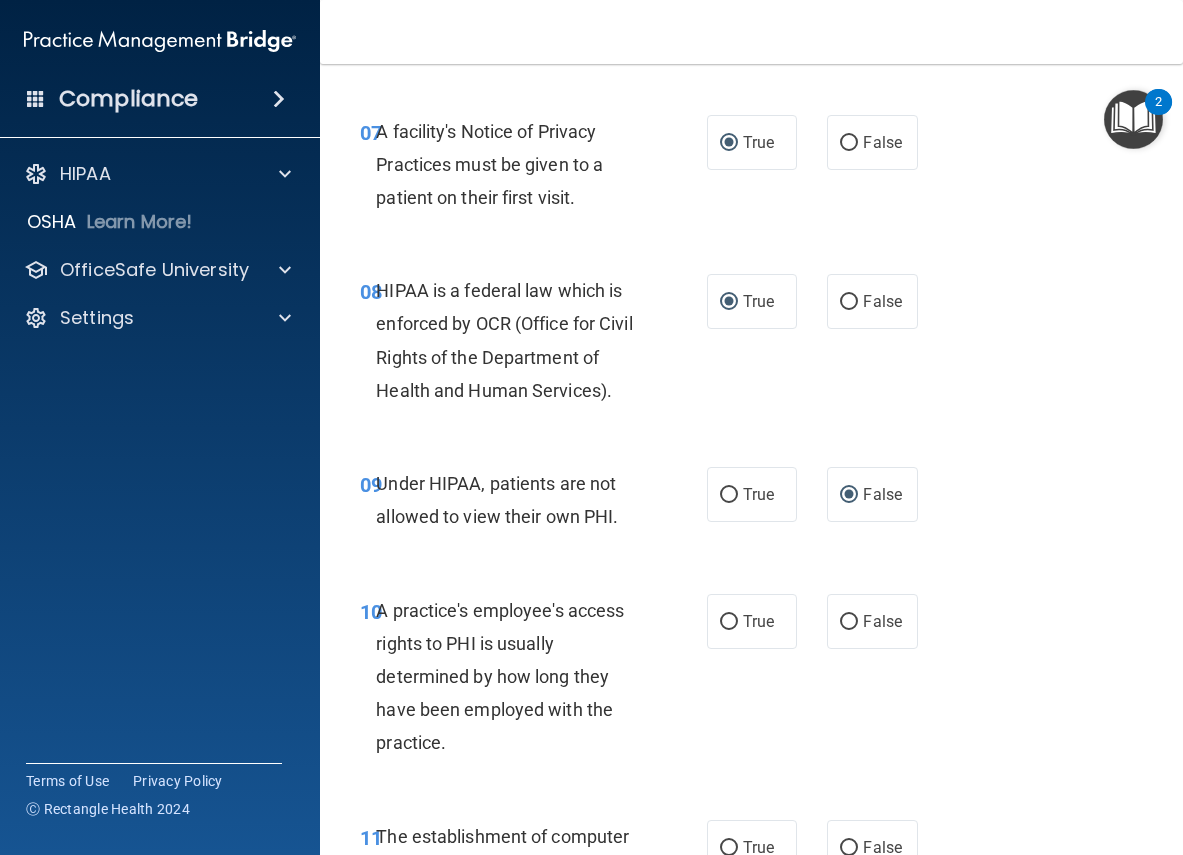 scroll, scrollTop: 1600, scrollLeft: 0, axis: vertical 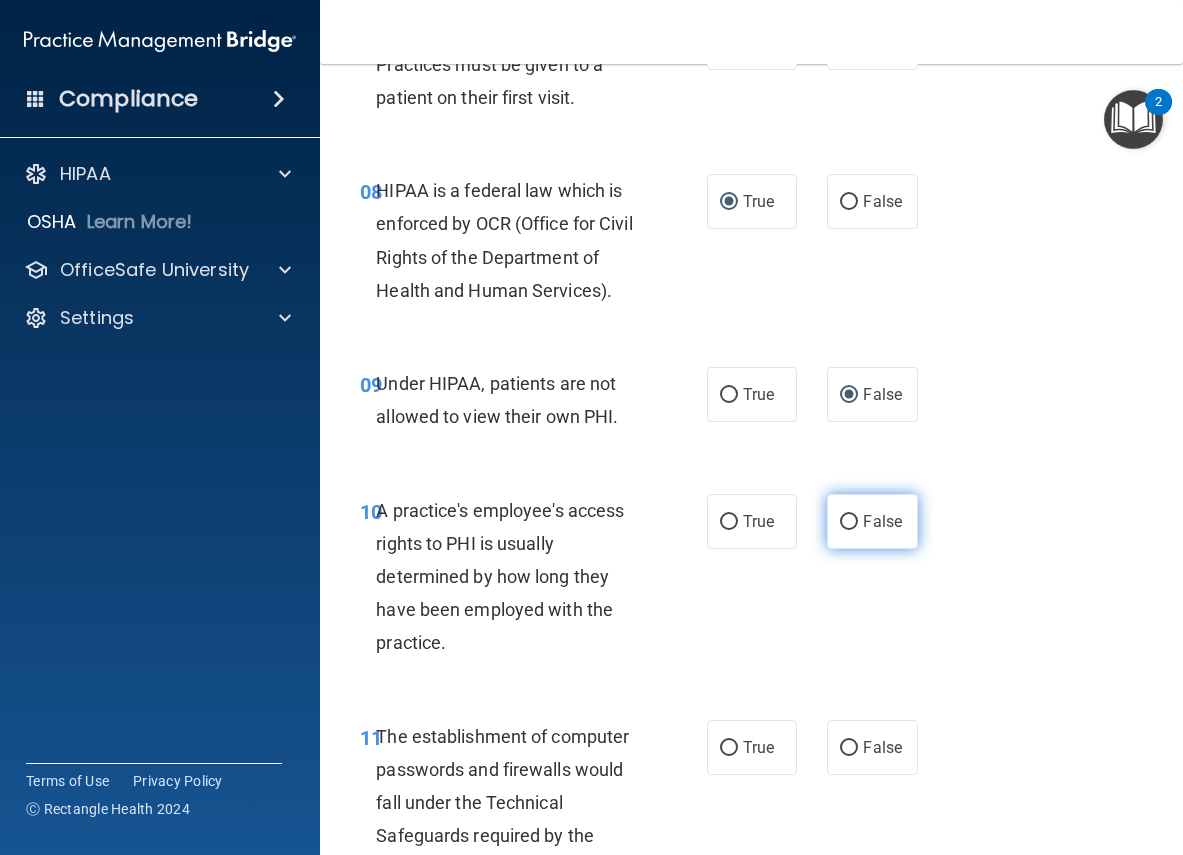 click on "False" at bounding box center [872, 521] 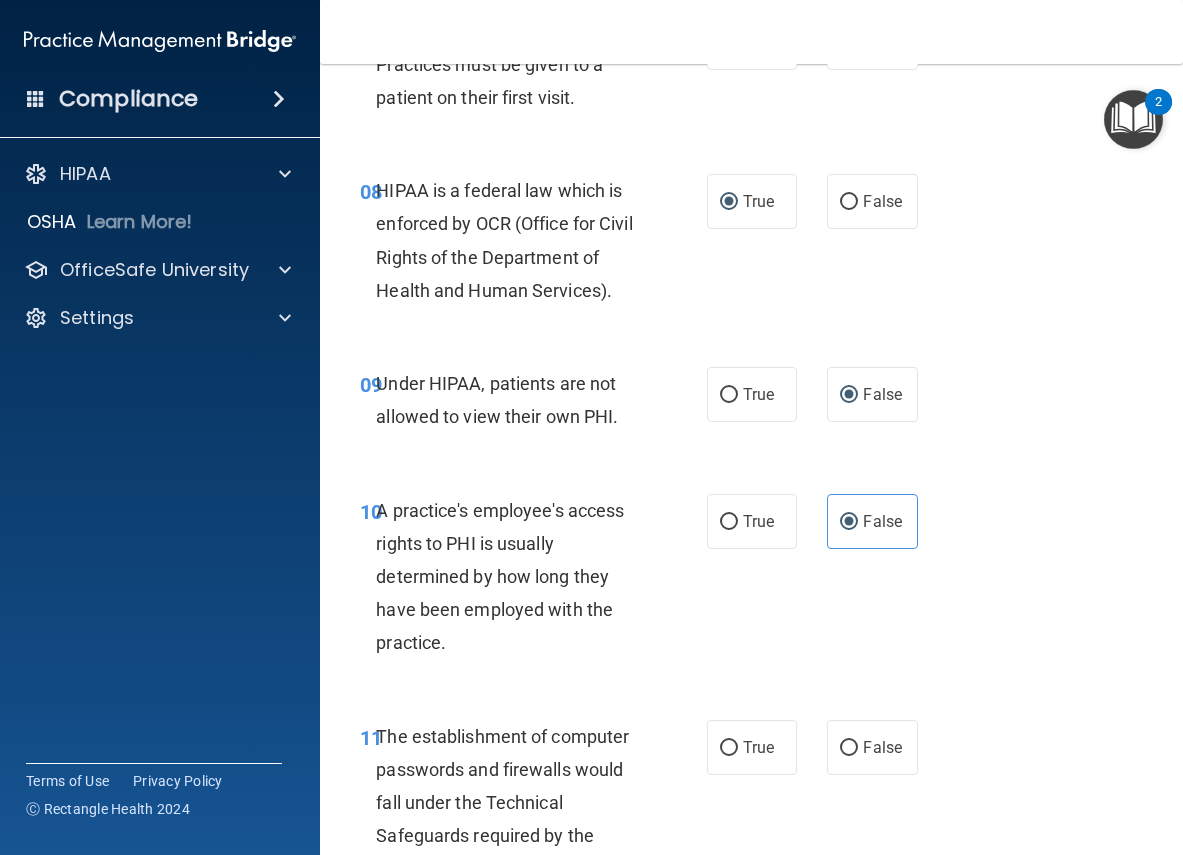 scroll, scrollTop: 1900, scrollLeft: 0, axis: vertical 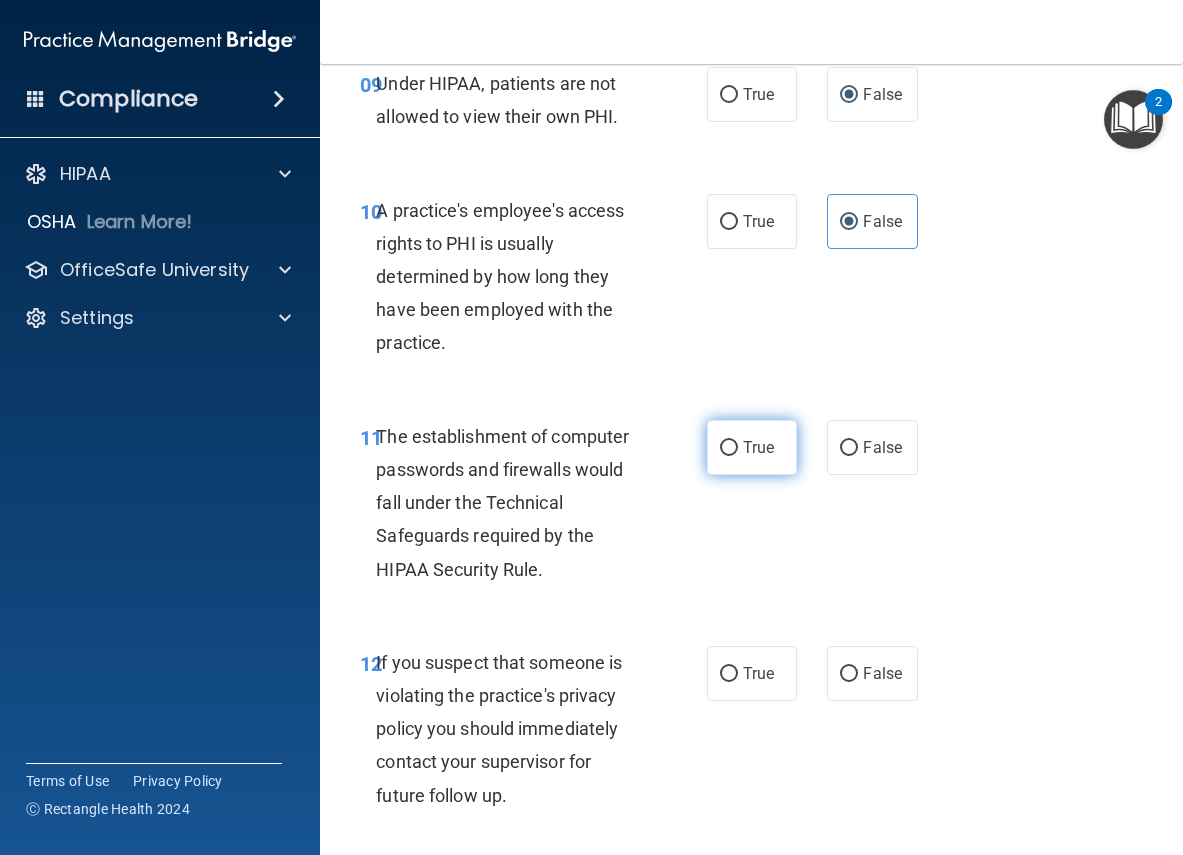 click on "True" at bounding box center (752, 447) 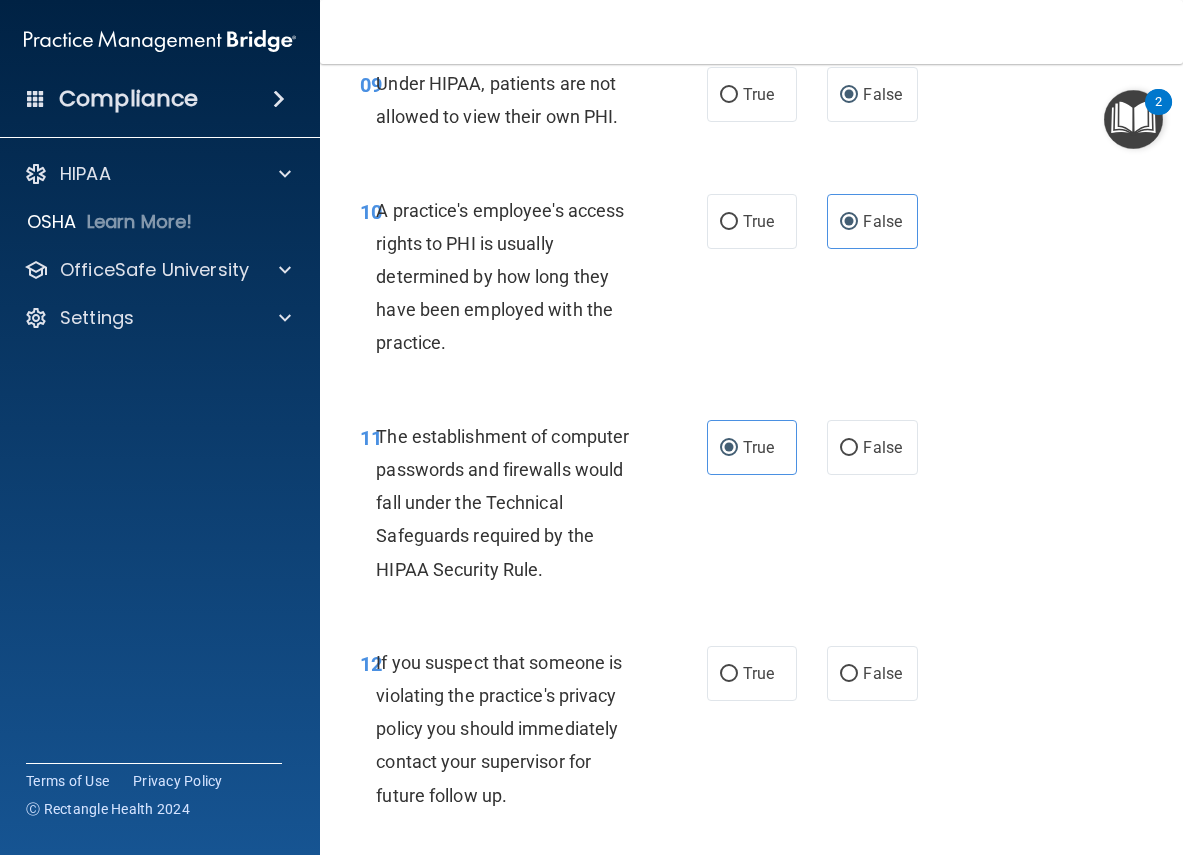 scroll, scrollTop: 2100, scrollLeft: 0, axis: vertical 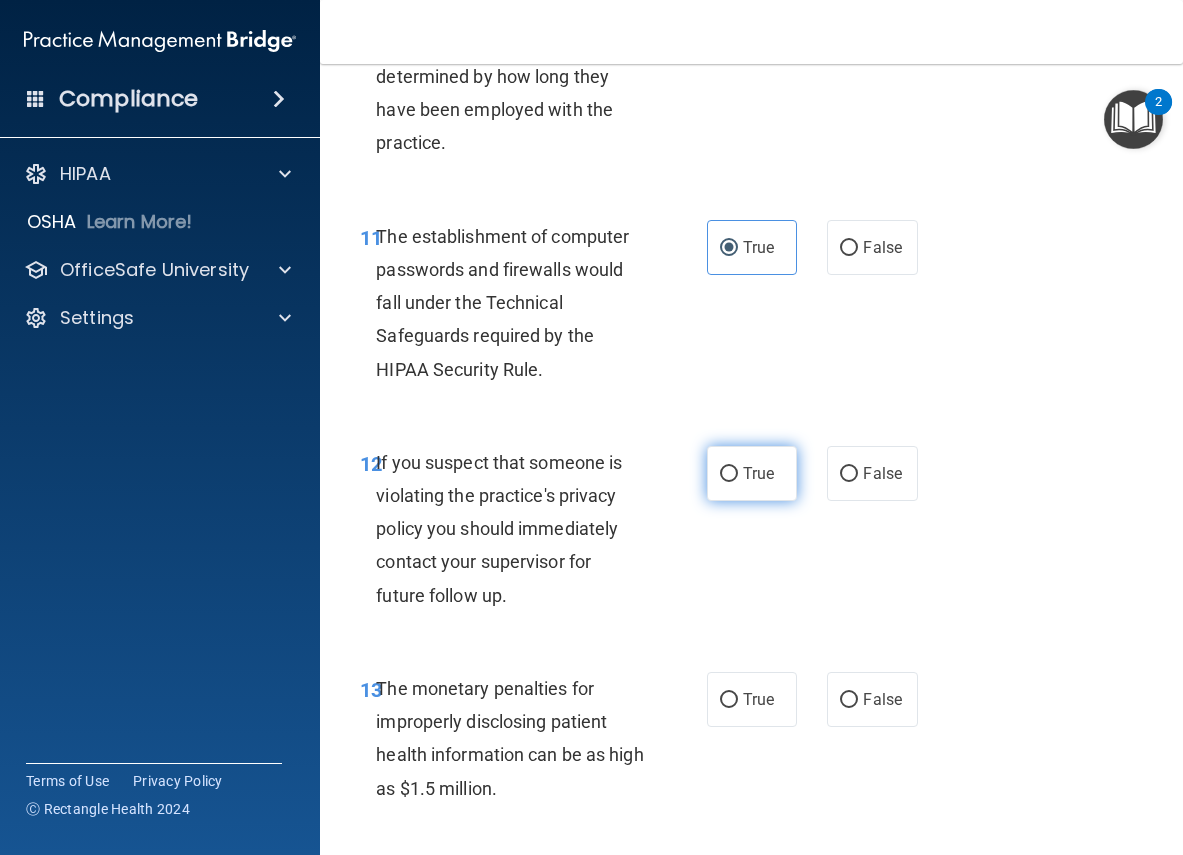 click on "True" at bounding box center [729, 474] 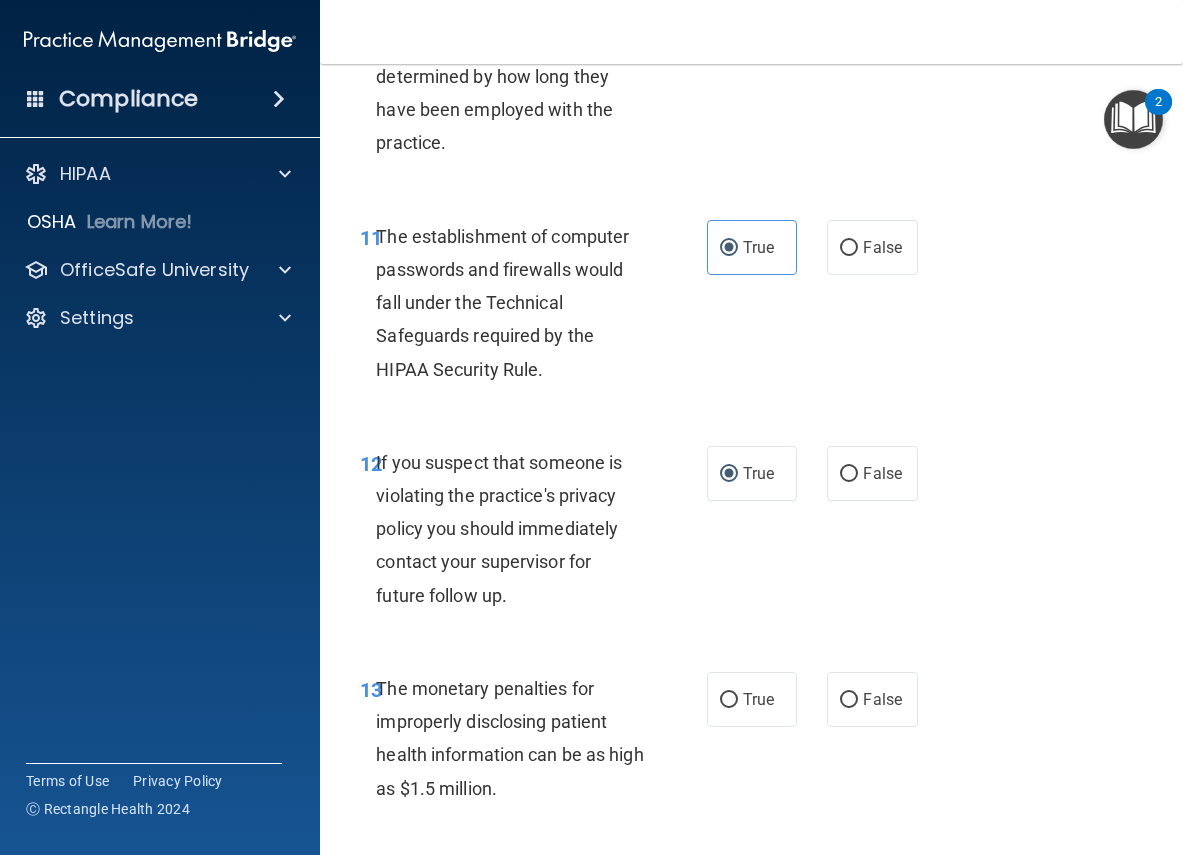 scroll, scrollTop: 2300, scrollLeft: 0, axis: vertical 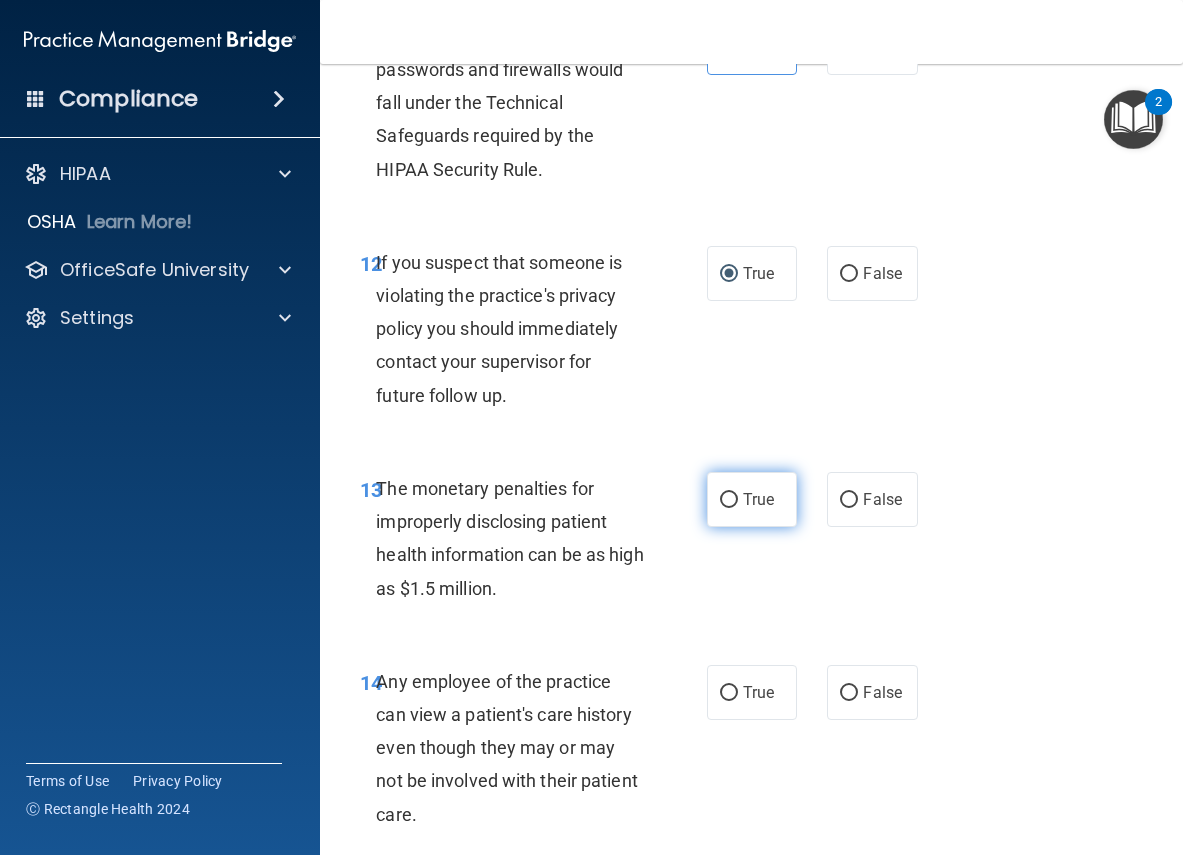 click on "True" at bounding box center [729, 500] 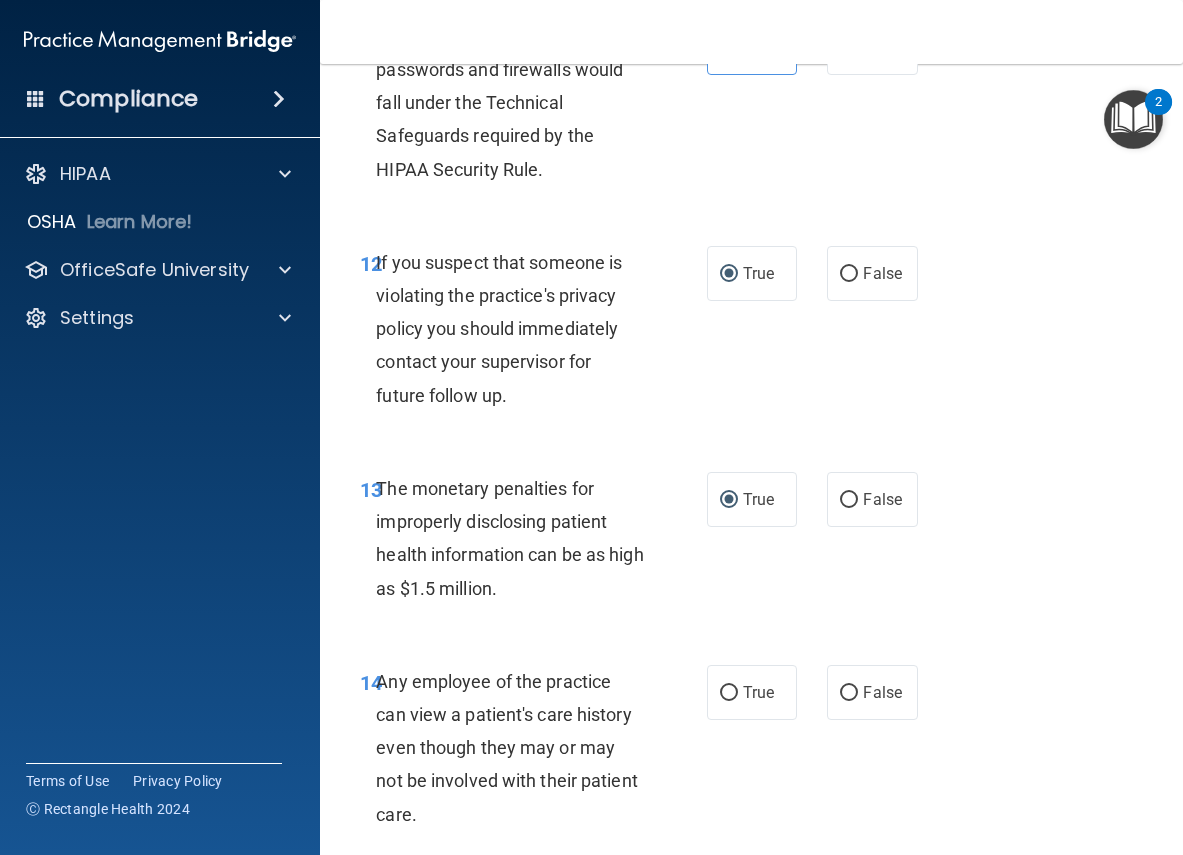 scroll, scrollTop: 2500, scrollLeft: 0, axis: vertical 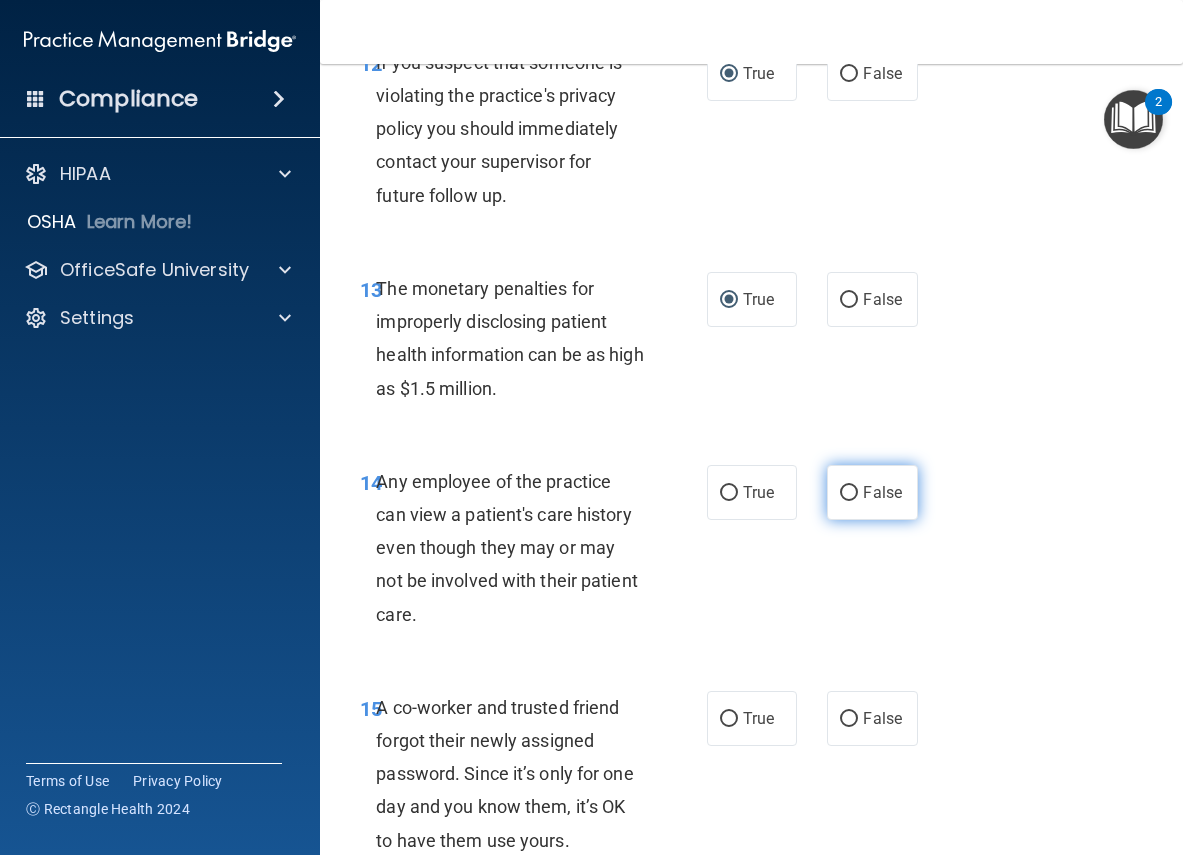 click on "False" at bounding box center (849, 493) 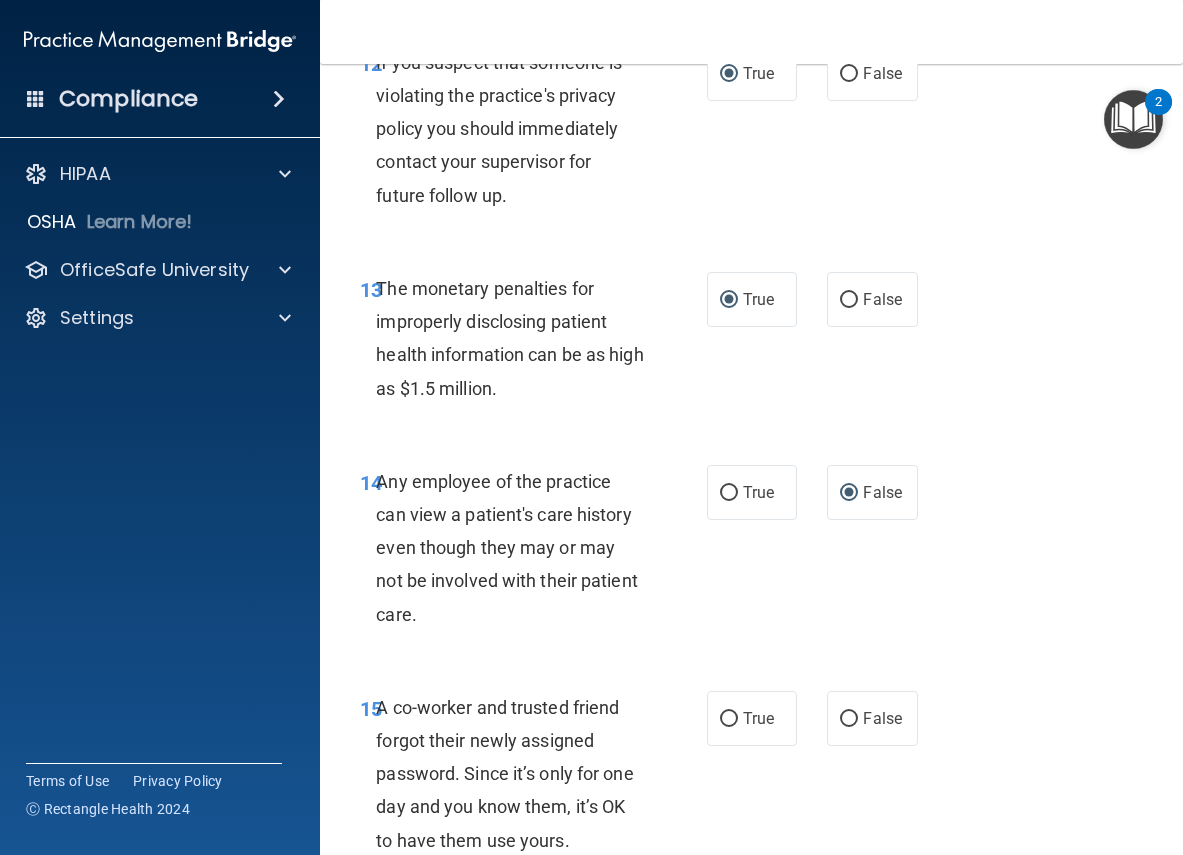 scroll, scrollTop: 2700, scrollLeft: 0, axis: vertical 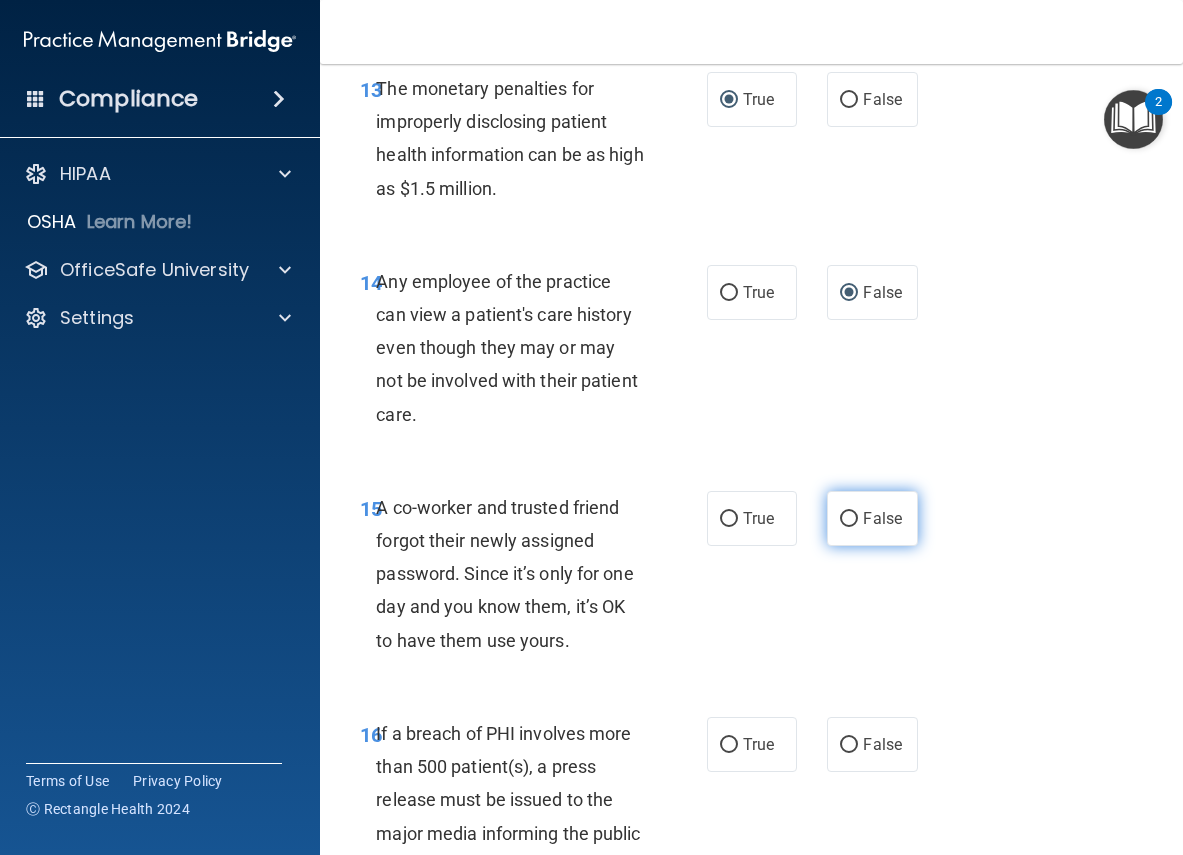click on "False" at bounding box center [849, 519] 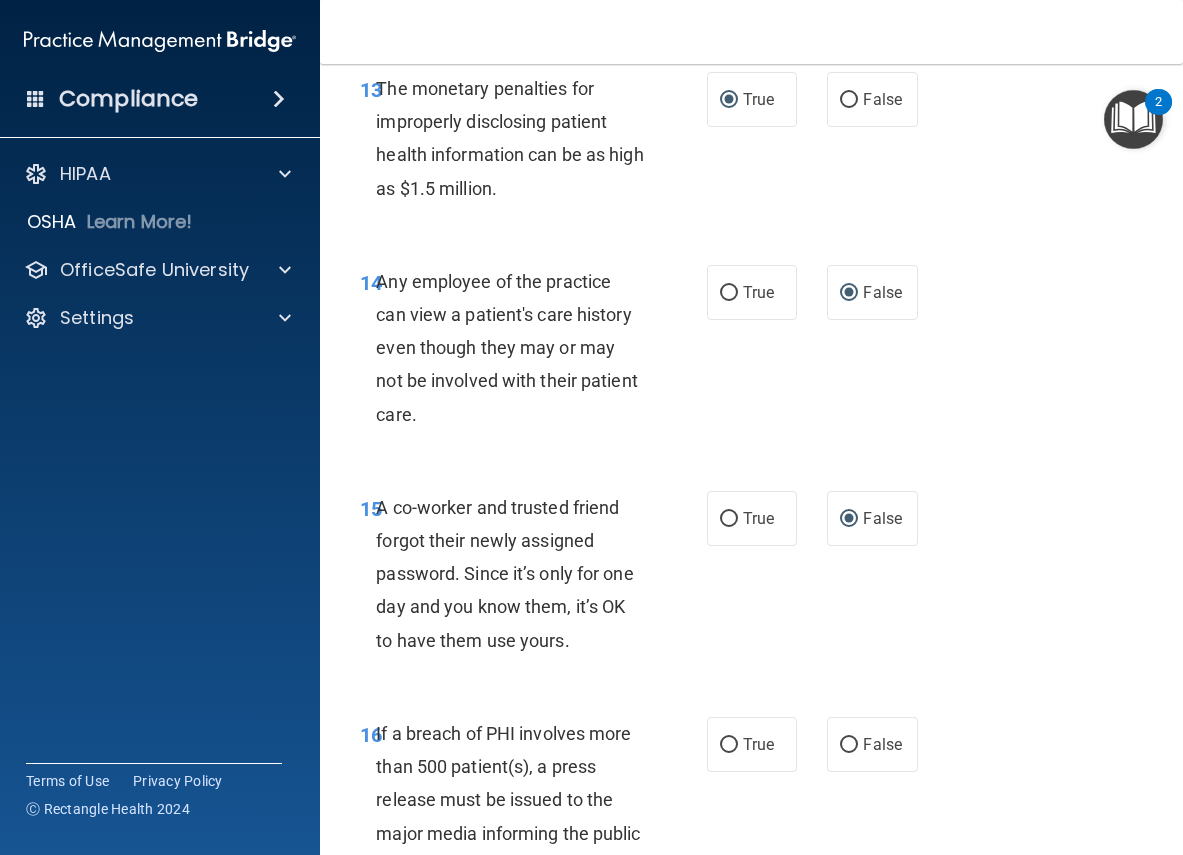 scroll, scrollTop: 2900, scrollLeft: 0, axis: vertical 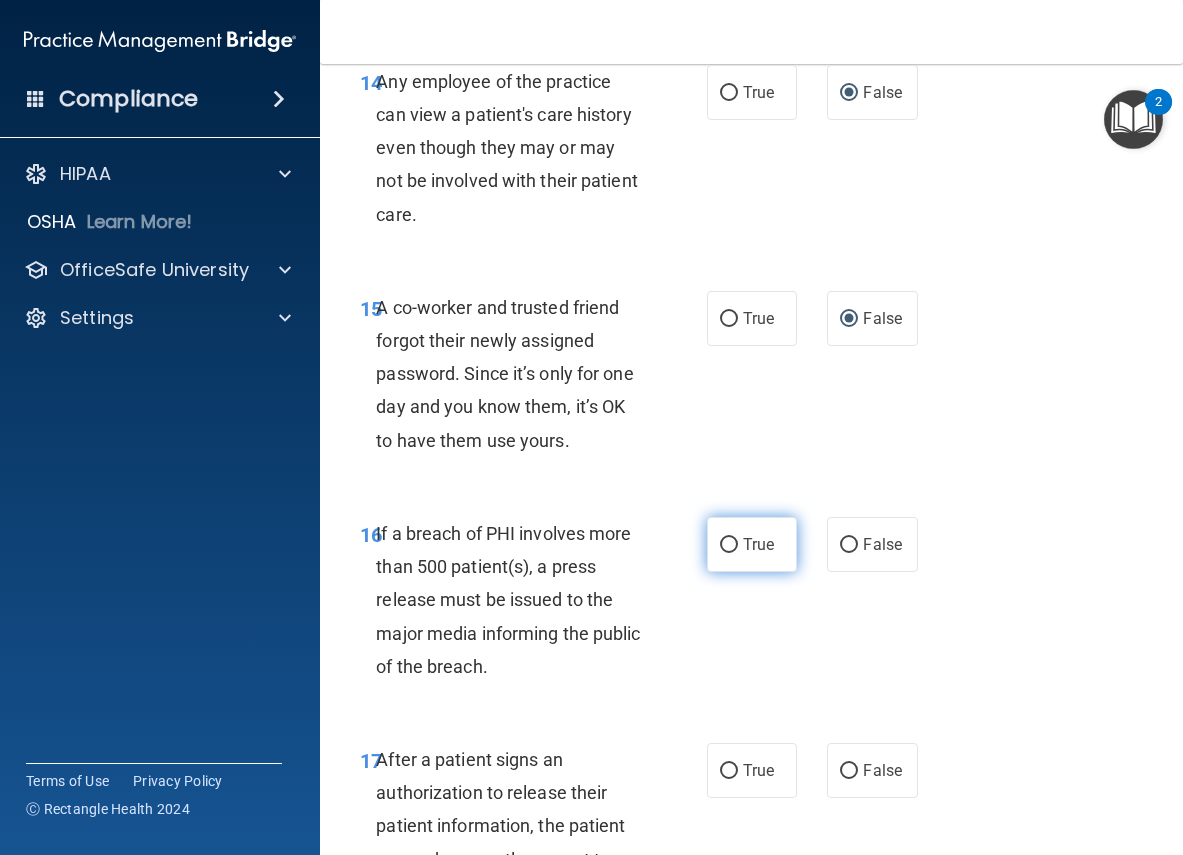 click on "True" at bounding box center (729, 545) 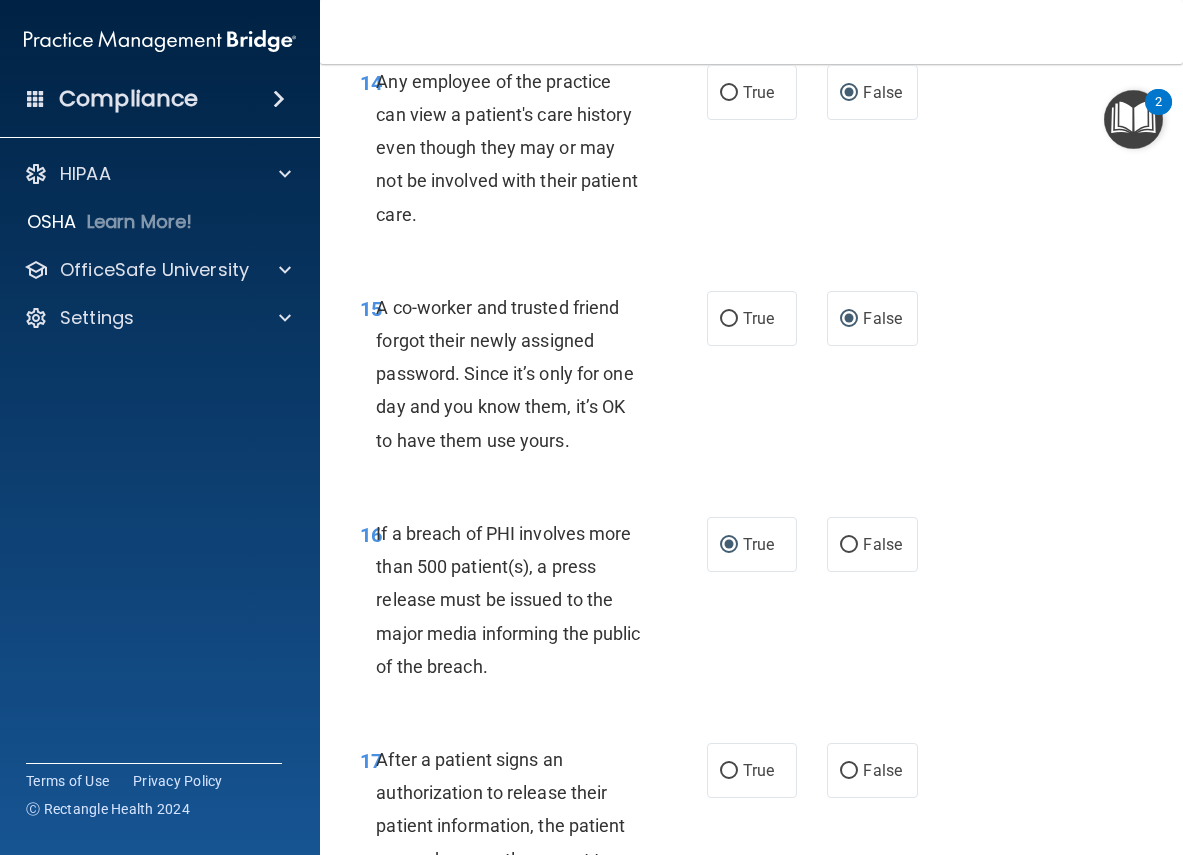scroll, scrollTop: 3100, scrollLeft: 0, axis: vertical 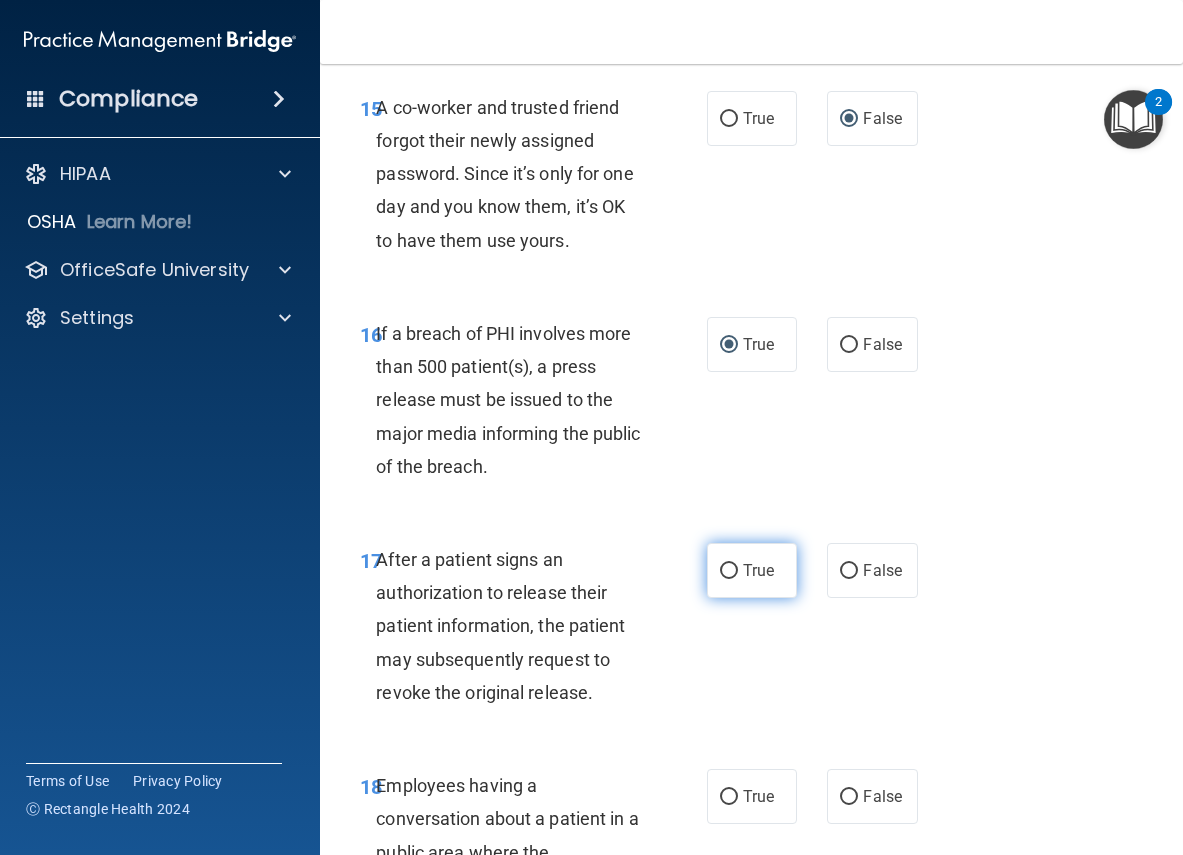 drag, startPoint x: 707, startPoint y: 613, endPoint x: 725, endPoint y: 638, distance: 30.805843 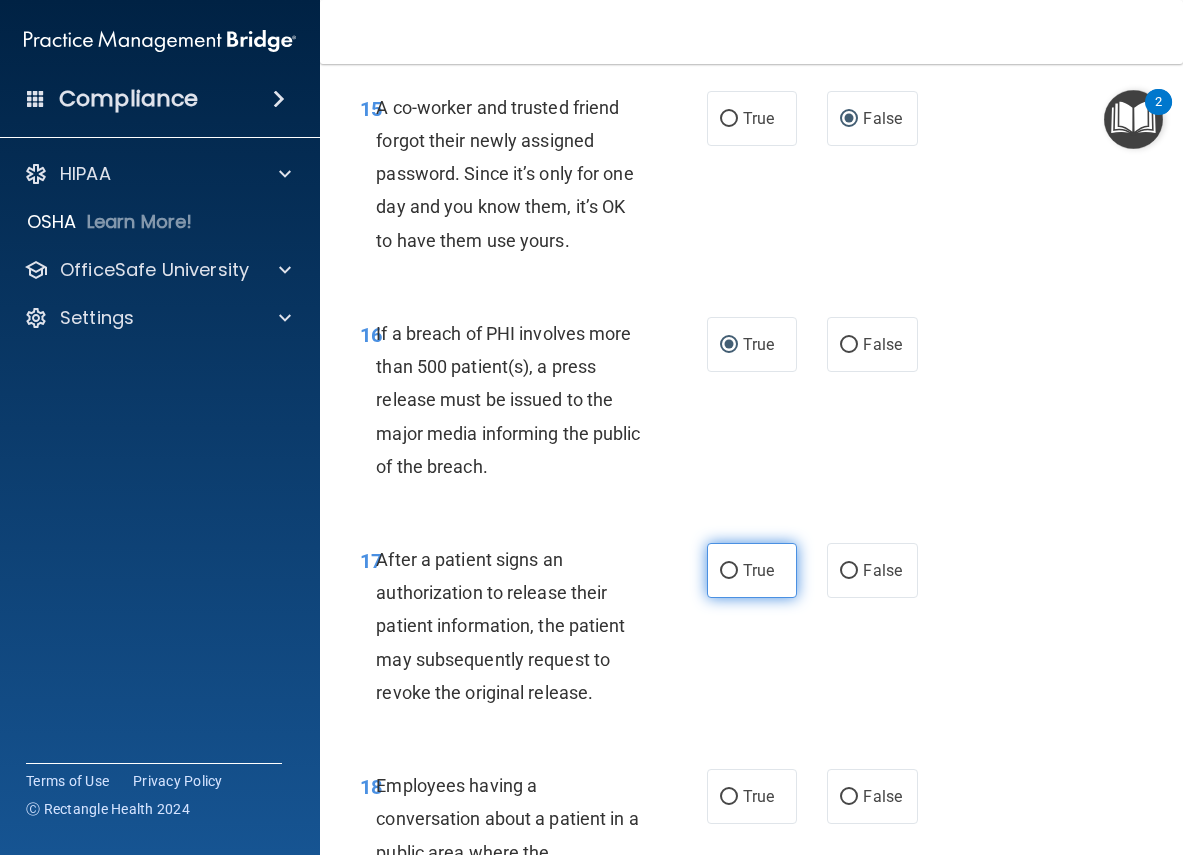 click on "True" at bounding box center (729, 571) 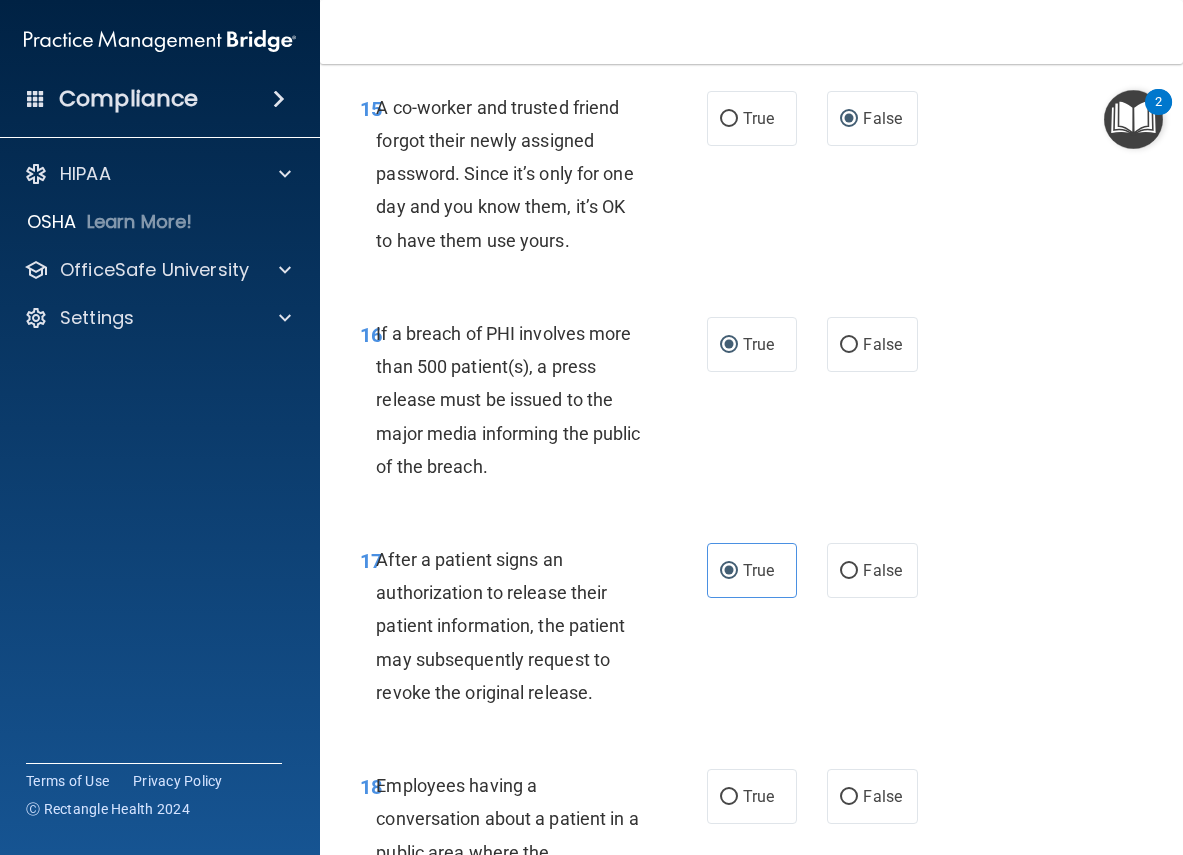 scroll, scrollTop: 3300, scrollLeft: 0, axis: vertical 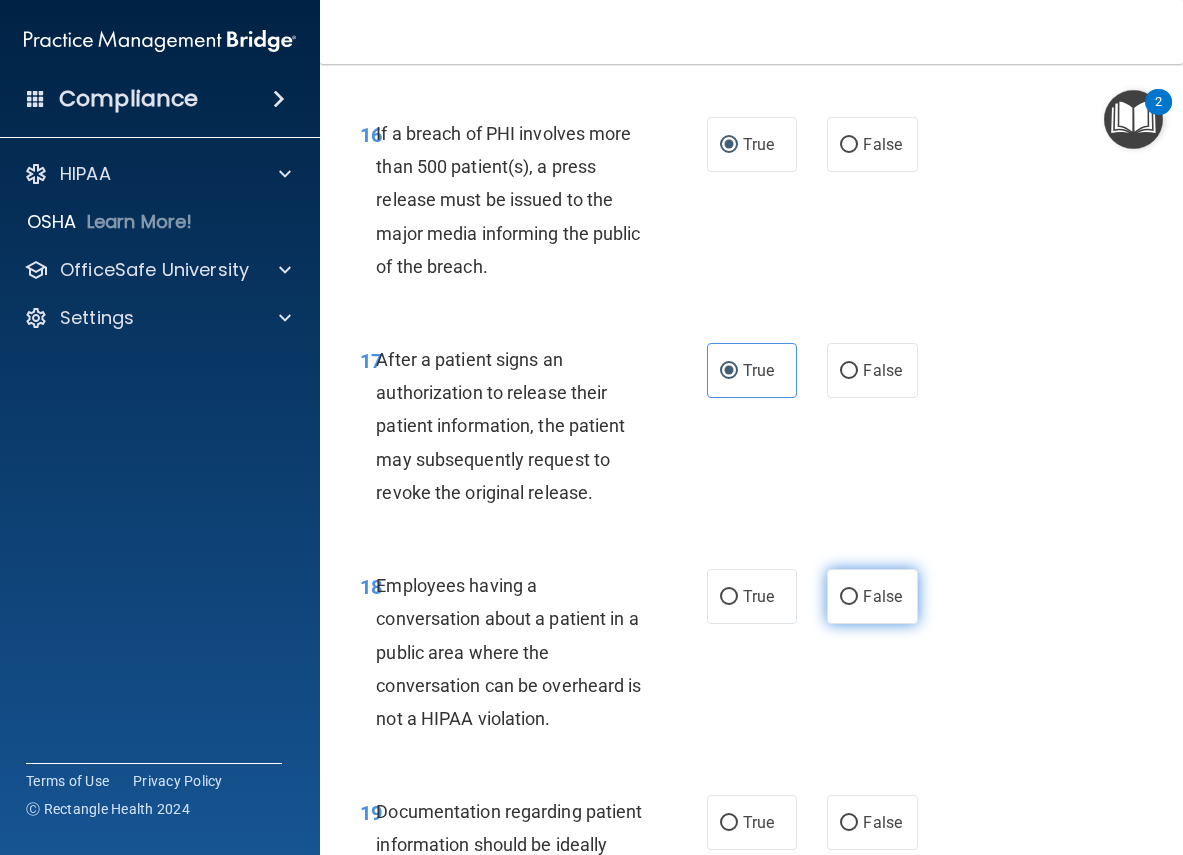 drag, startPoint x: 842, startPoint y: 658, endPoint x: 841, endPoint y: 670, distance: 12.0415945 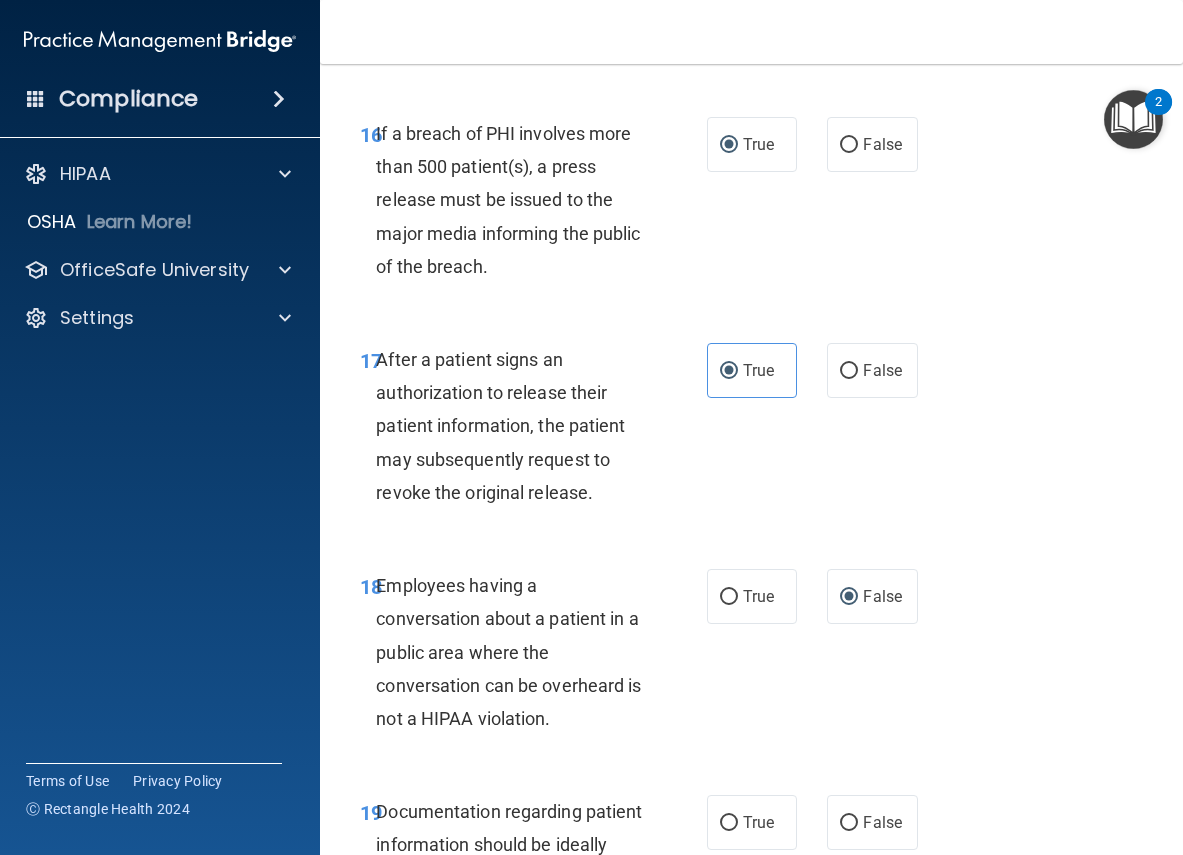 scroll, scrollTop: 3500, scrollLeft: 0, axis: vertical 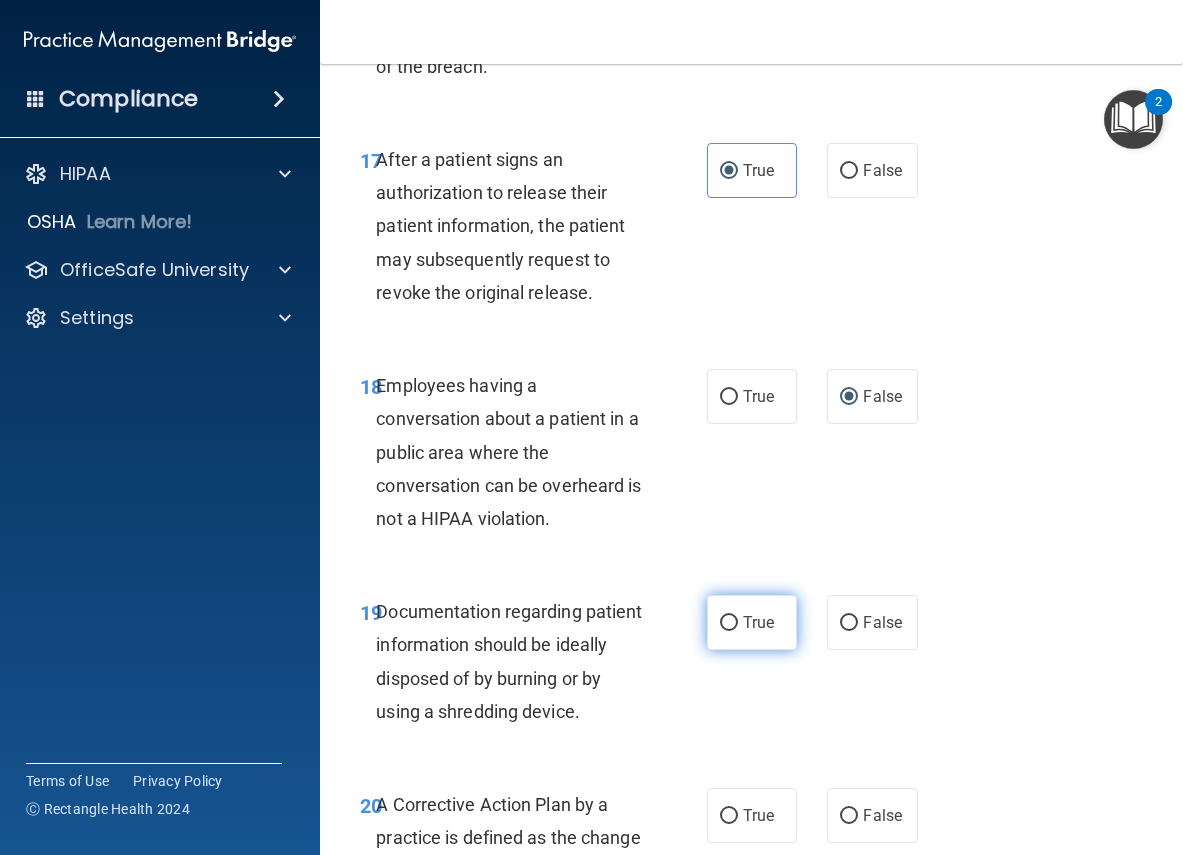 click on "True" at bounding box center (752, 622) 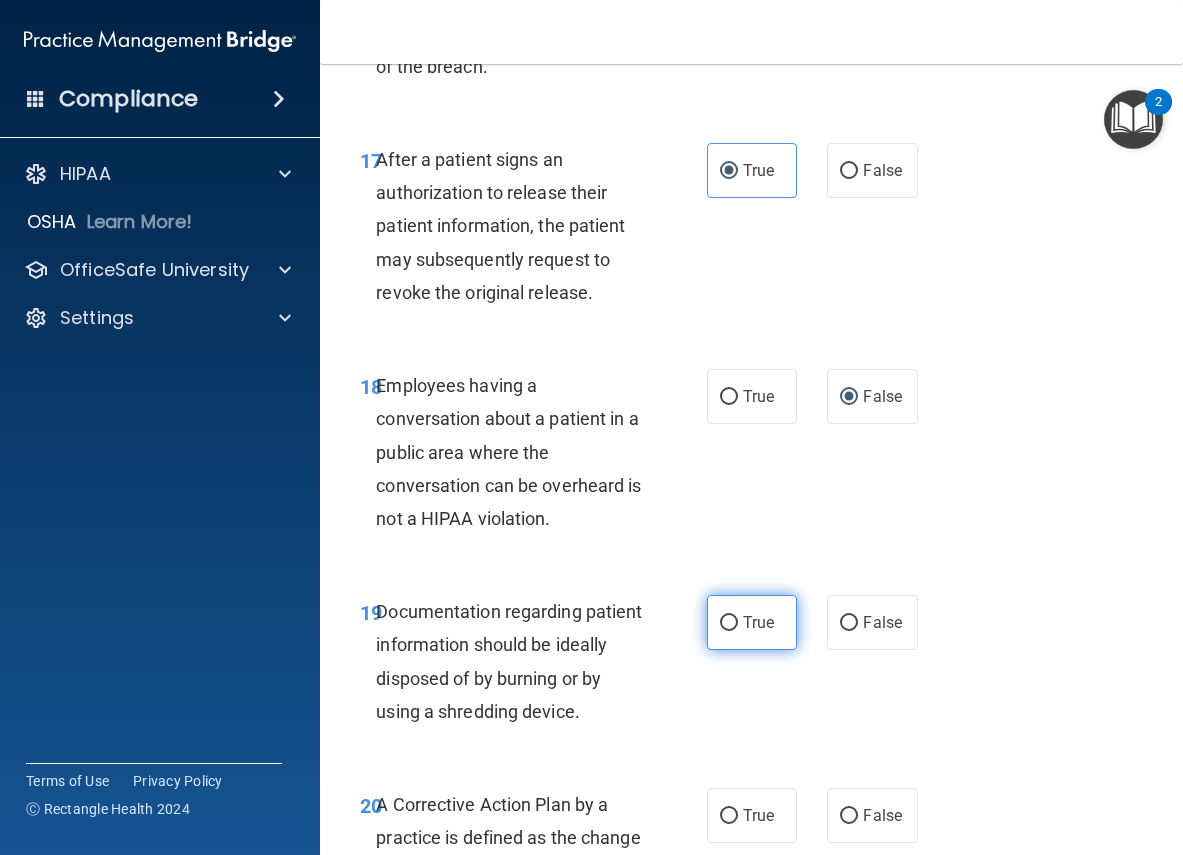 click on "True" at bounding box center [729, 623] 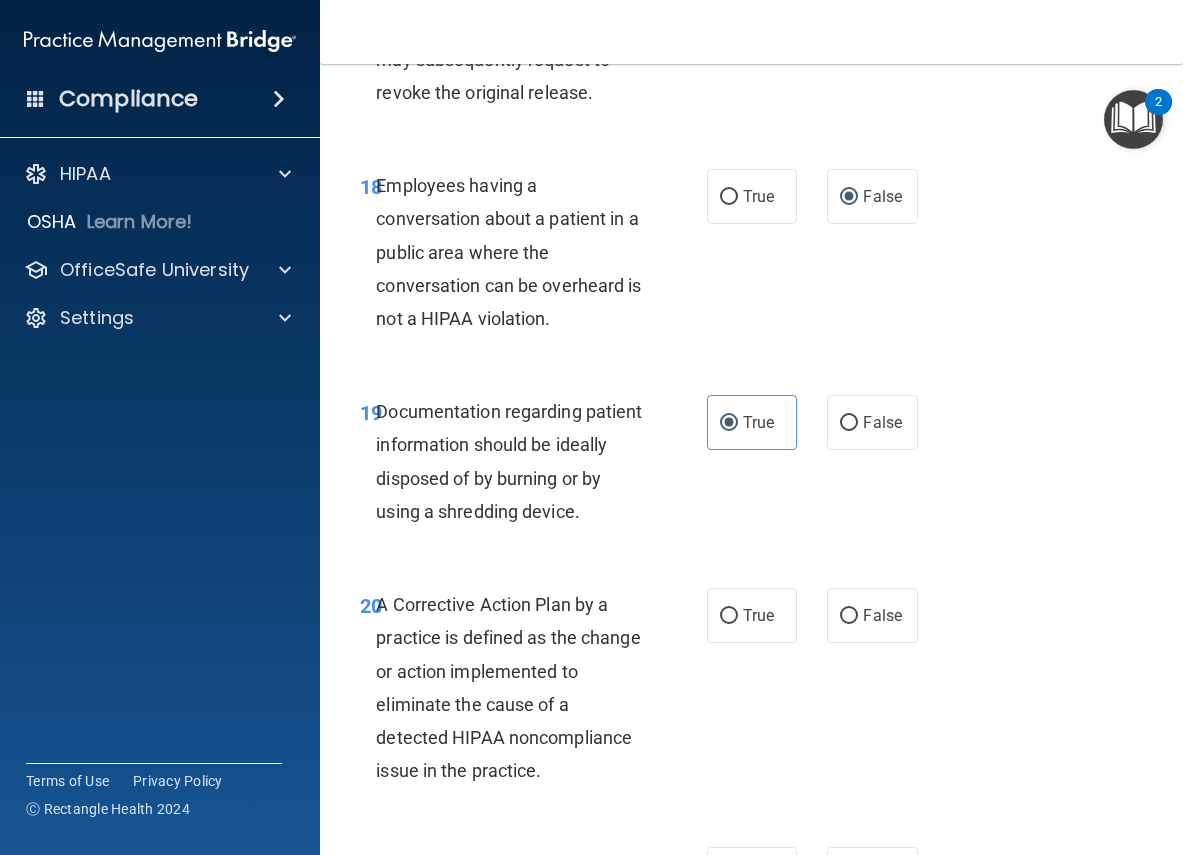 scroll, scrollTop: 3800, scrollLeft: 0, axis: vertical 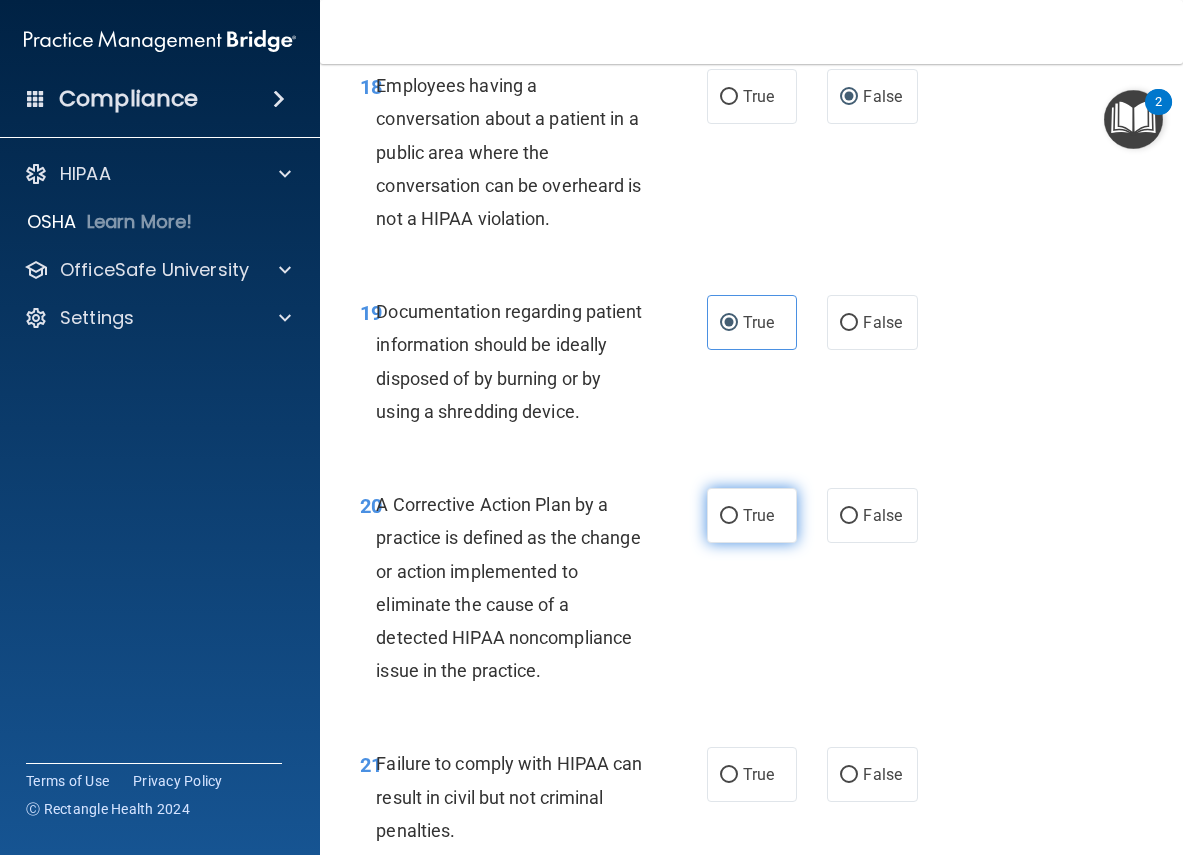 click on "True" at bounding box center [729, 516] 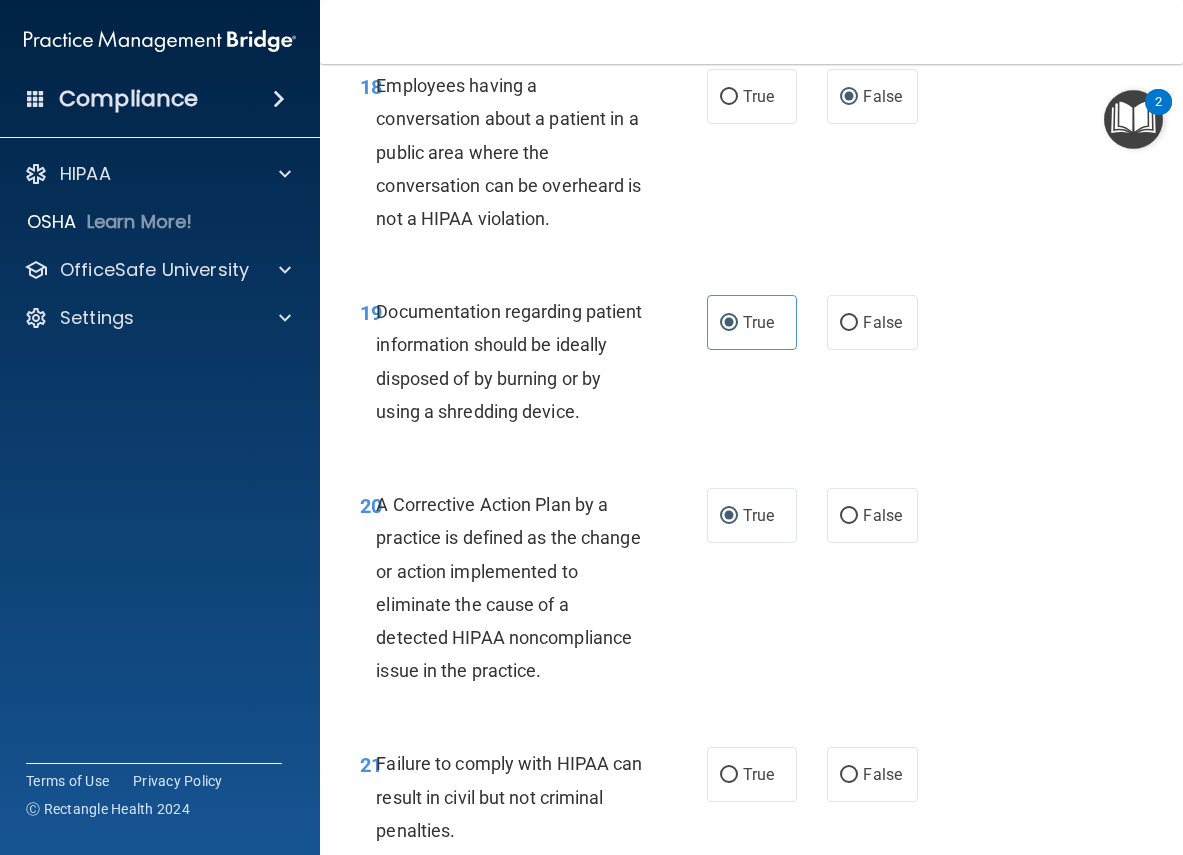 scroll, scrollTop: 4000, scrollLeft: 0, axis: vertical 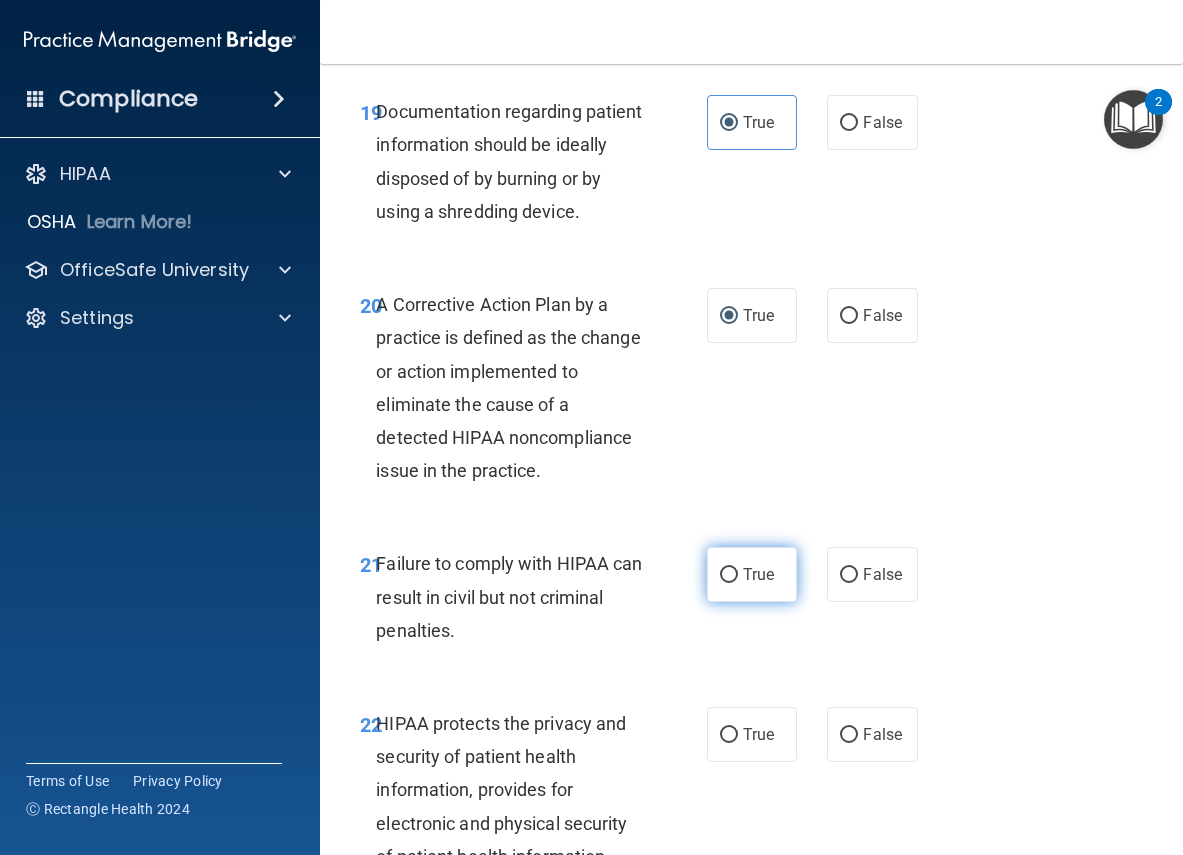 click on "True" at bounding box center (729, 575) 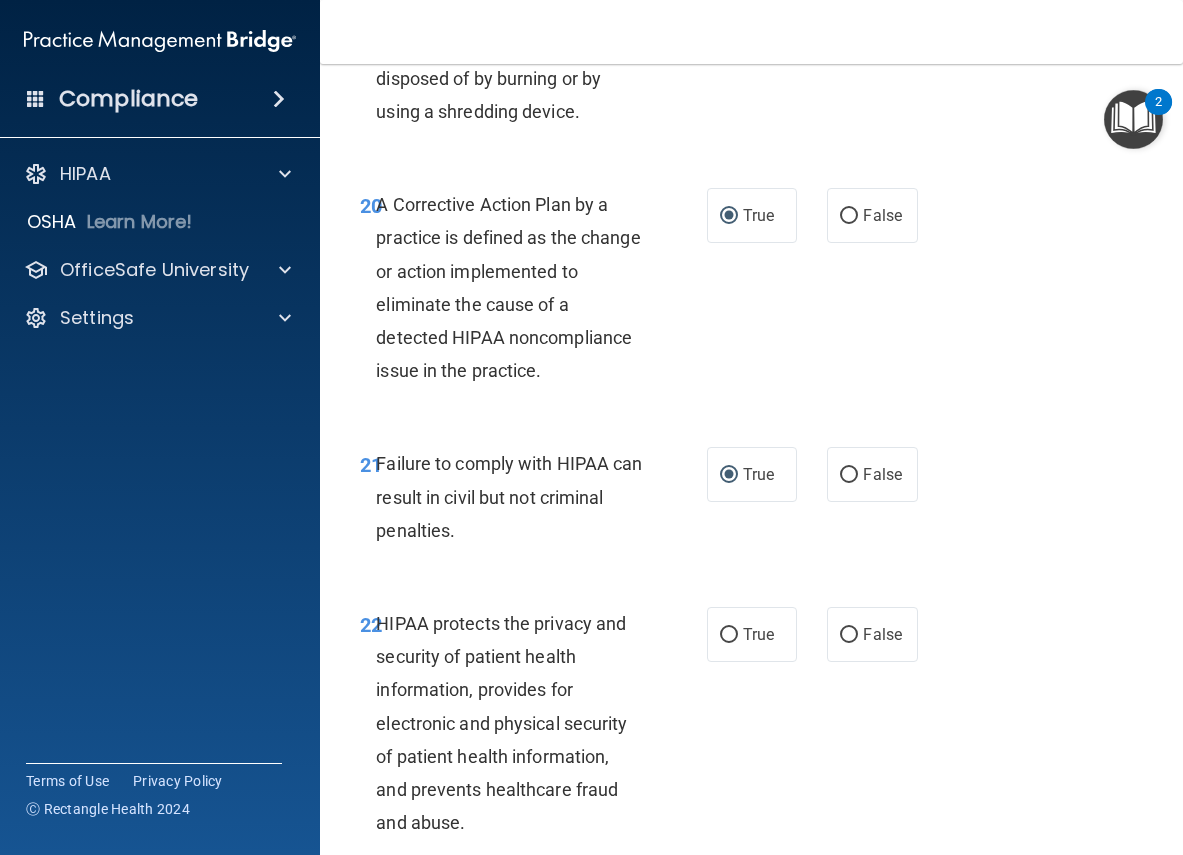 scroll, scrollTop: 4200, scrollLeft: 0, axis: vertical 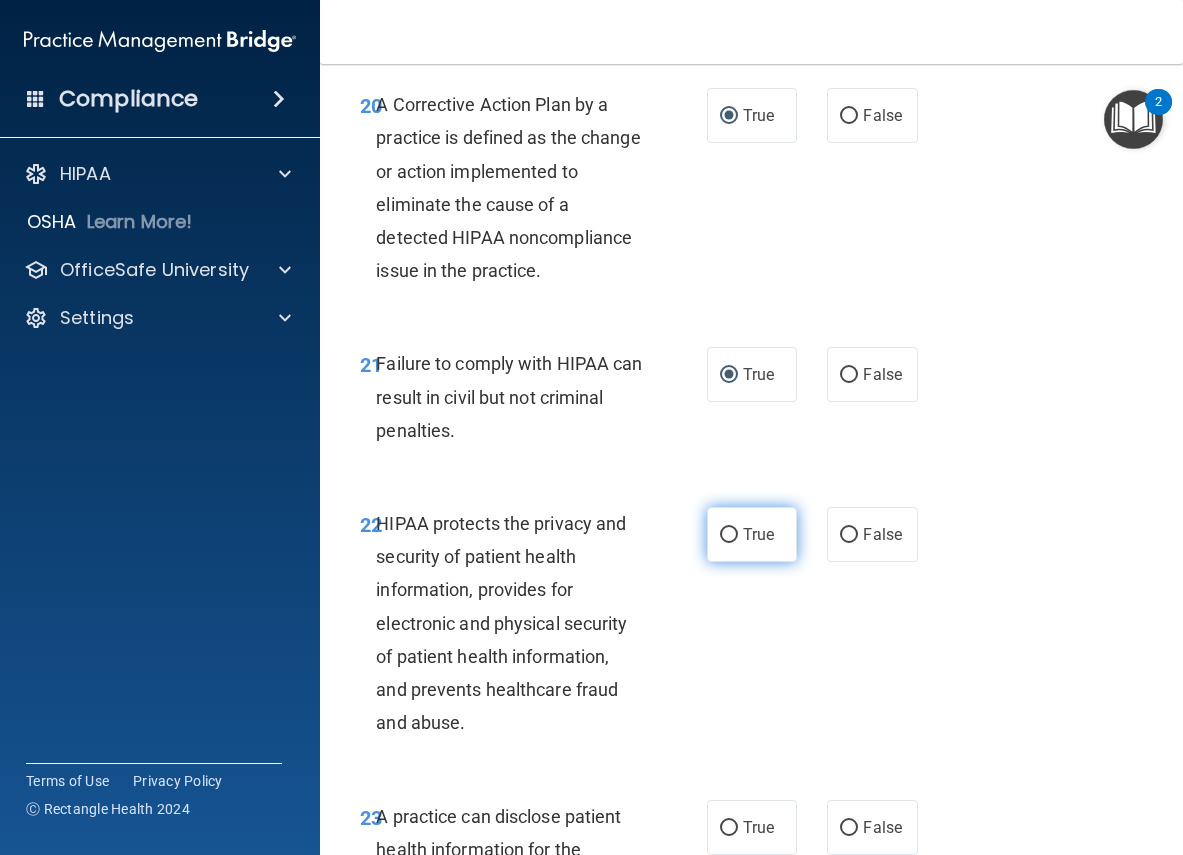 click on "True" at bounding box center [729, 535] 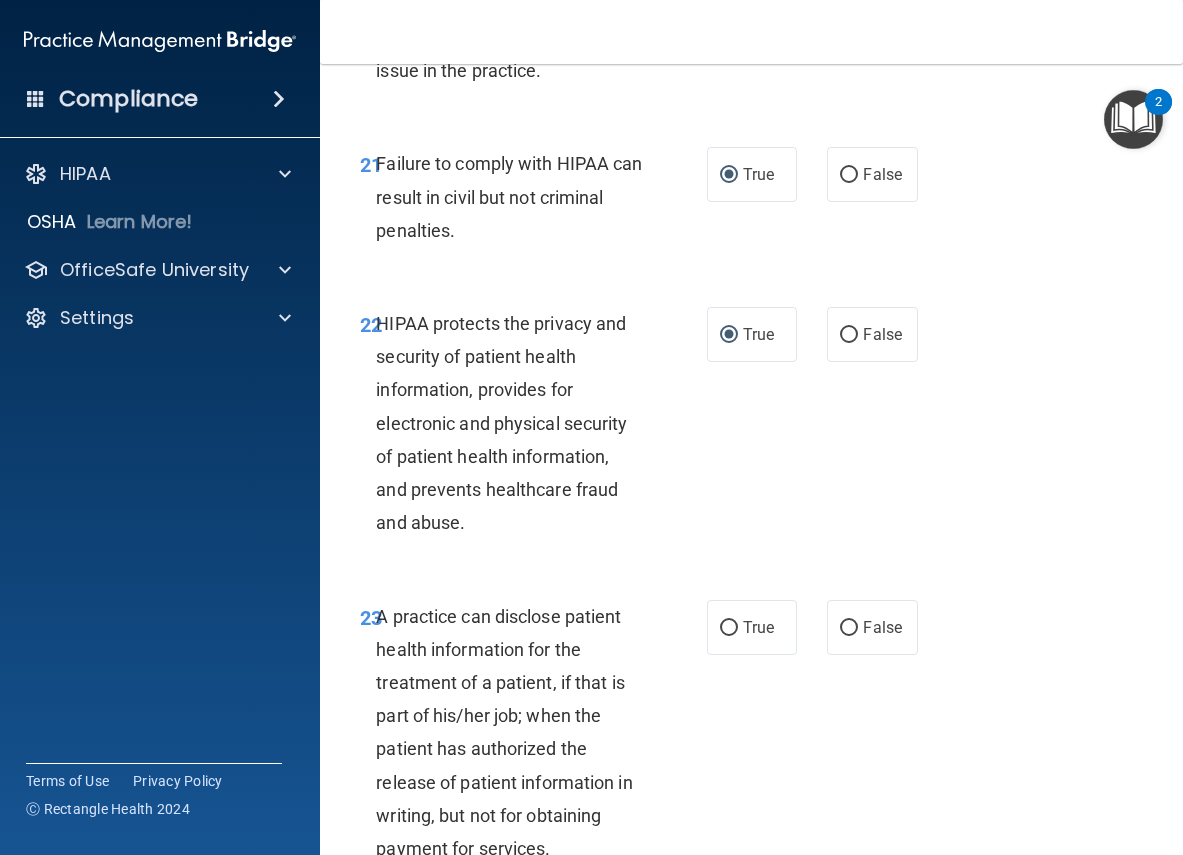 scroll, scrollTop: 4500, scrollLeft: 0, axis: vertical 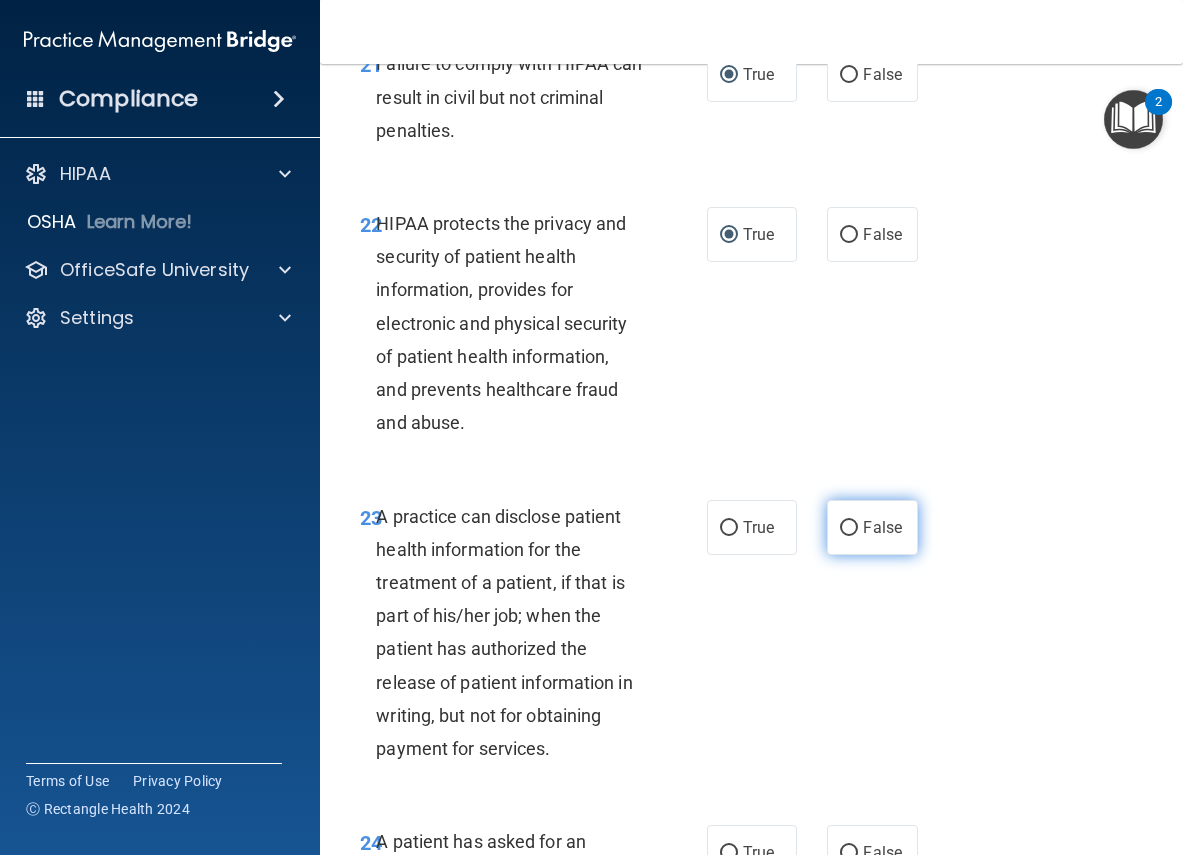 click on "False" at bounding box center (849, 528) 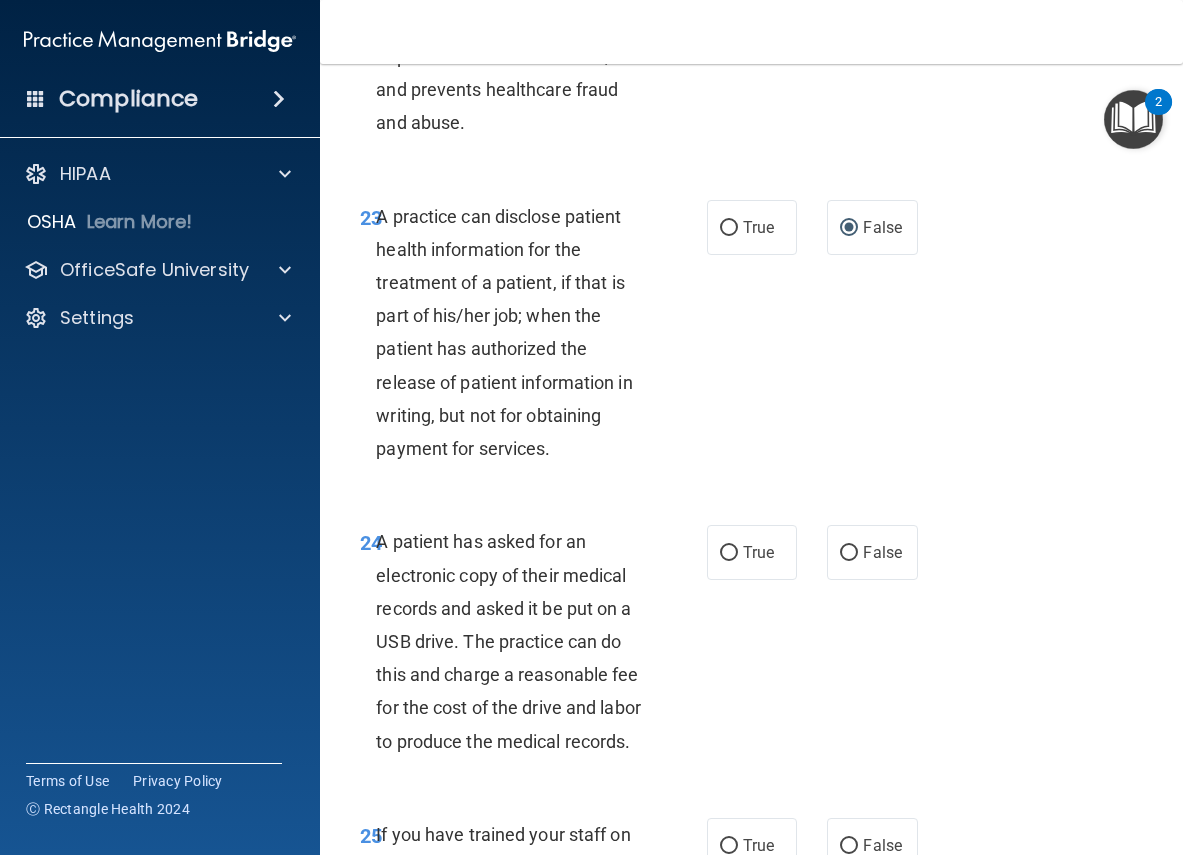 scroll, scrollTop: 4900, scrollLeft: 0, axis: vertical 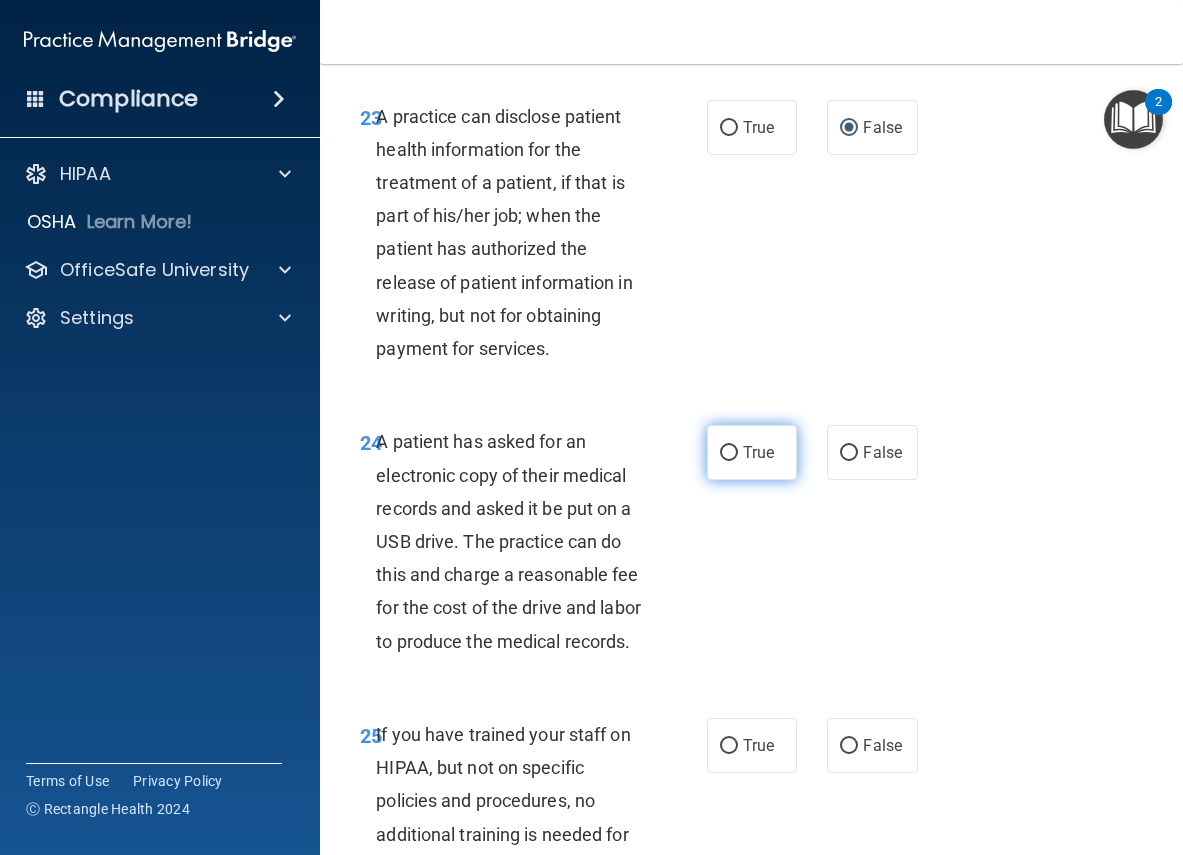 click on "True" at bounding box center (729, 453) 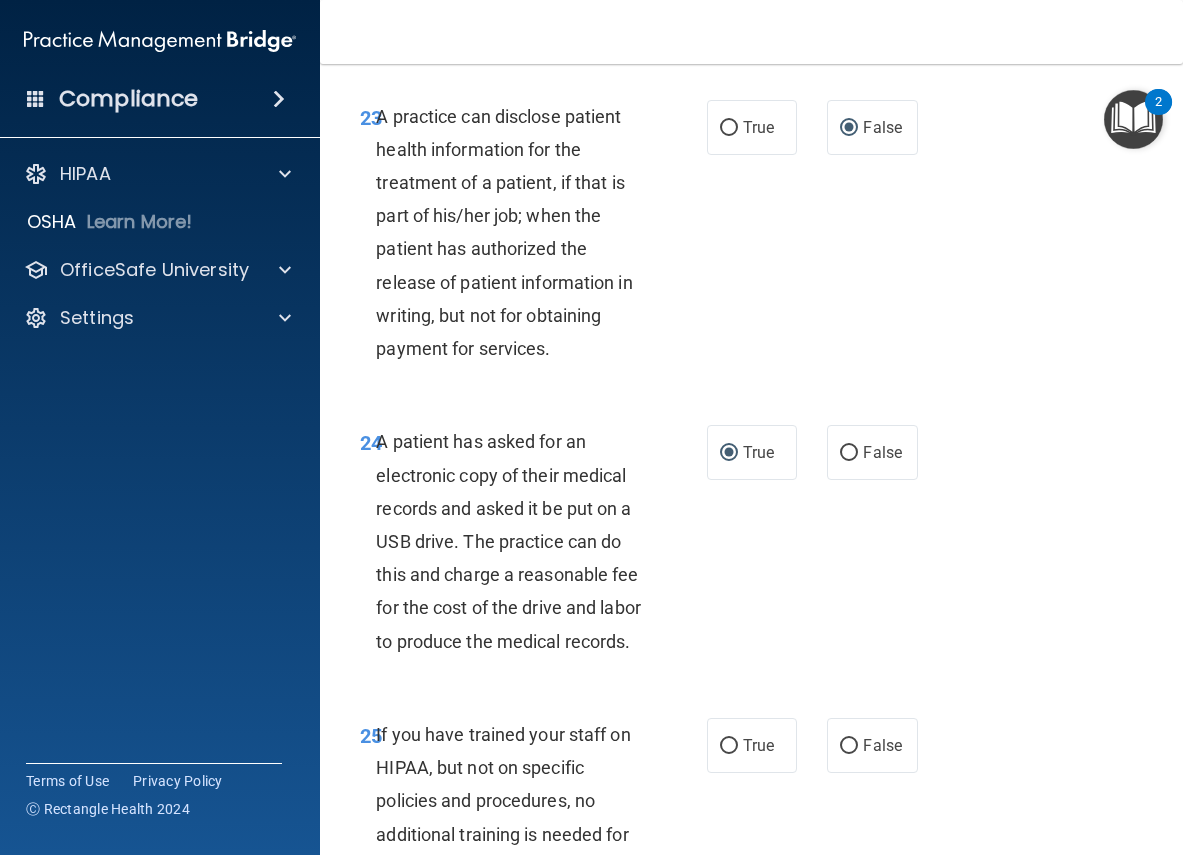 scroll, scrollTop: 5200, scrollLeft: 0, axis: vertical 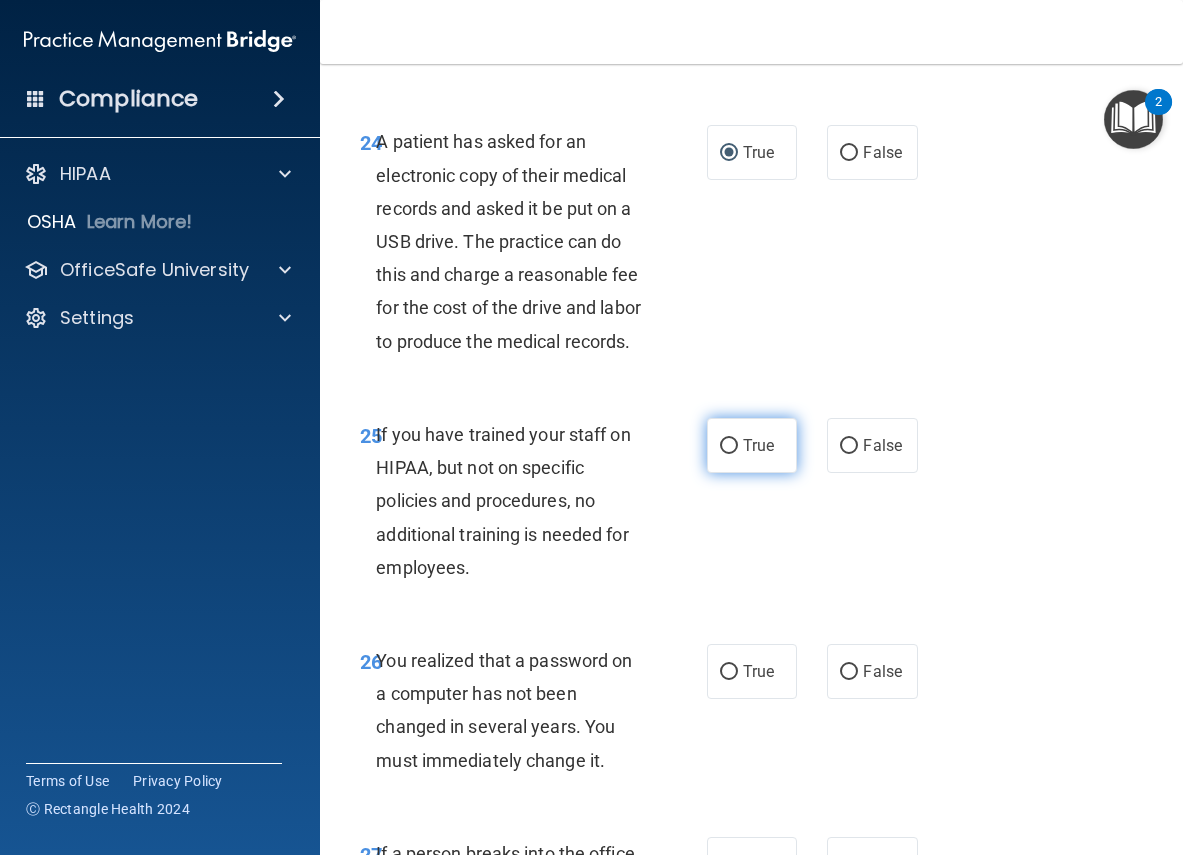 click on "True" at bounding box center [752, 445] 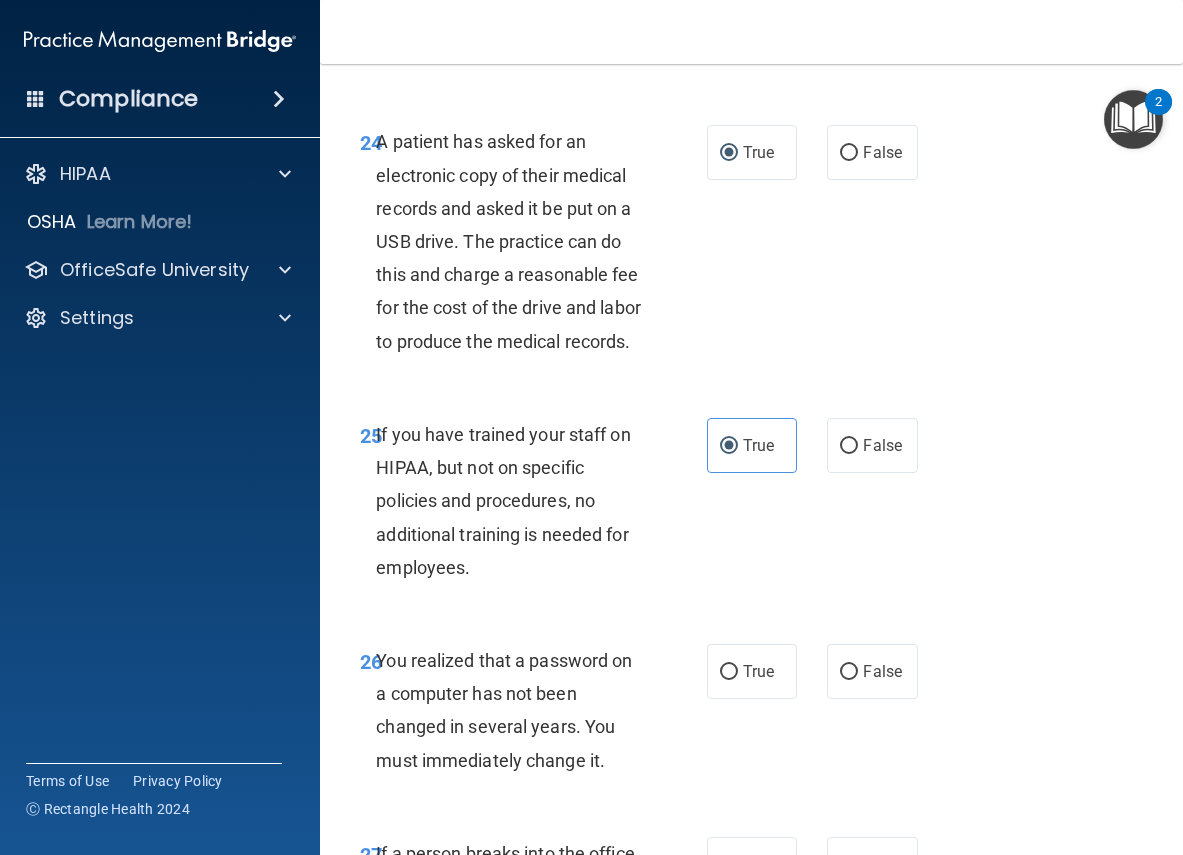 scroll, scrollTop: 5400, scrollLeft: 0, axis: vertical 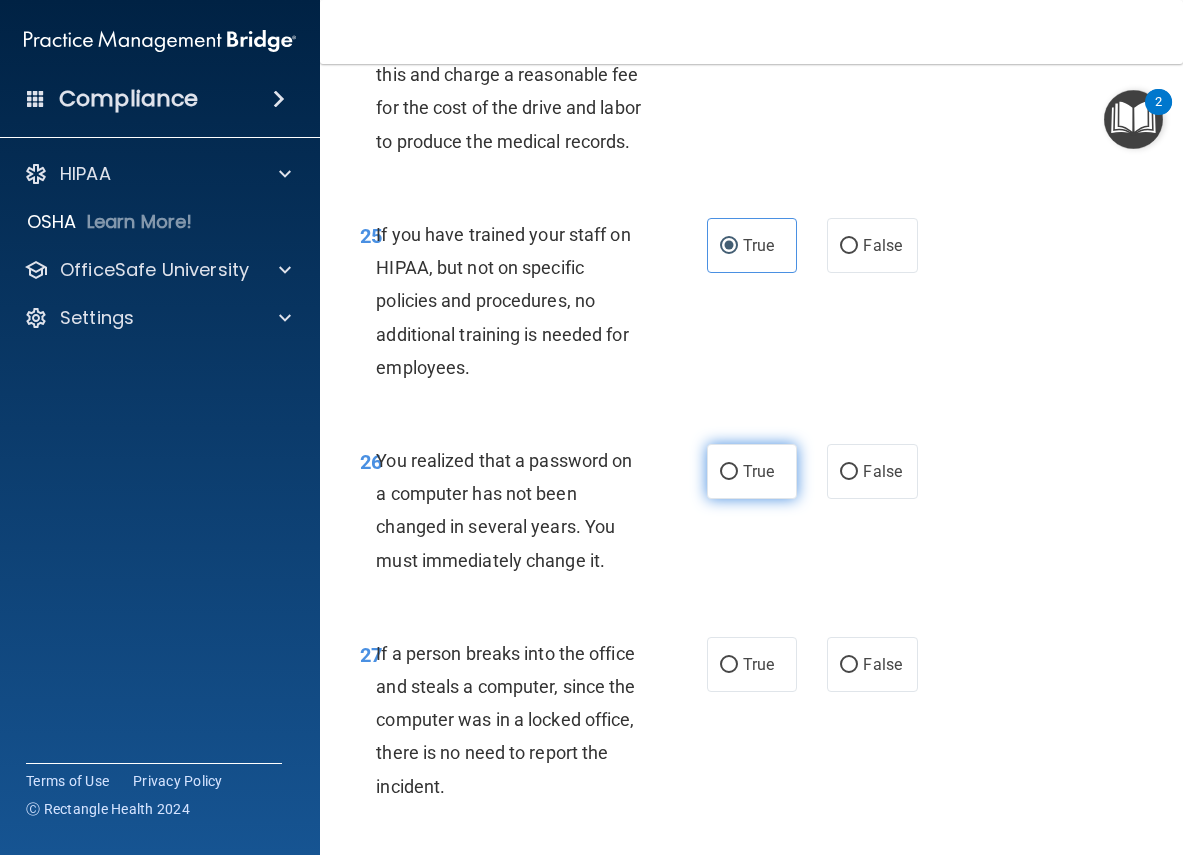 click on "True" at bounding box center [752, 471] 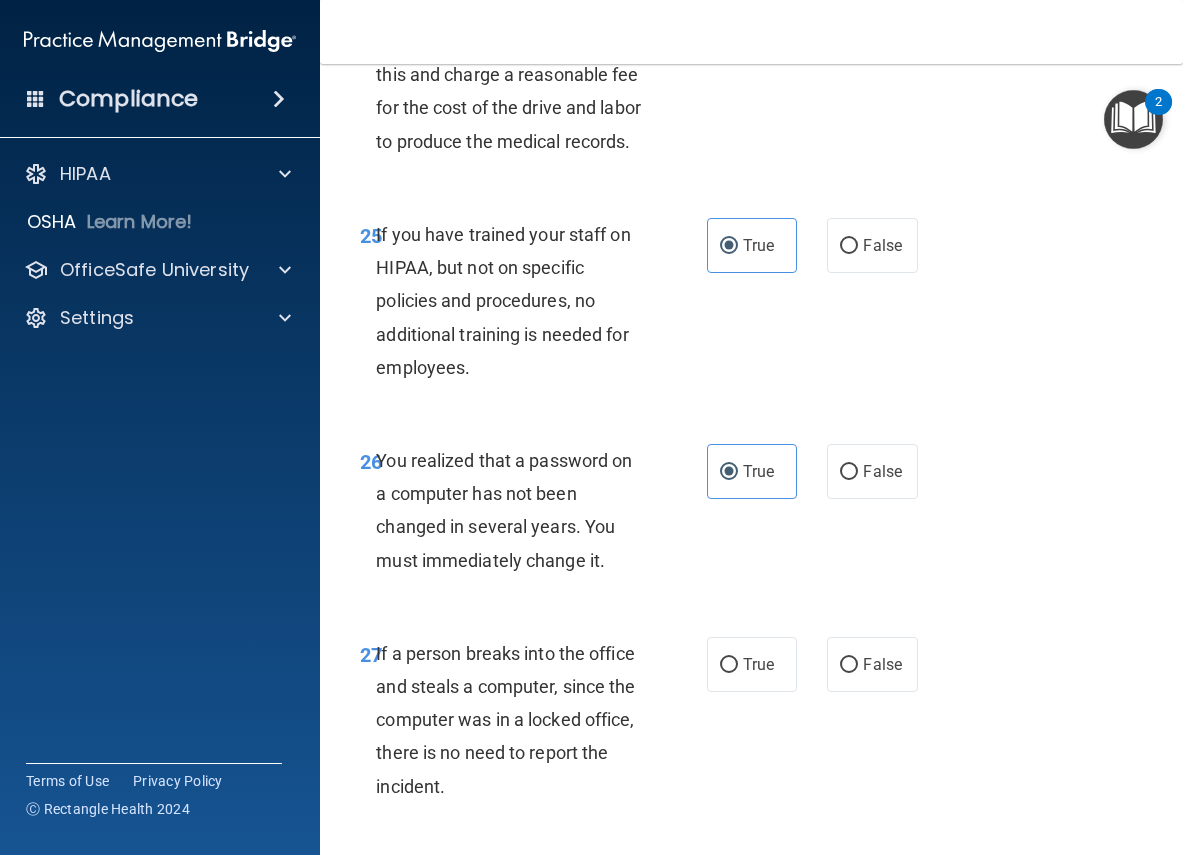 scroll, scrollTop: 5600, scrollLeft: 0, axis: vertical 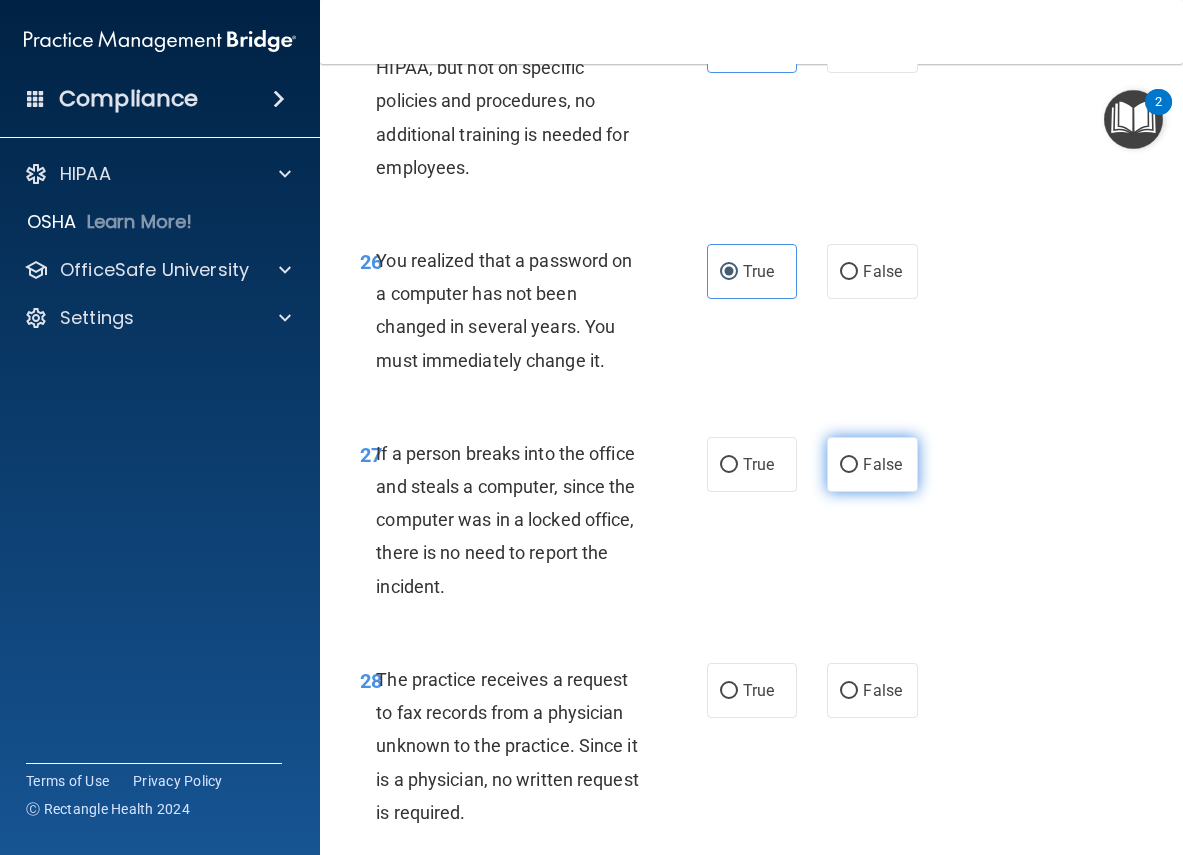 drag, startPoint x: 837, startPoint y: 569, endPoint x: 866, endPoint y: 650, distance: 86.034874 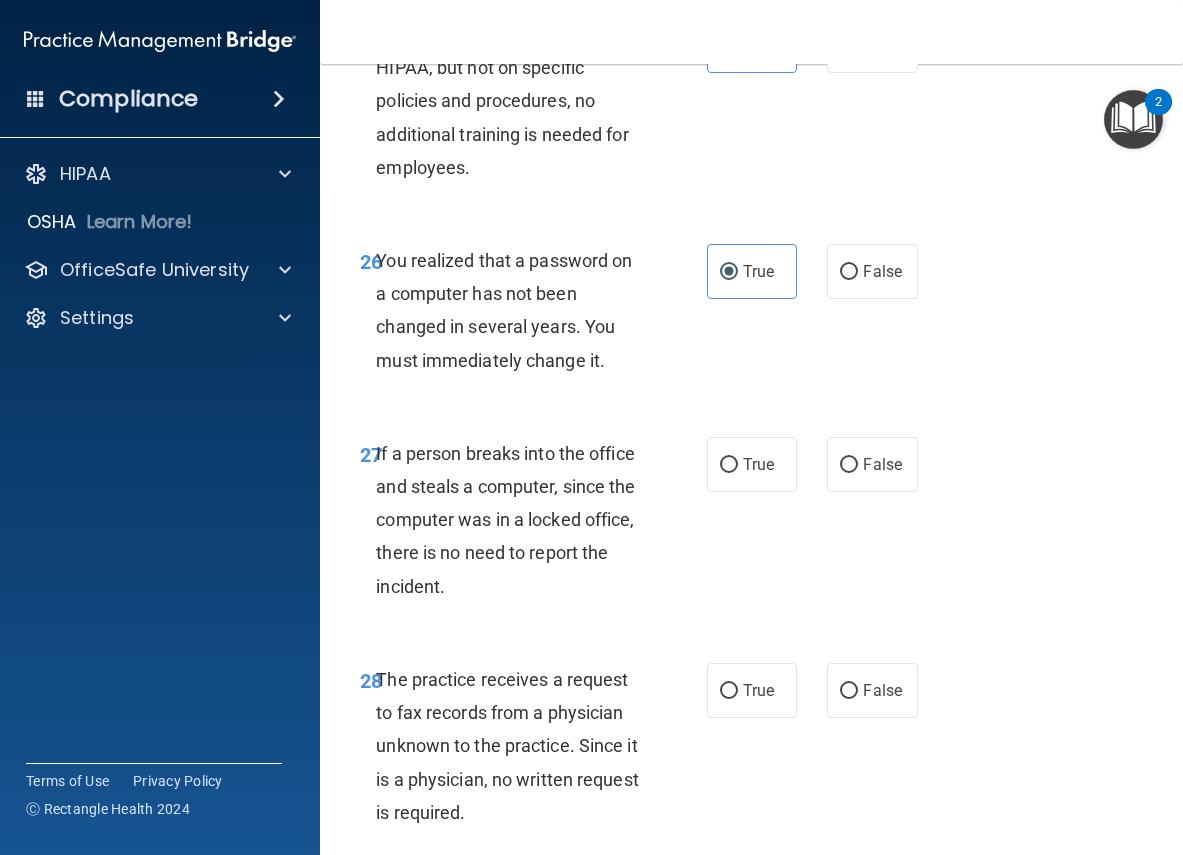 radio on "true" 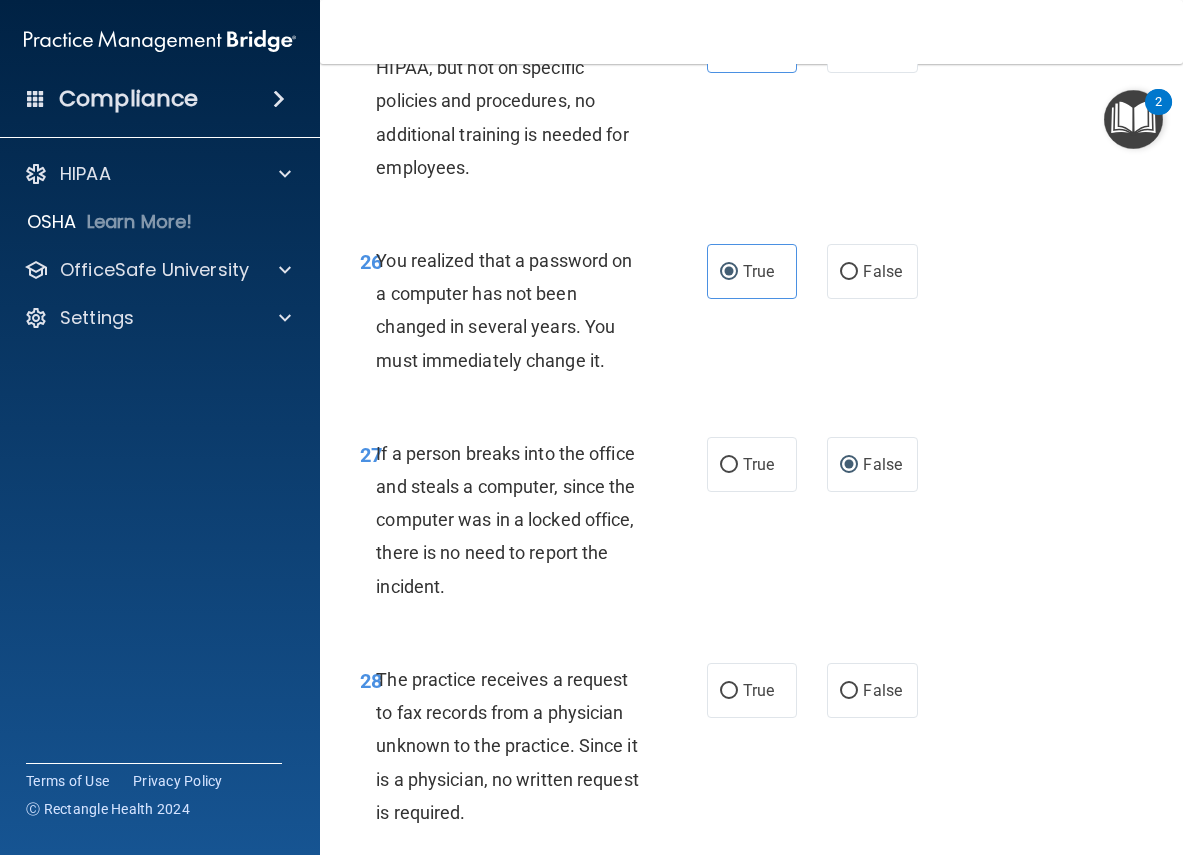 scroll, scrollTop: 5800, scrollLeft: 0, axis: vertical 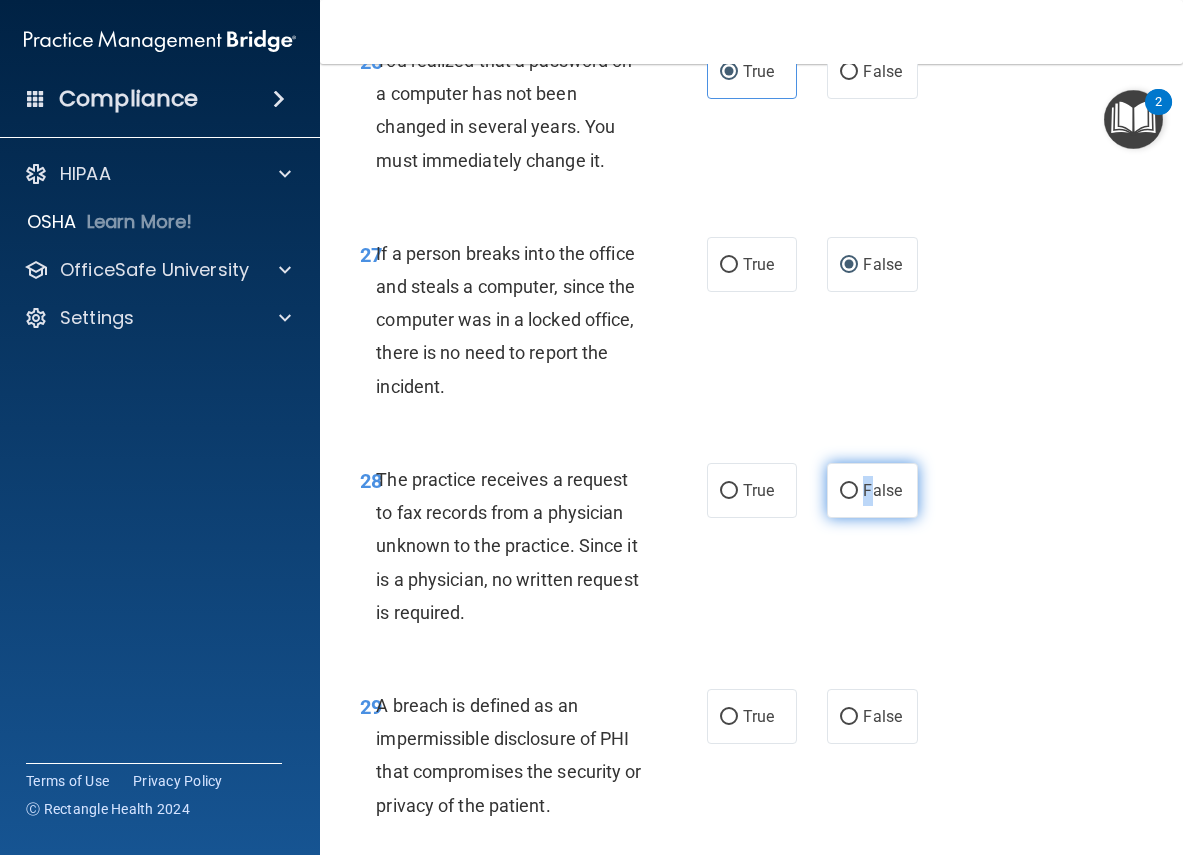 click on "False" at bounding box center [882, 490] 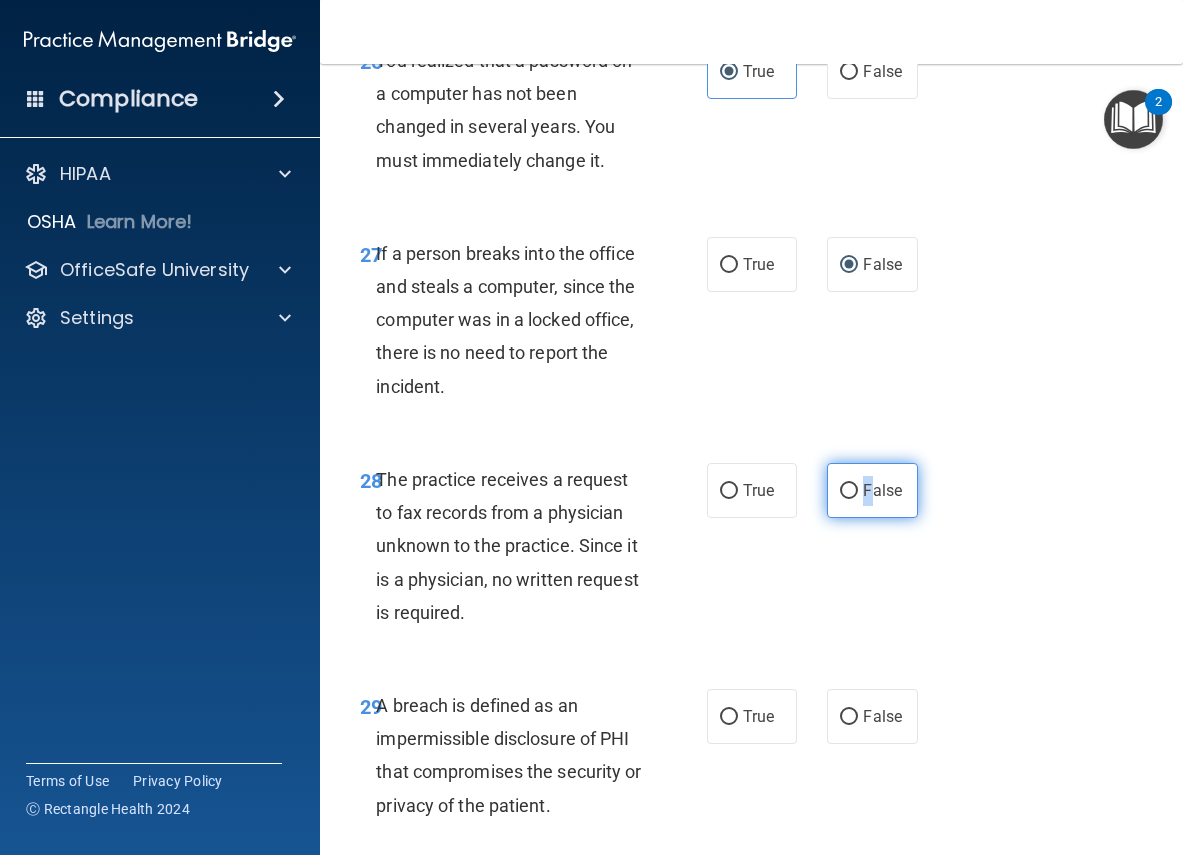 click on "False" at bounding box center [849, 491] 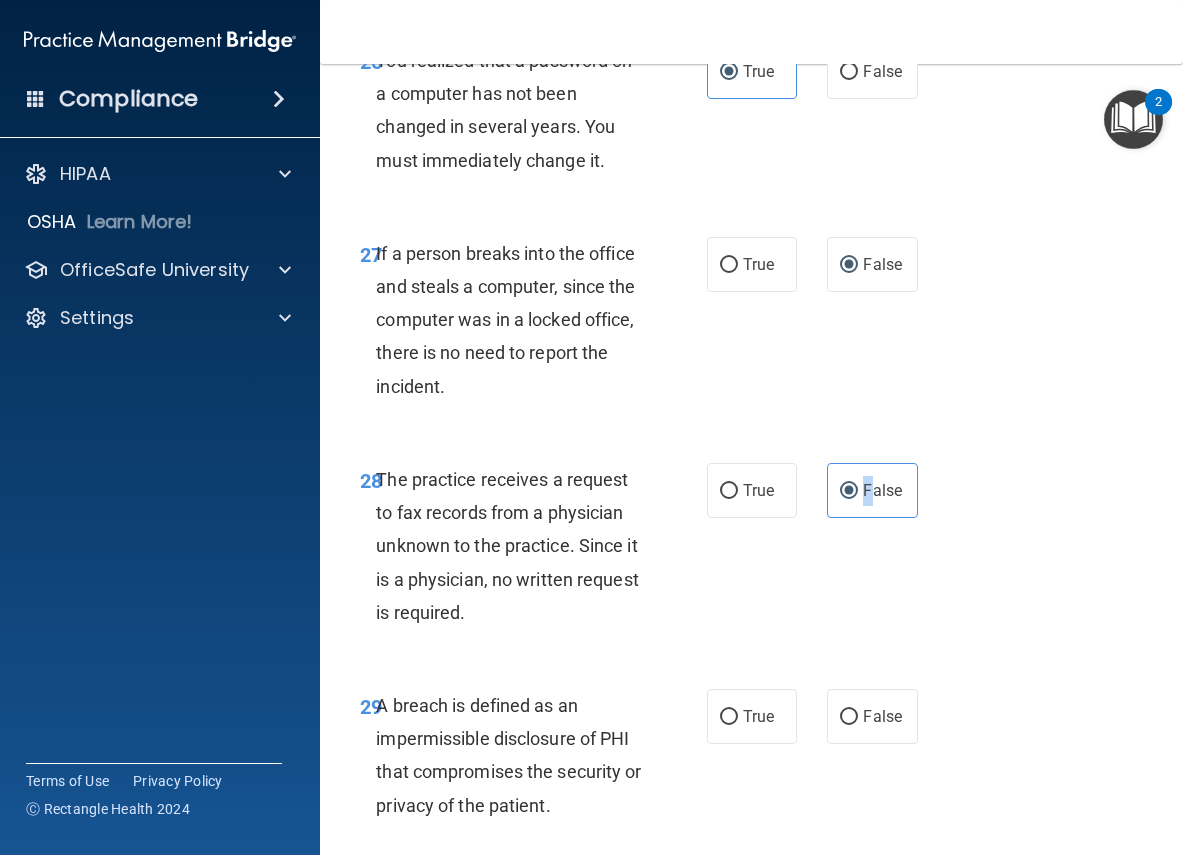 scroll, scrollTop: 6100, scrollLeft: 0, axis: vertical 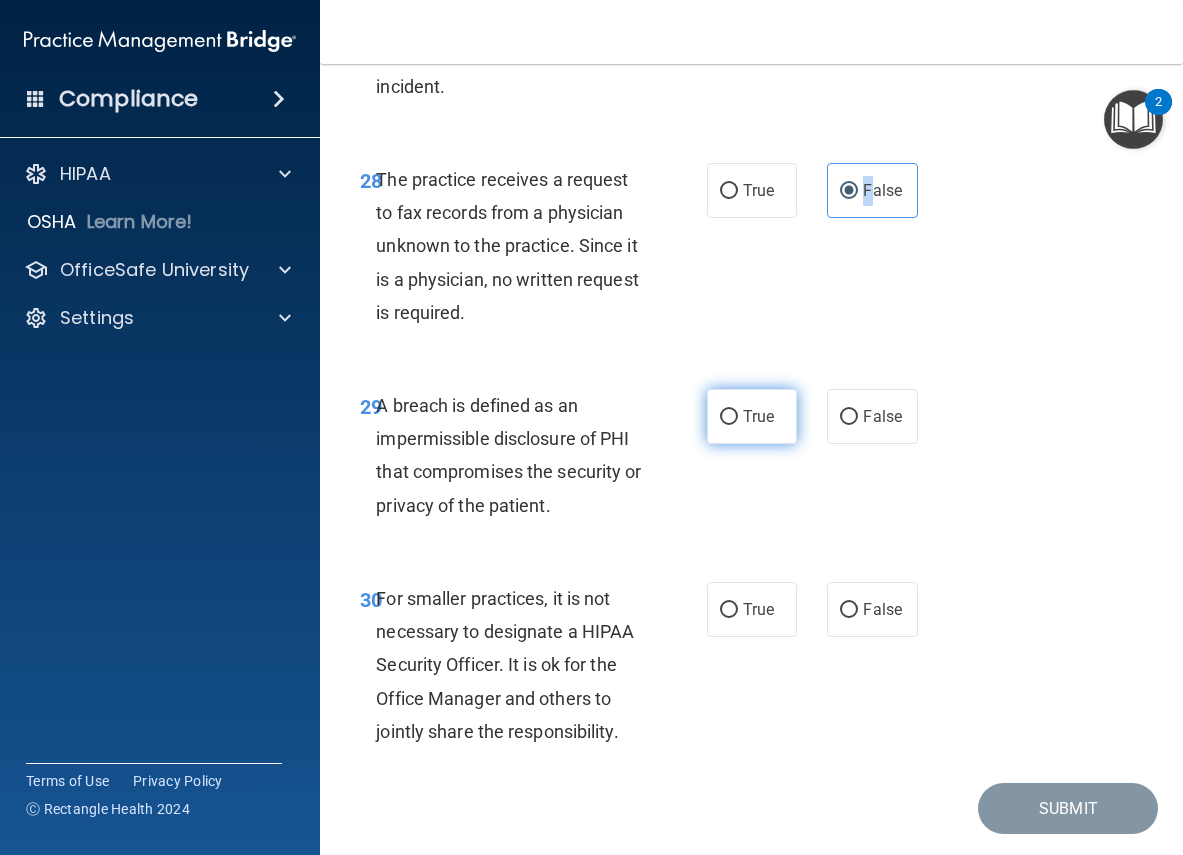 click on "True" at bounding box center (729, 417) 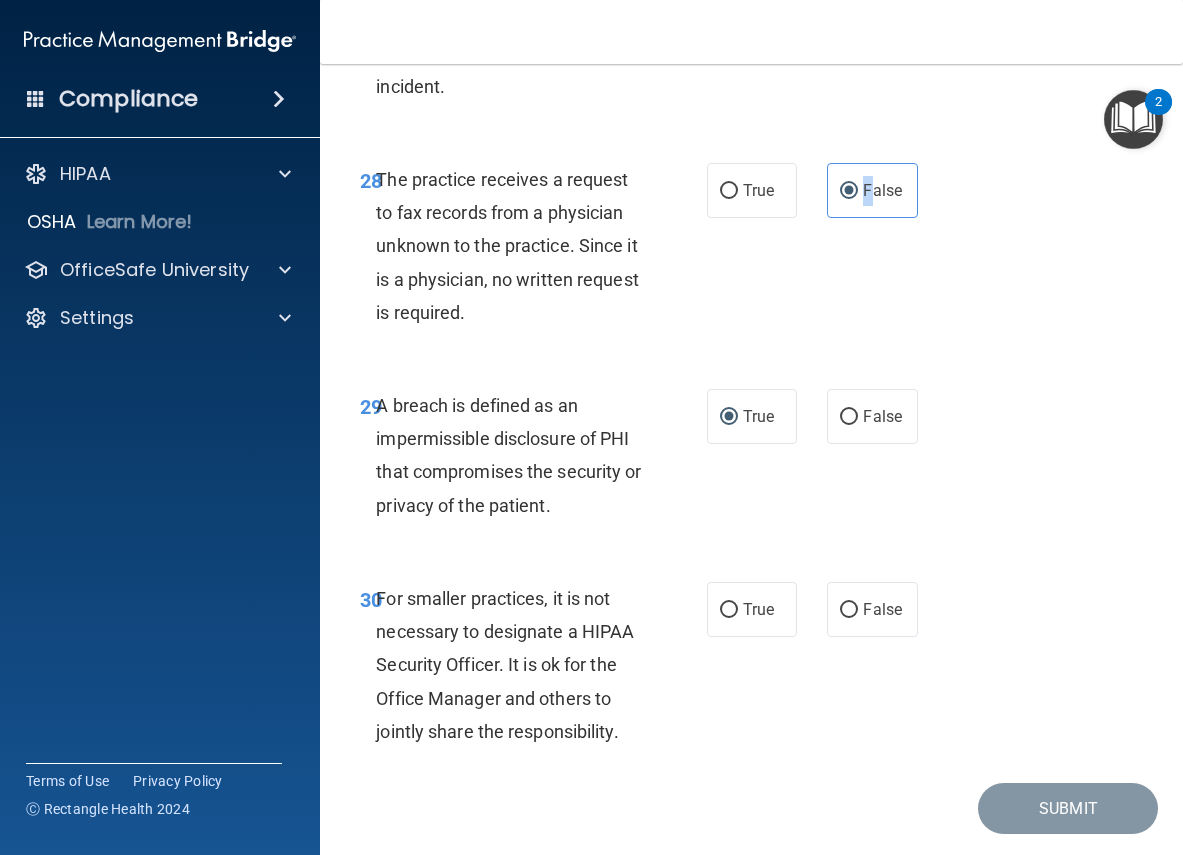 scroll, scrollTop: 6258, scrollLeft: 0, axis: vertical 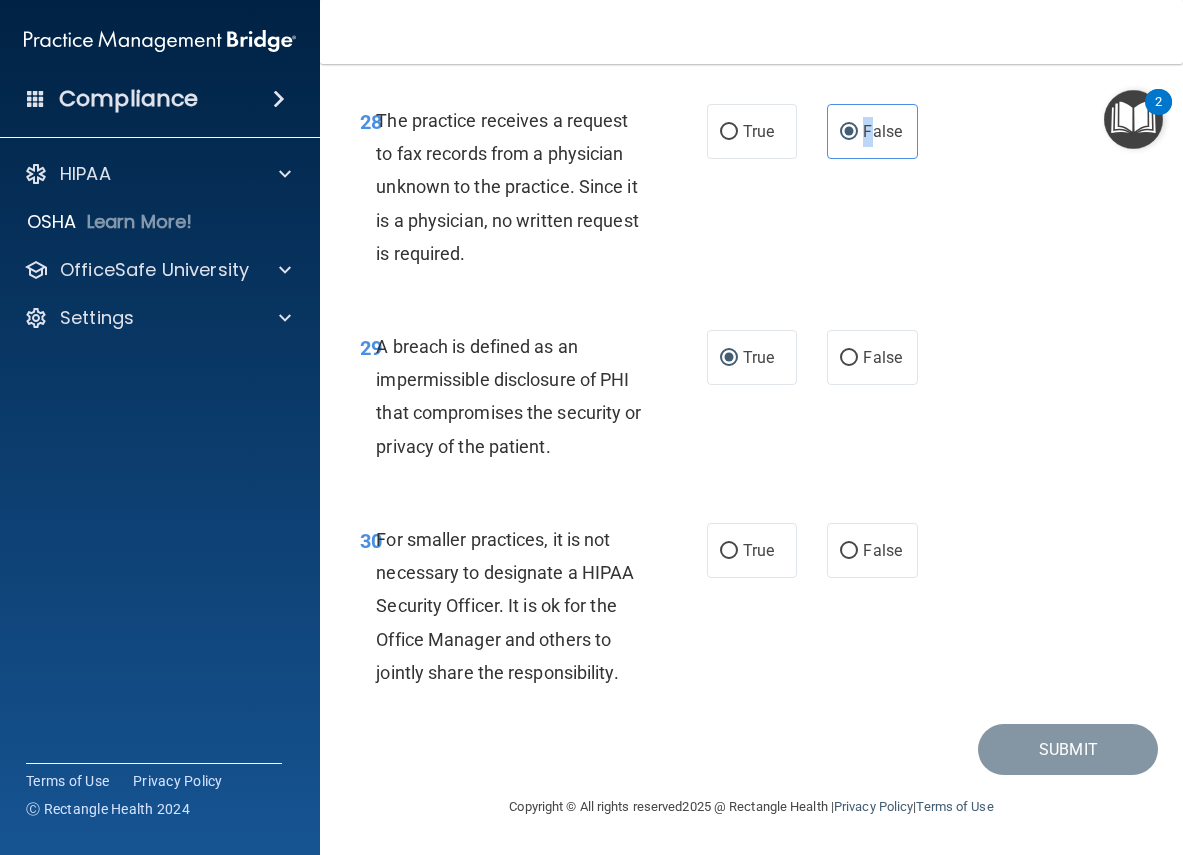 drag, startPoint x: 843, startPoint y: 549, endPoint x: 848, endPoint y: 581, distance: 32.38827 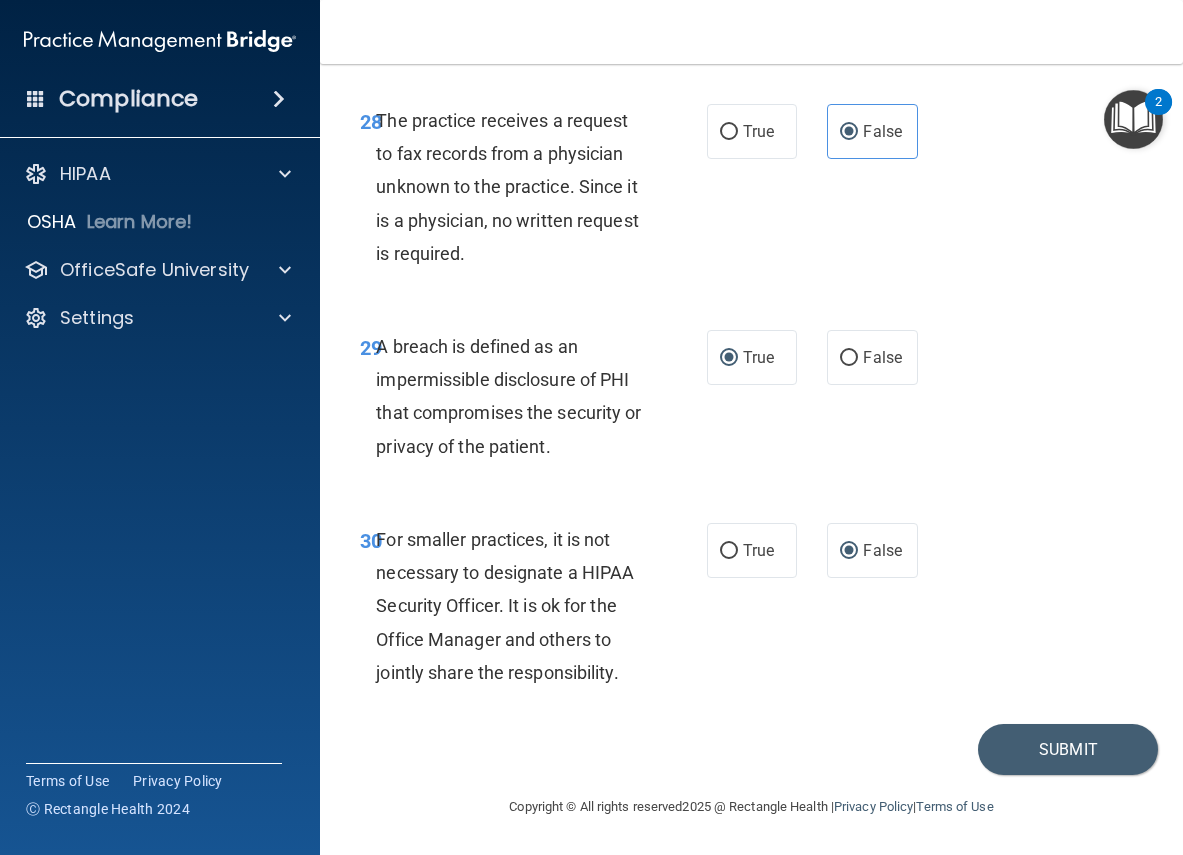 click on "Submit" at bounding box center (751, 749) 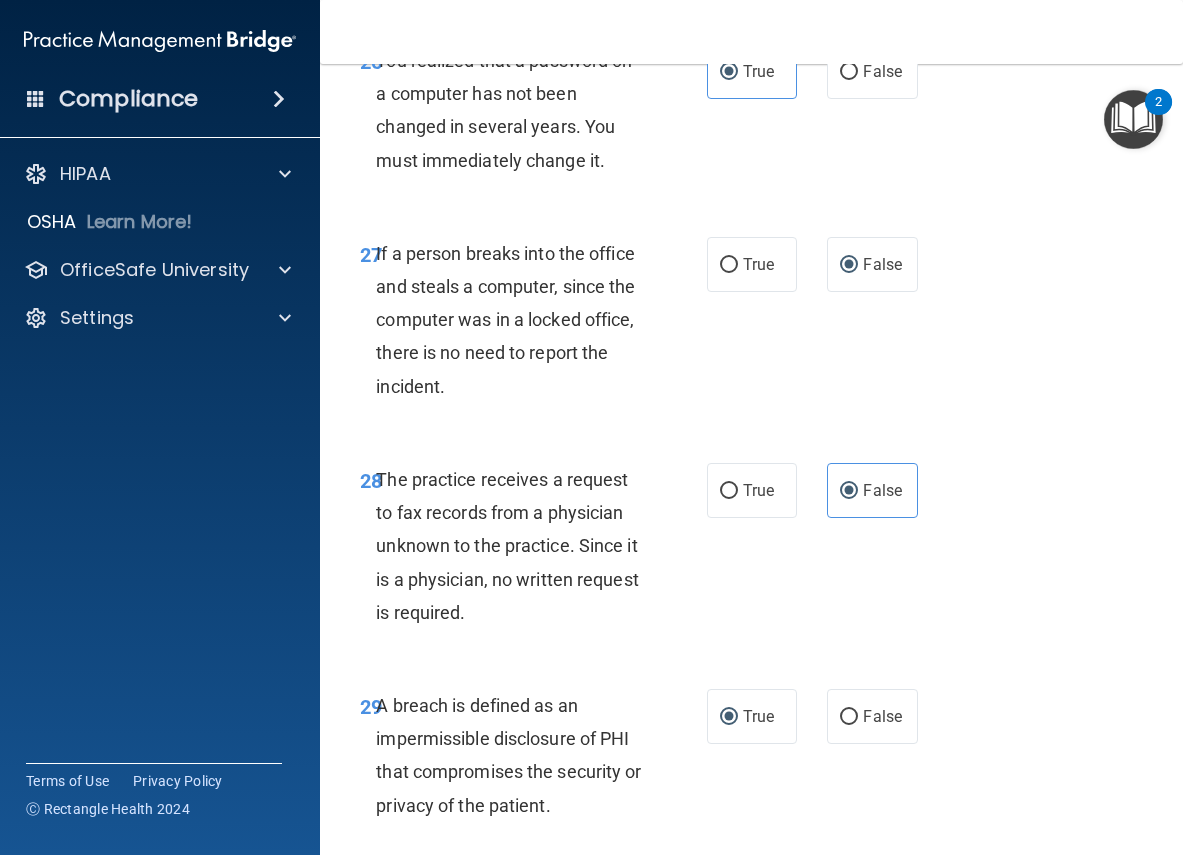 scroll, scrollTop: 6258, scrollLeft: 0, axis: vertical 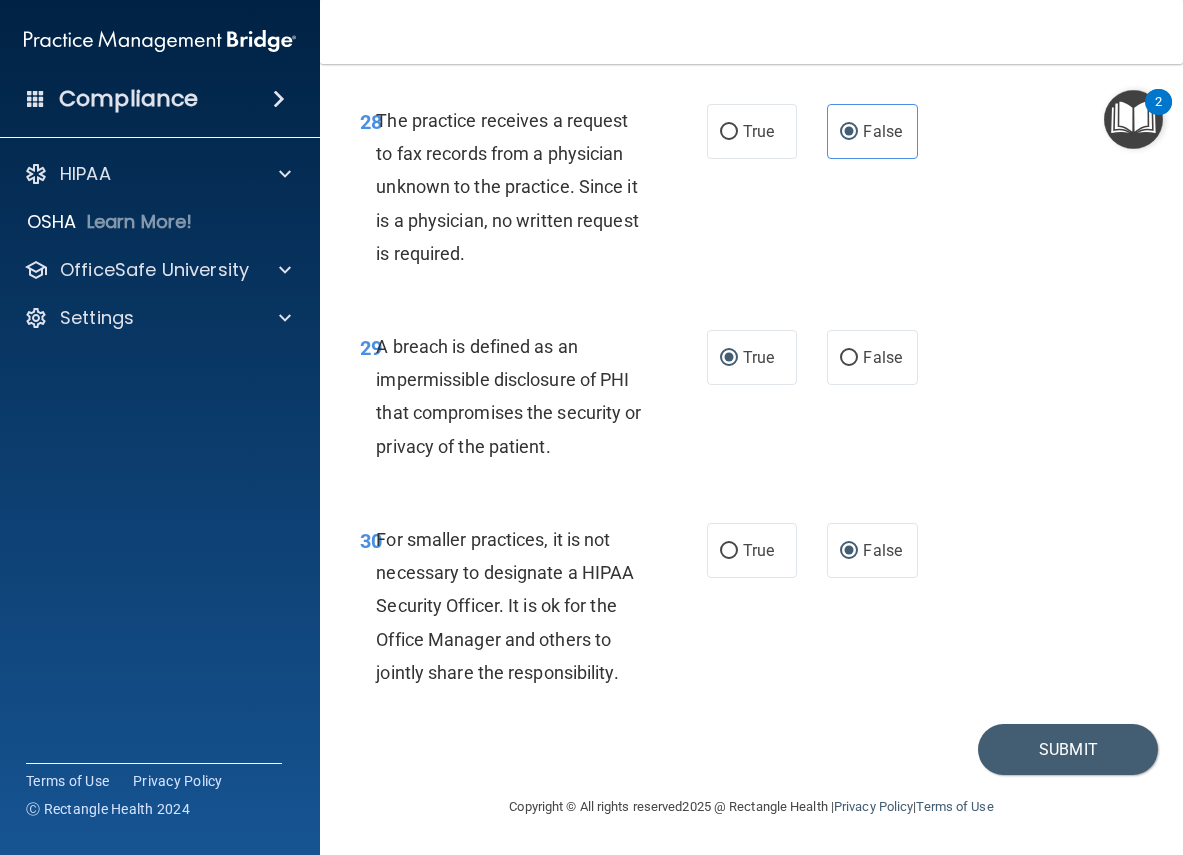 click on "30       For smaller practices, it is not necessary to designate a HIPAA Security Officer.  It is ok for the Office Manager and others to jointly share the responsibility.                 True           False" at bounding box center [751, 611] 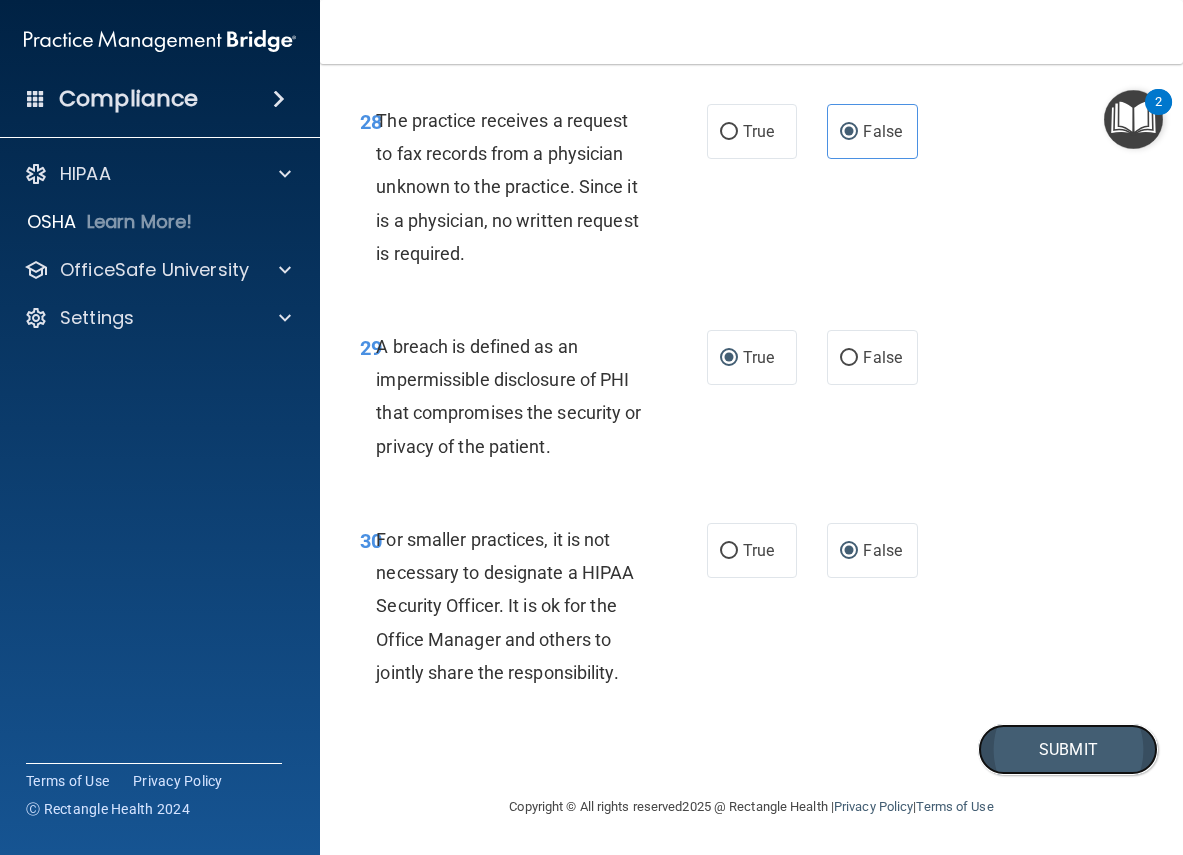 click on "Submit" at bounding box center [1068, 749] 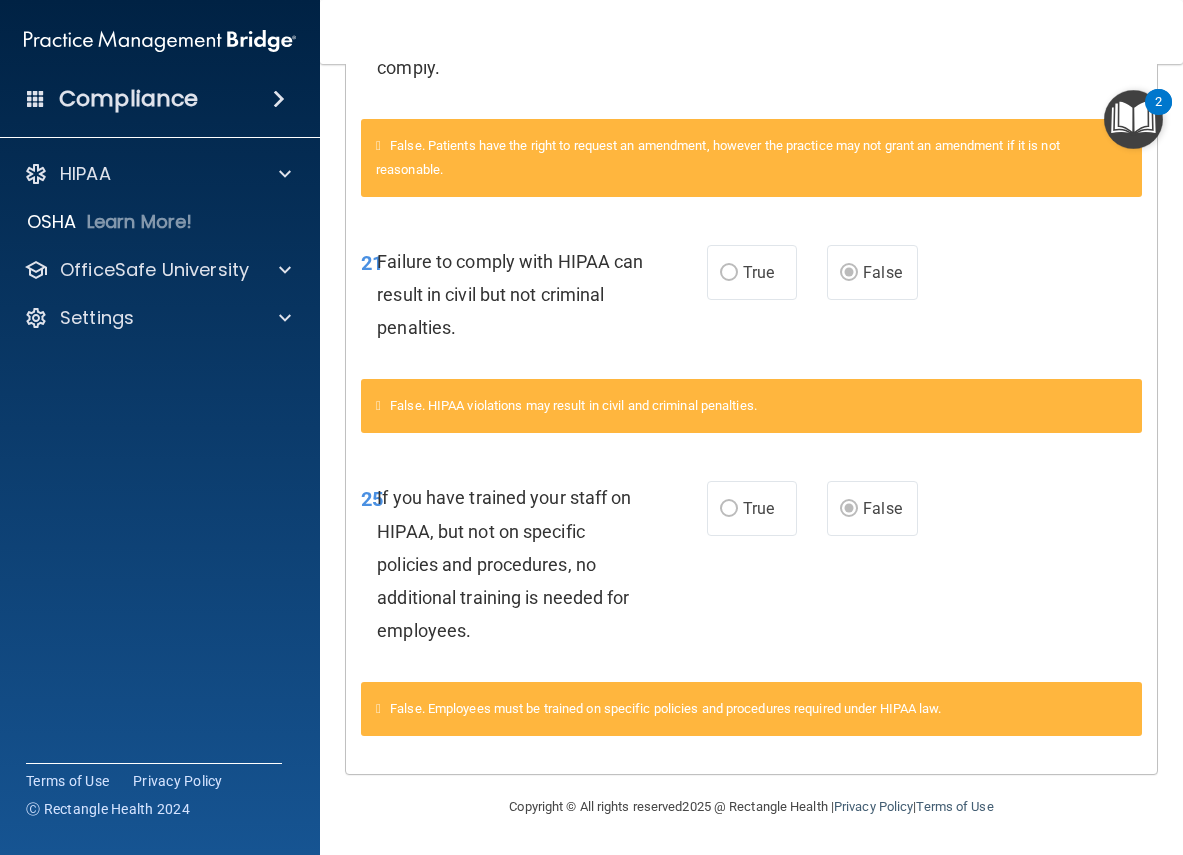 scroll, scrollTop: 544, scrollLeft: 0, axis: vertical 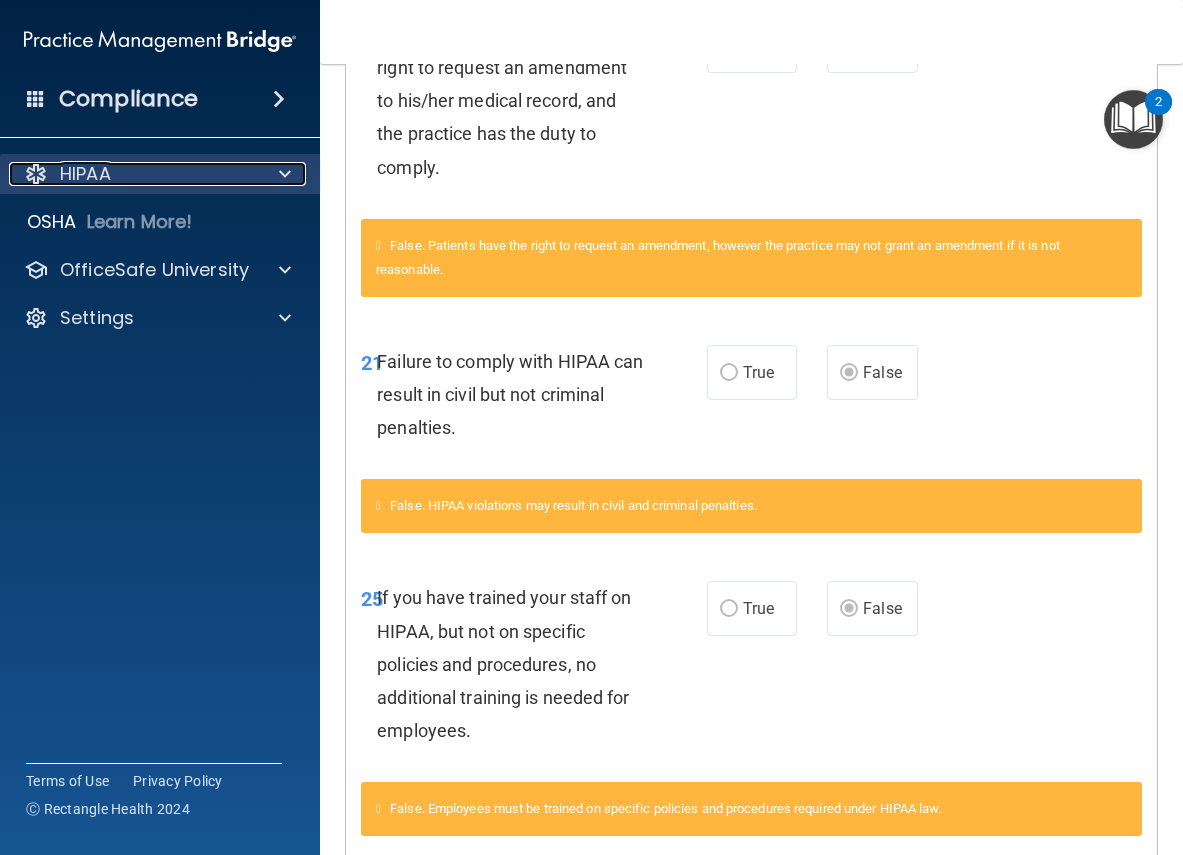 click at bounding box center [282, 174] 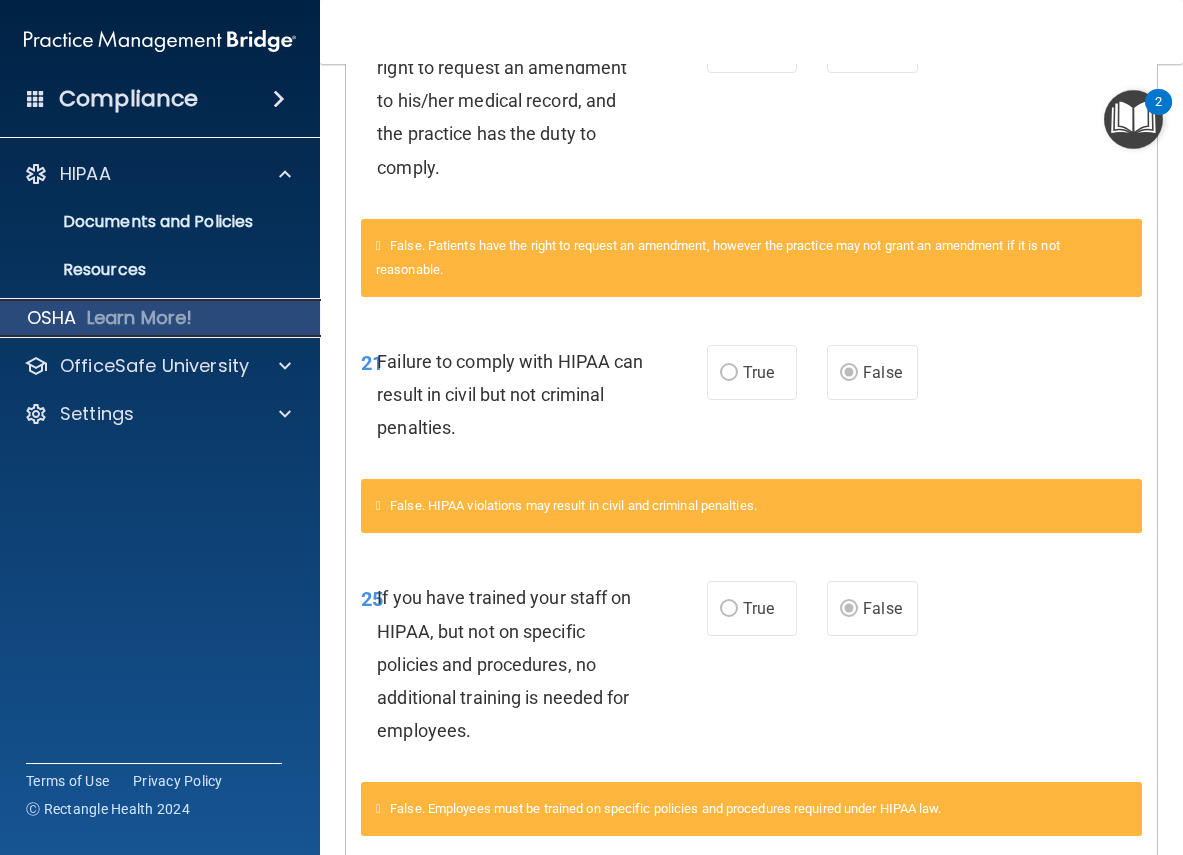 click on "Learn More!" at bounding box center (140, 318) 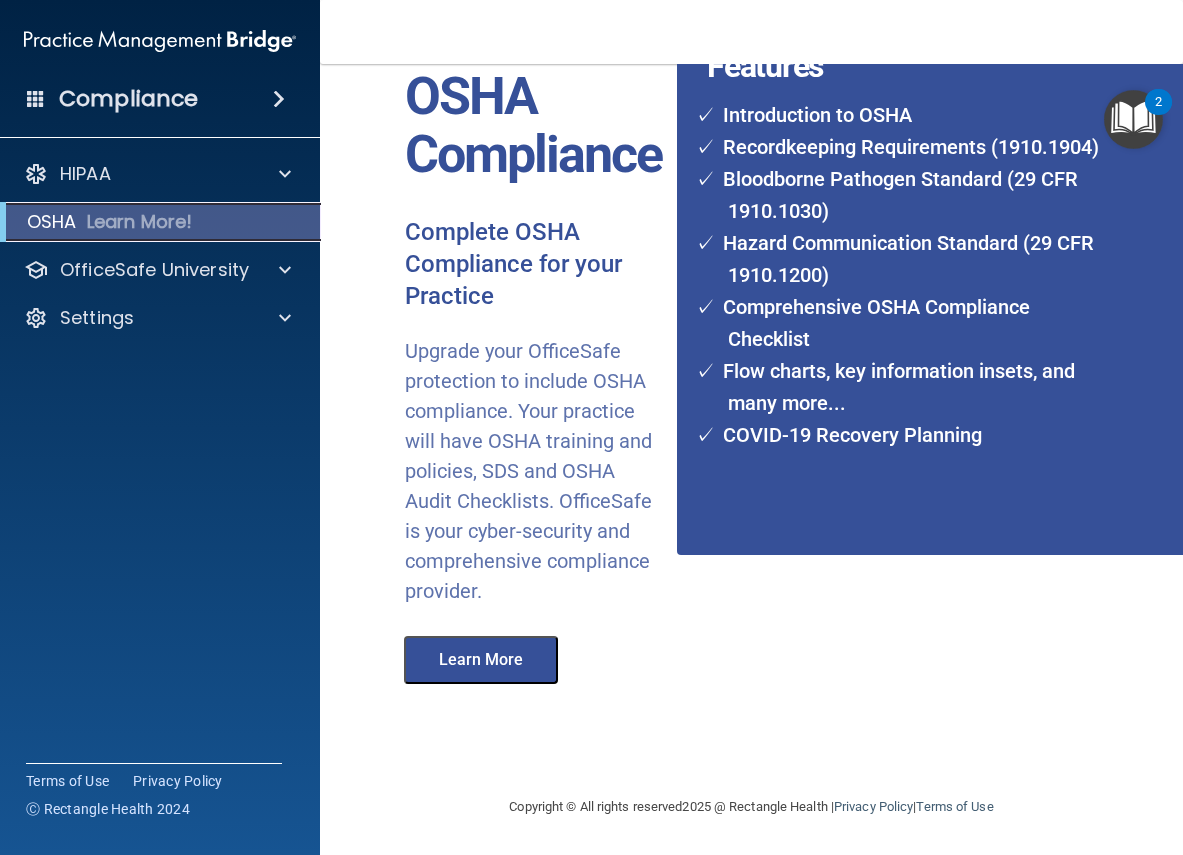 scroll, scrollTop: 181, scrollLeft: 0, axis: vertical 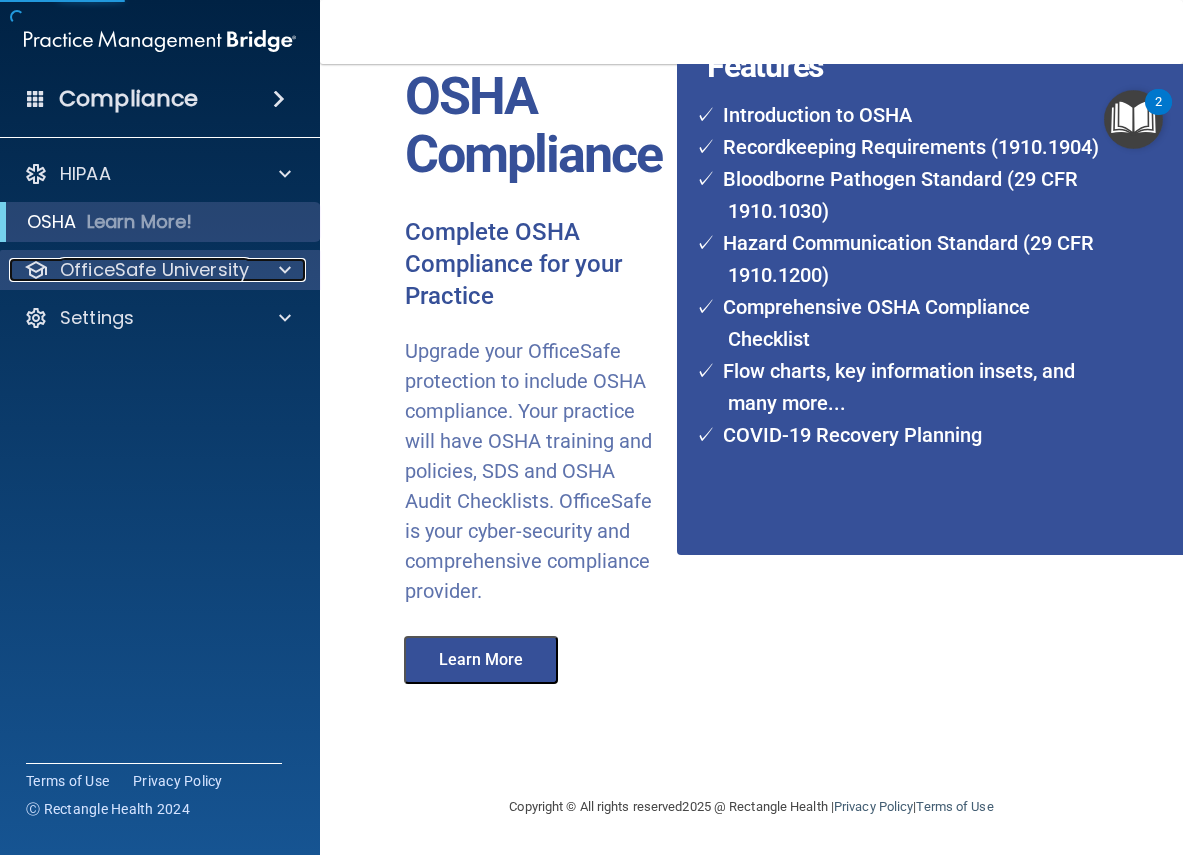 click on "OfficeSafe University" at bounding box center [154, 270] 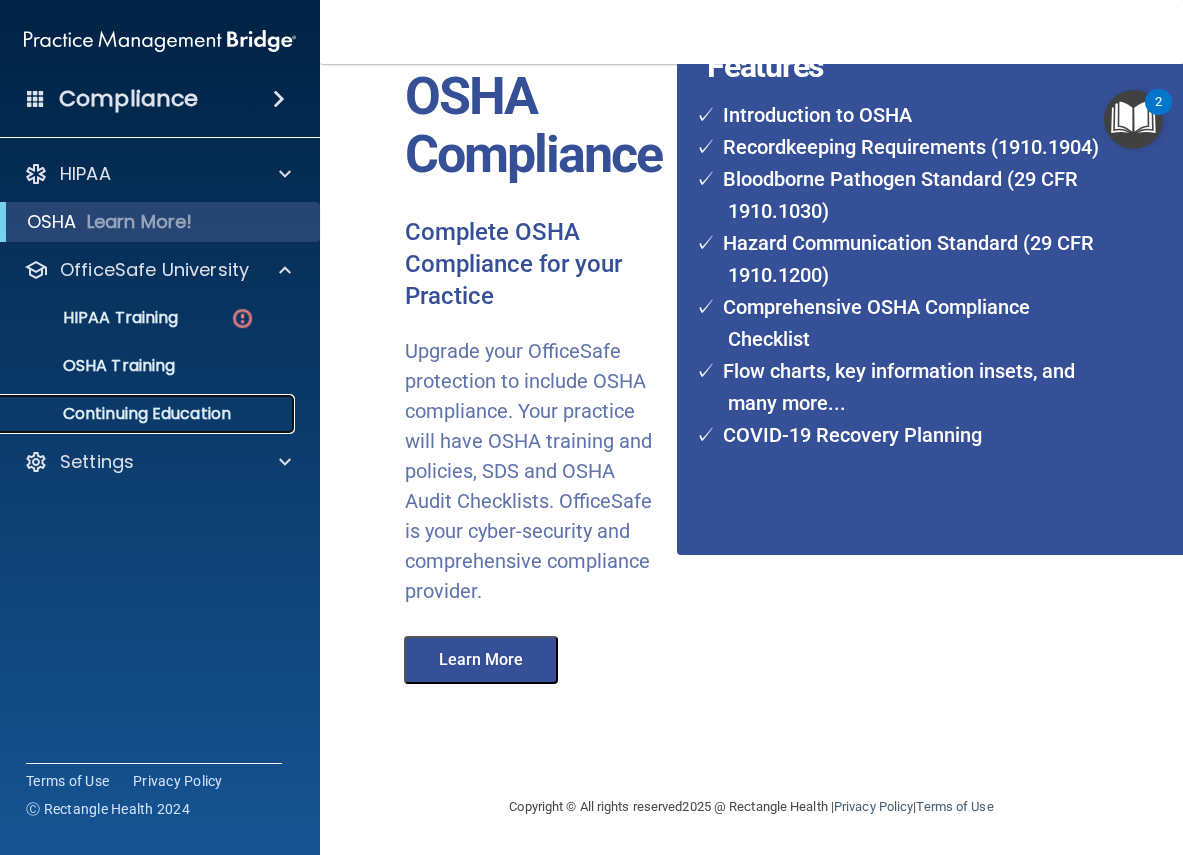 click on "Continuing Education" at bounding box center [149, 414] 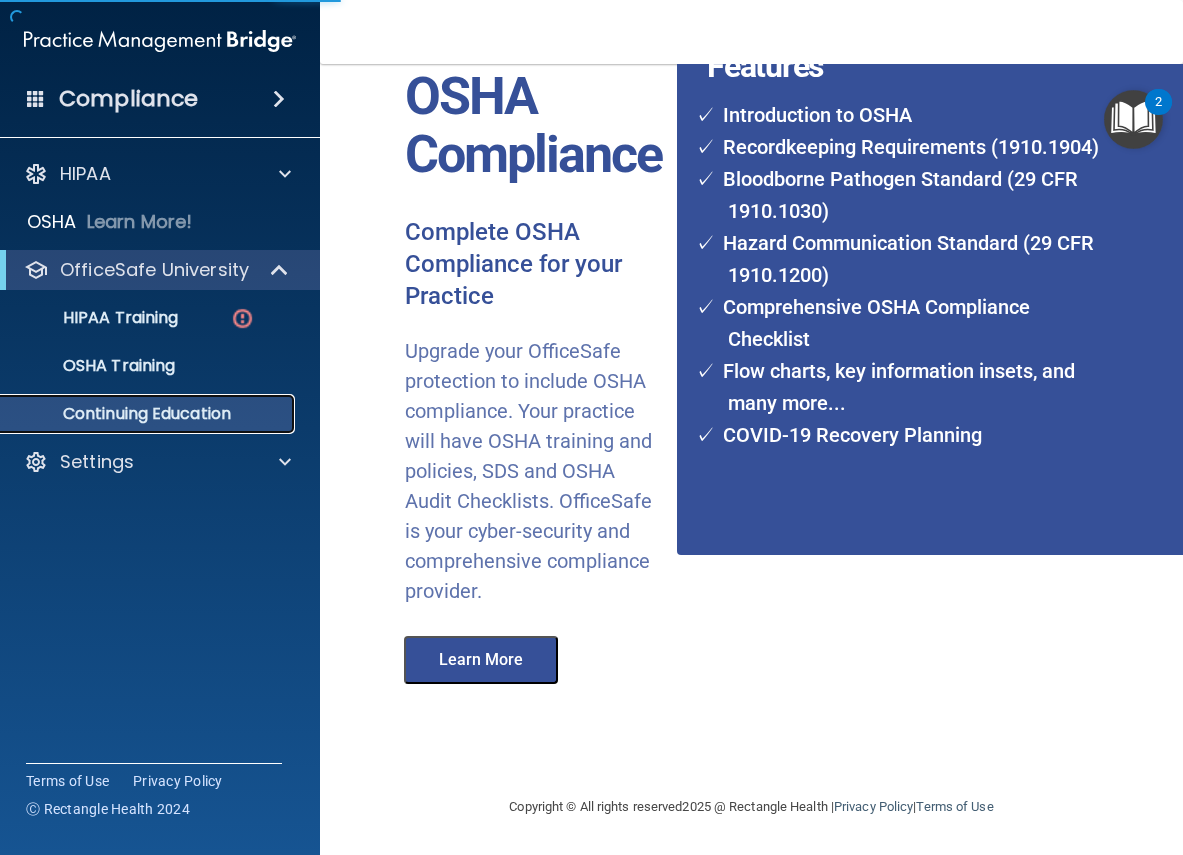 click on "Continuing Education" at bounding box center [149, 414] 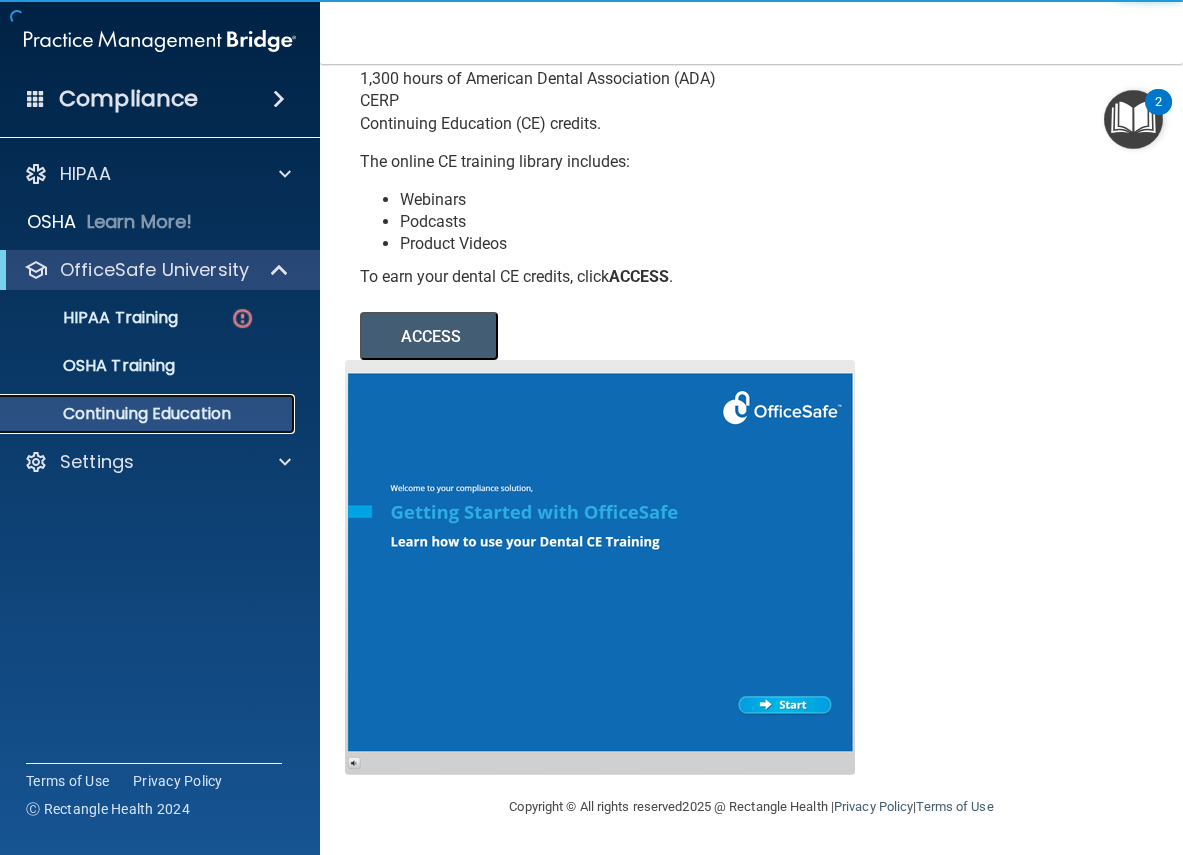 scroll, scrollTop: 0, scrollLeft: 0, axis: both 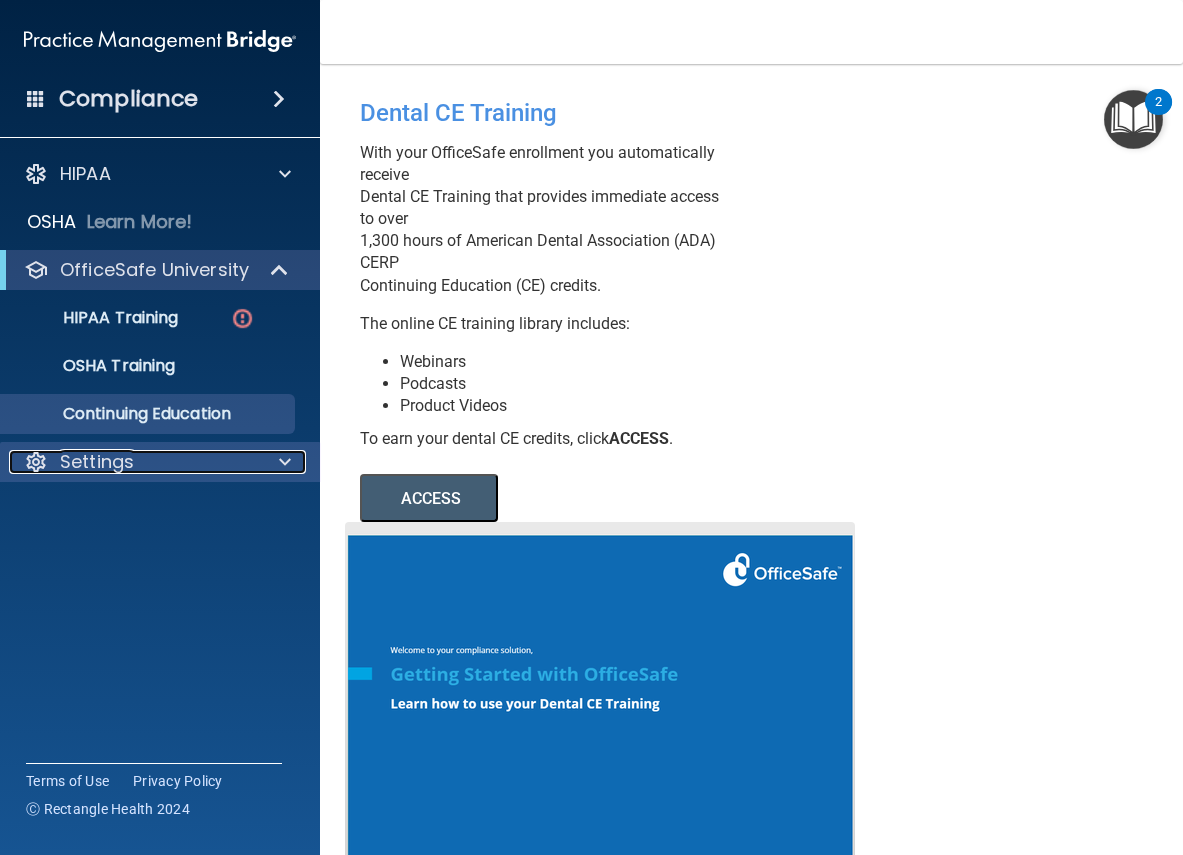 click on "Settings" at bounding box center (133, 462) 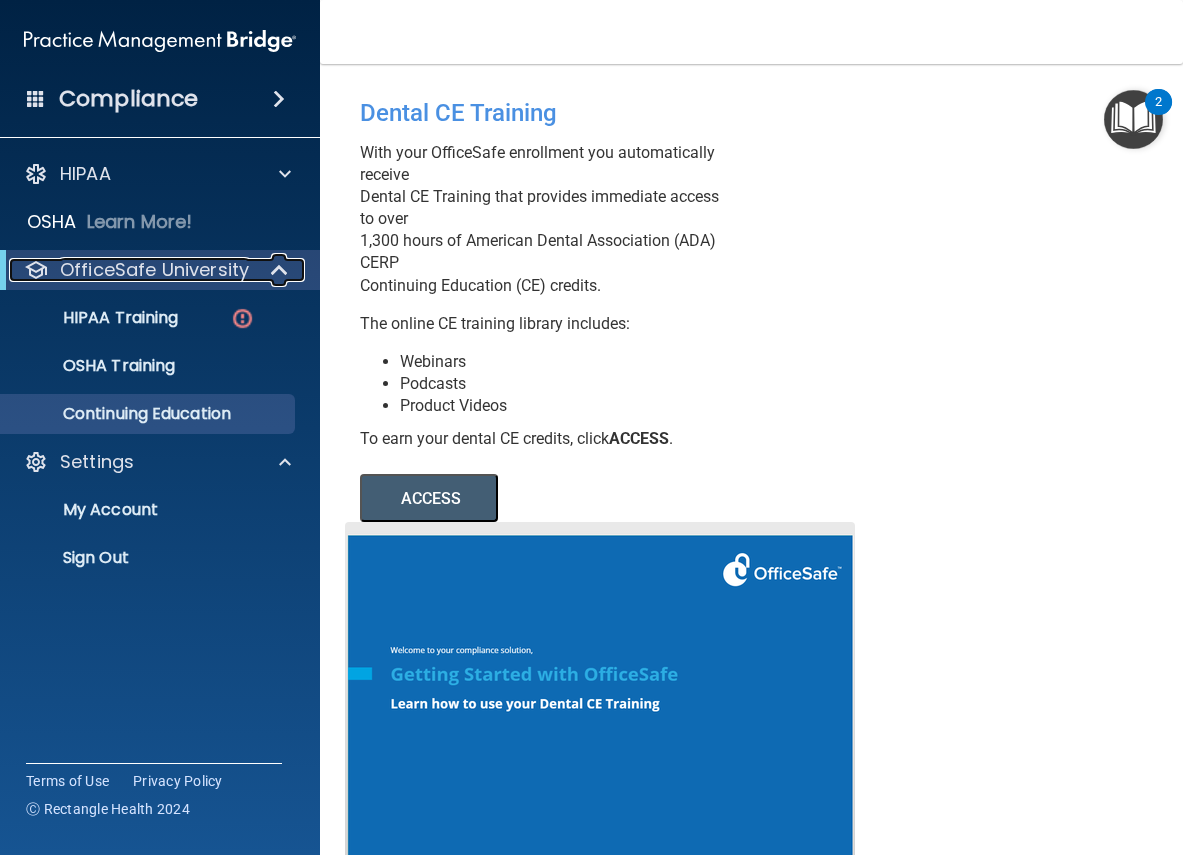 click on "OfficeSafe University" at bounding box center (154, 270) 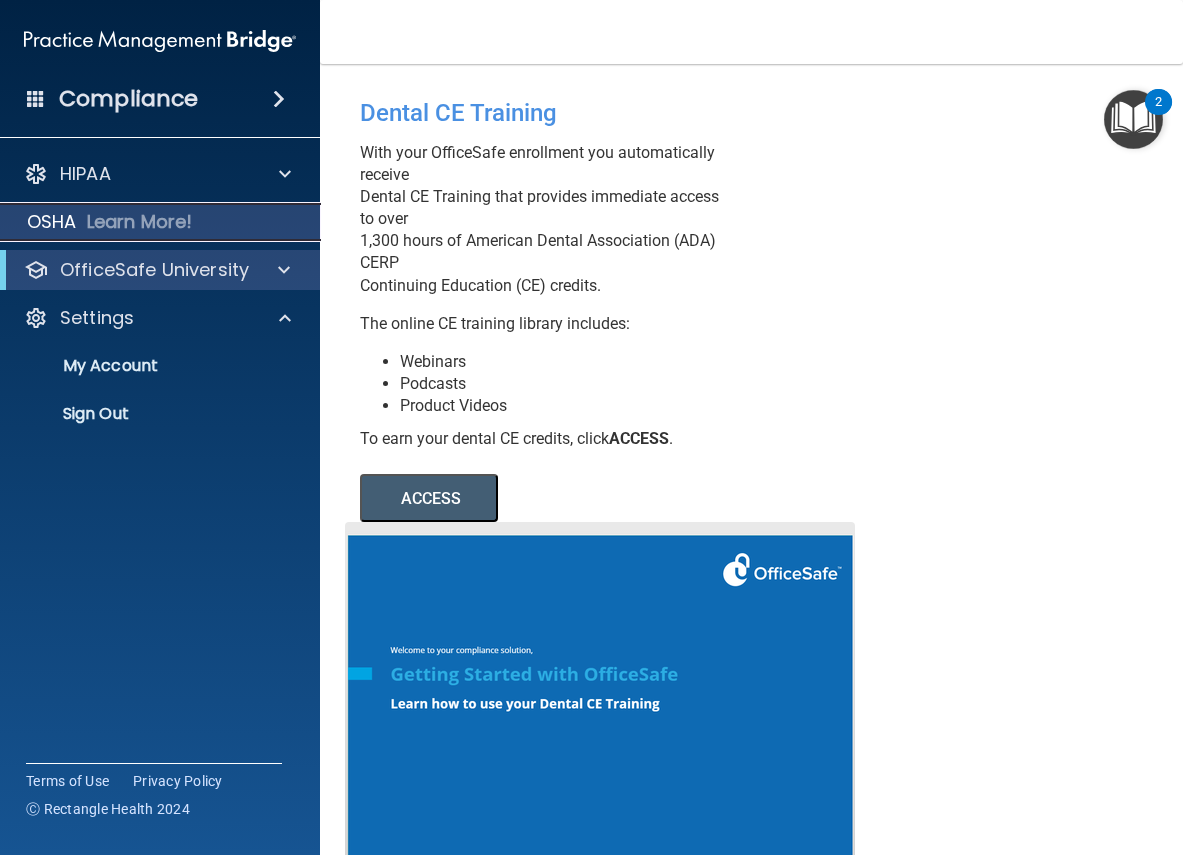 click on "Learn More!" at bounding box center [140, 222] 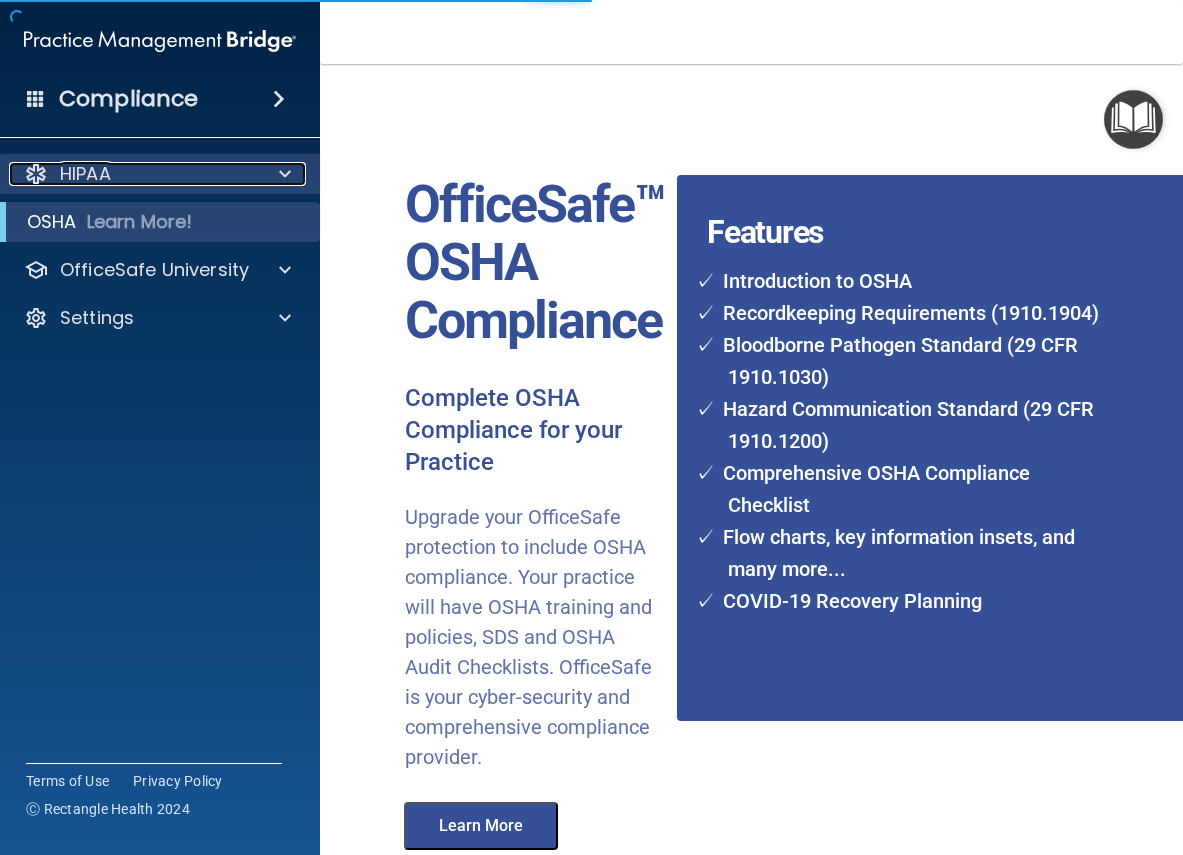click at bounding box center (285, 174) 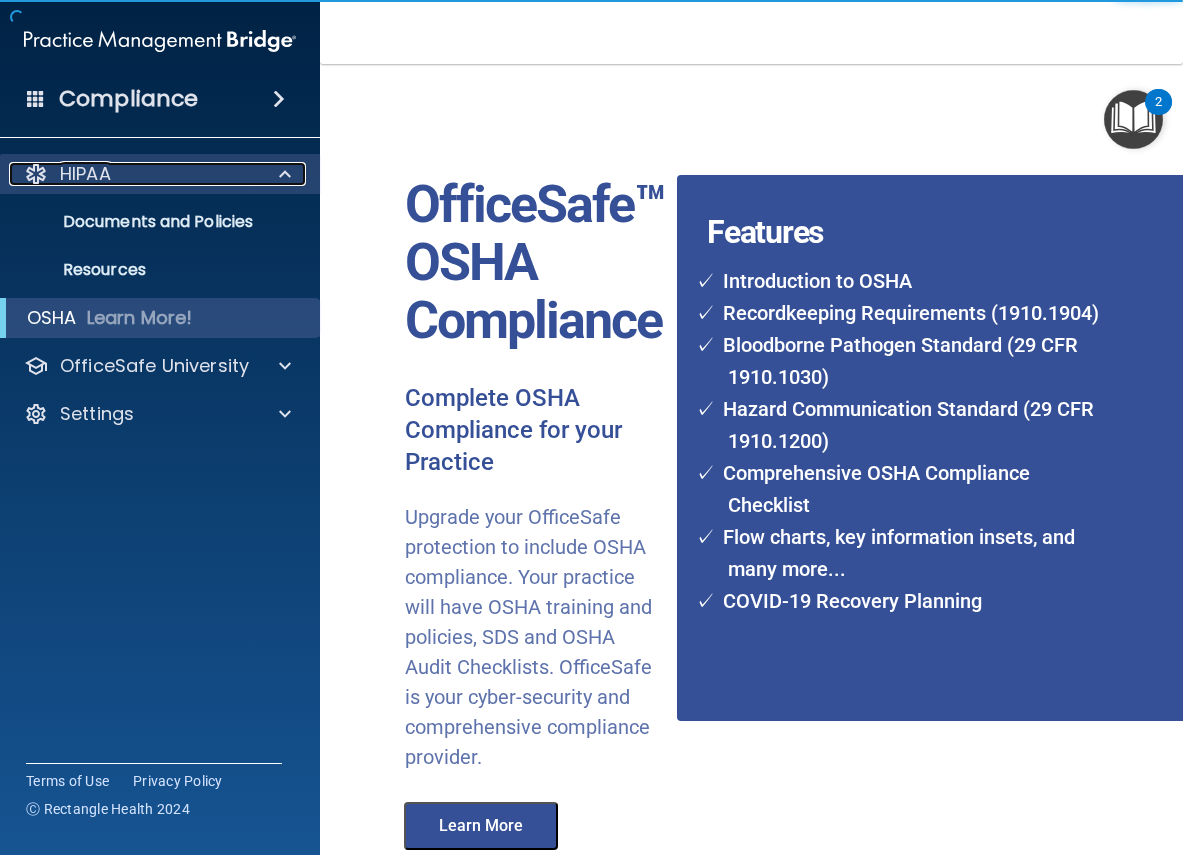 click at bounding box center (285, 174) 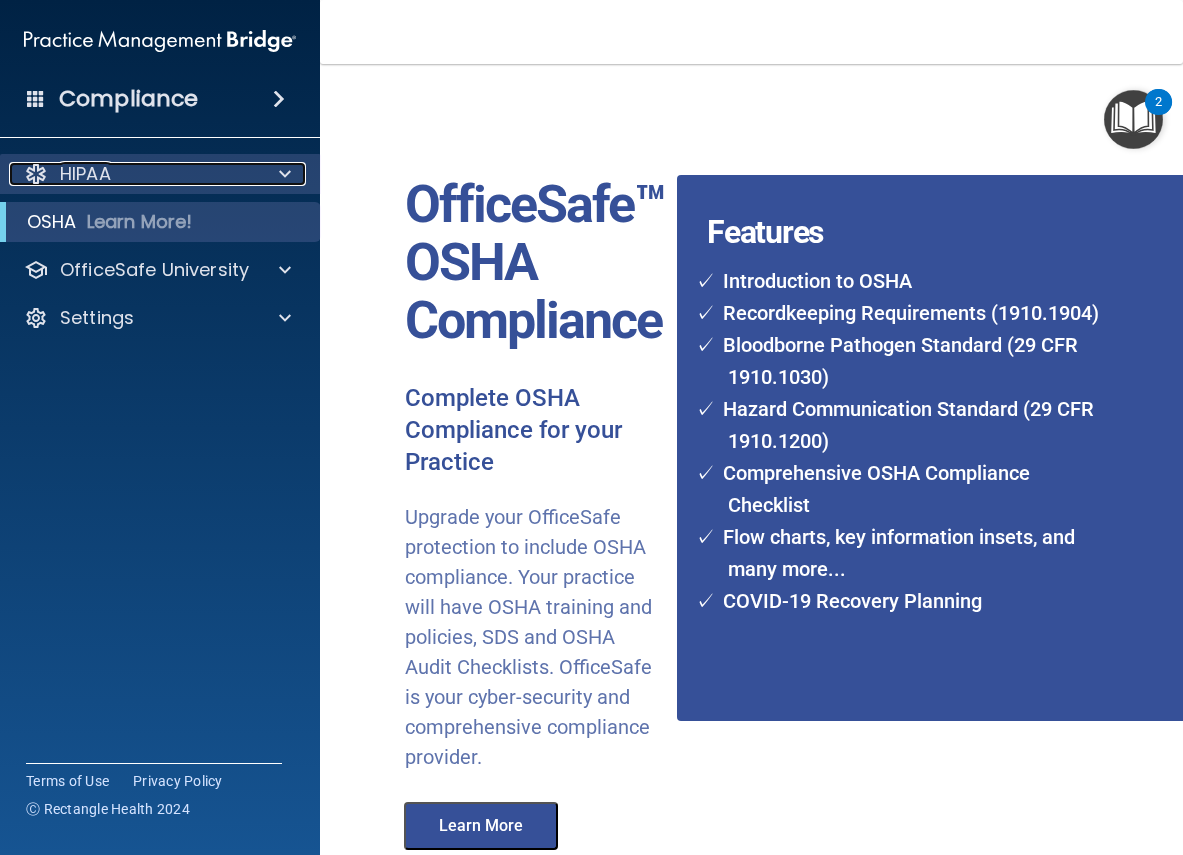 click at bounding box center [285, 174] 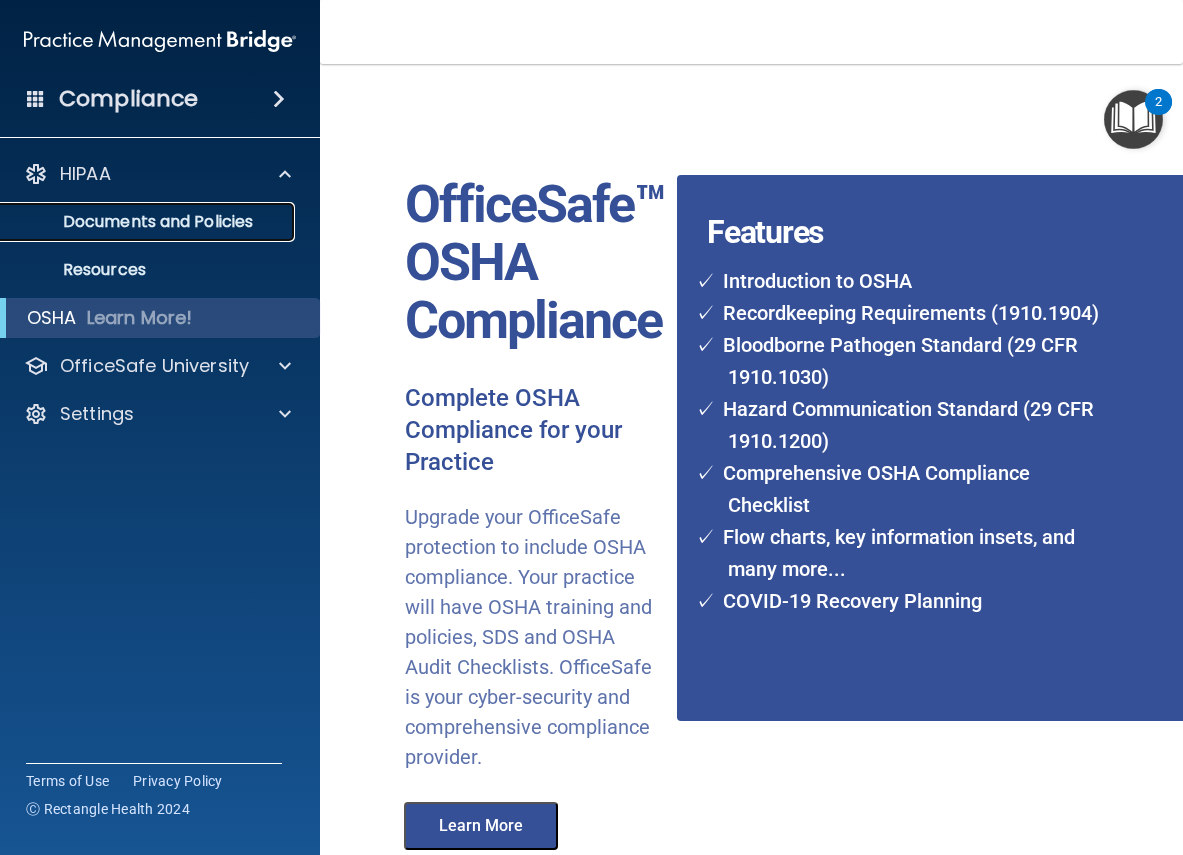click on "Documents and Policies" at bounding box center (149, 222) 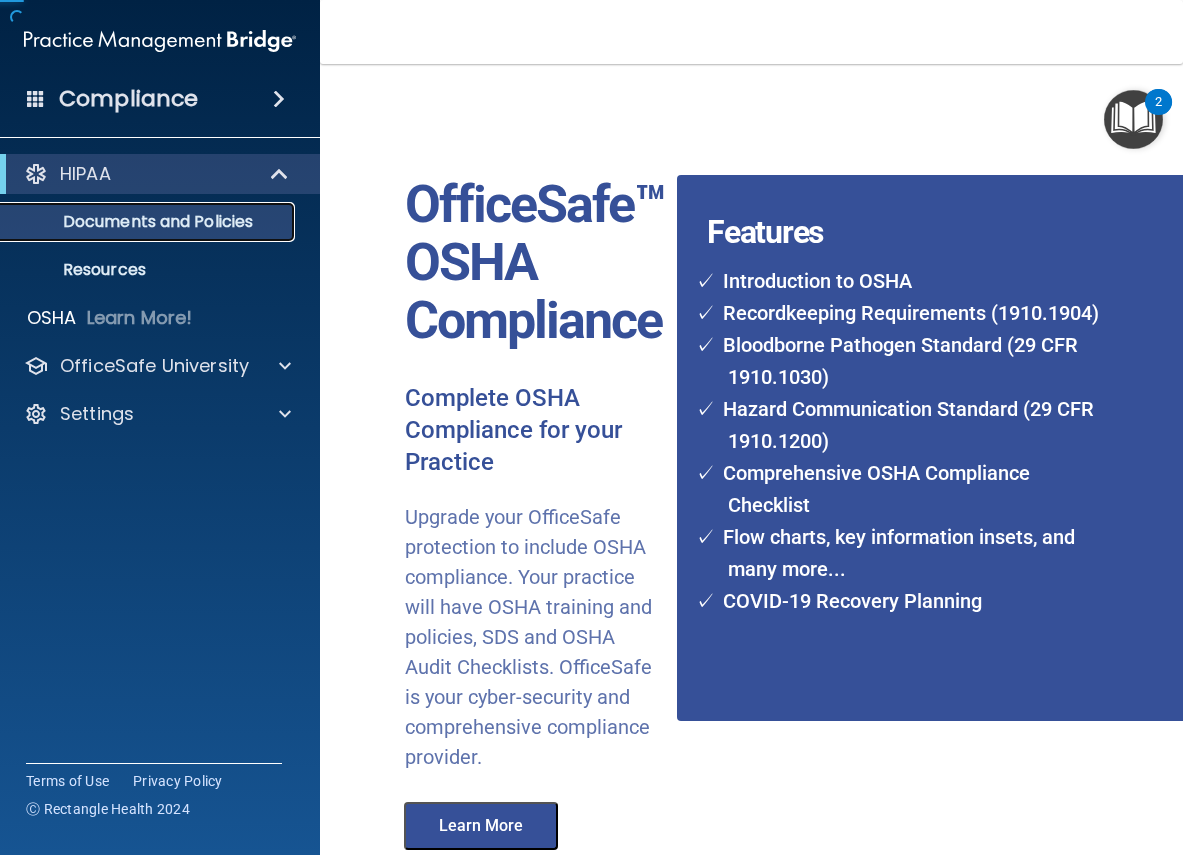 click on "Documents and Policies" at bounding box center (149, 222) 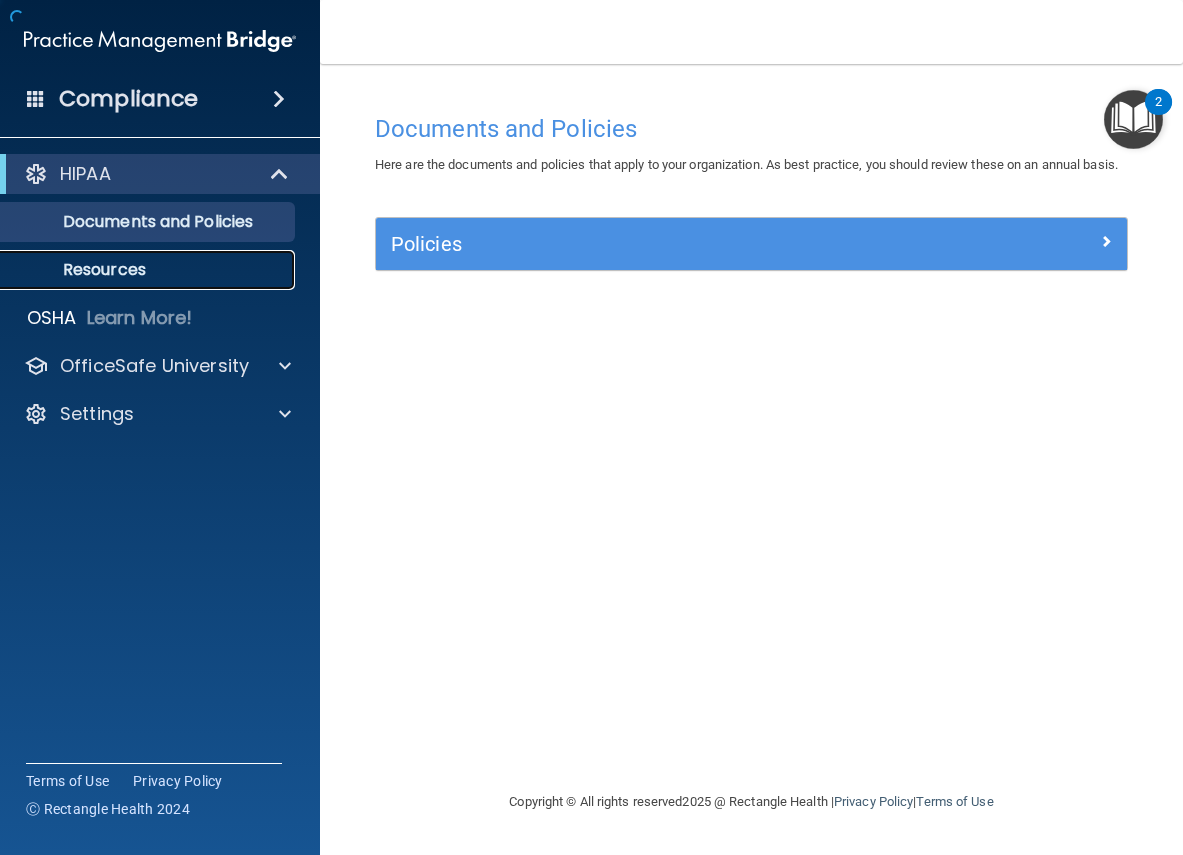 click on "Resources" at bounding box center (149, 270) 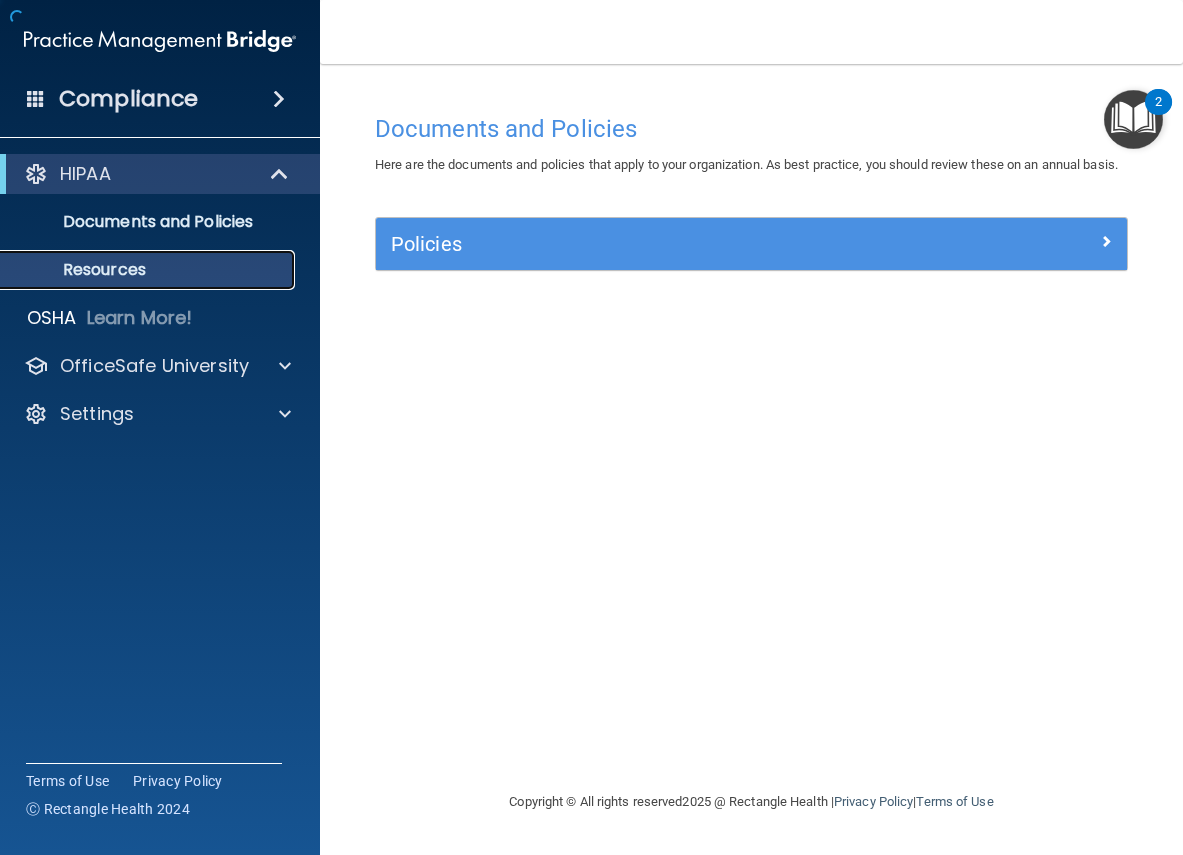 click on "Resources" at bounding box center (149, 270) 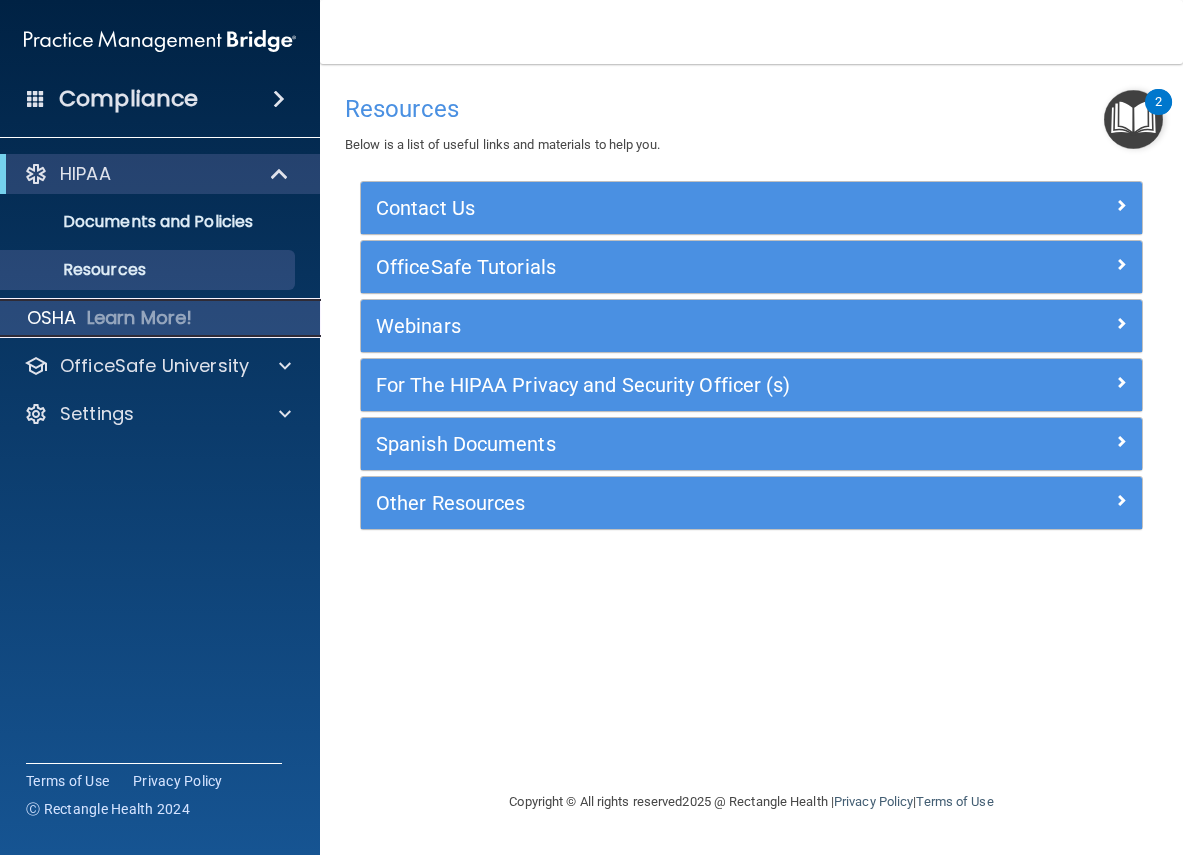 click on "Learn More!" at bounding box center (140, 318) 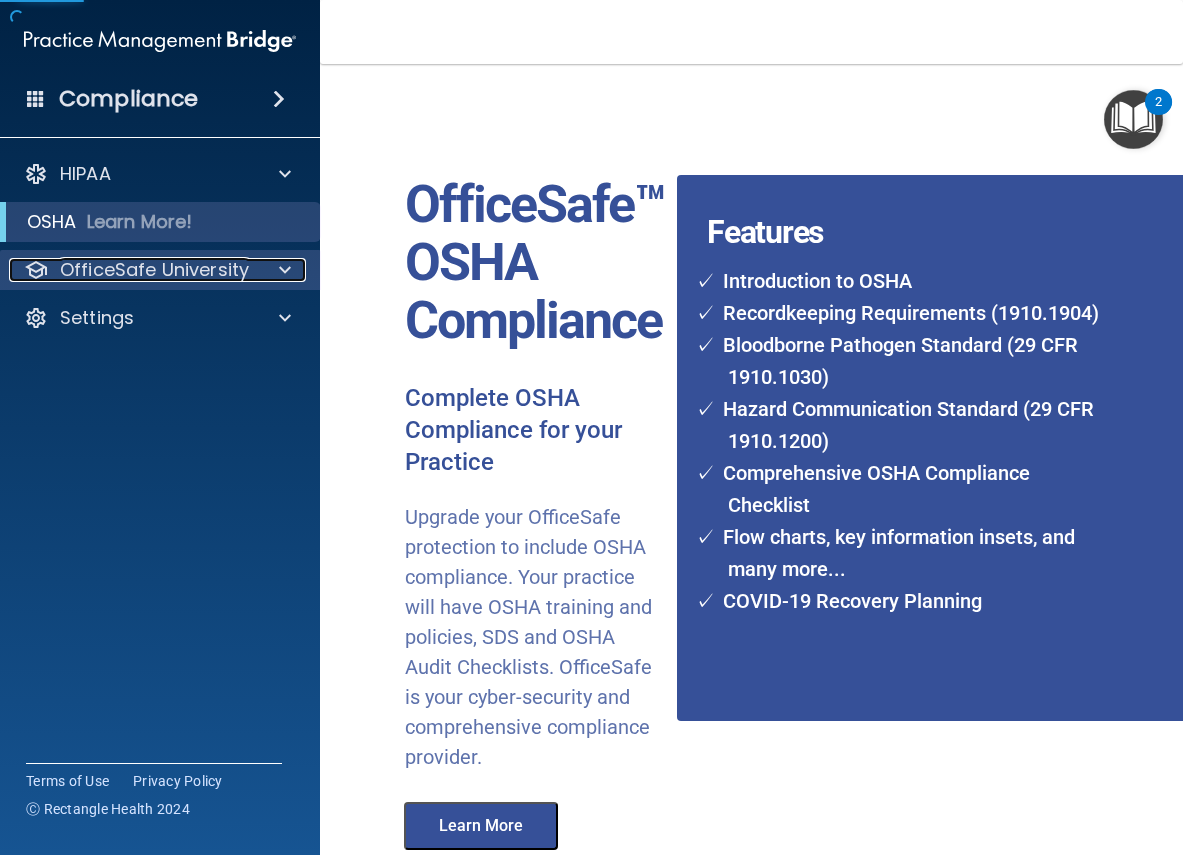 click on "OfficeSafe University" at bounding box center (154, 270) 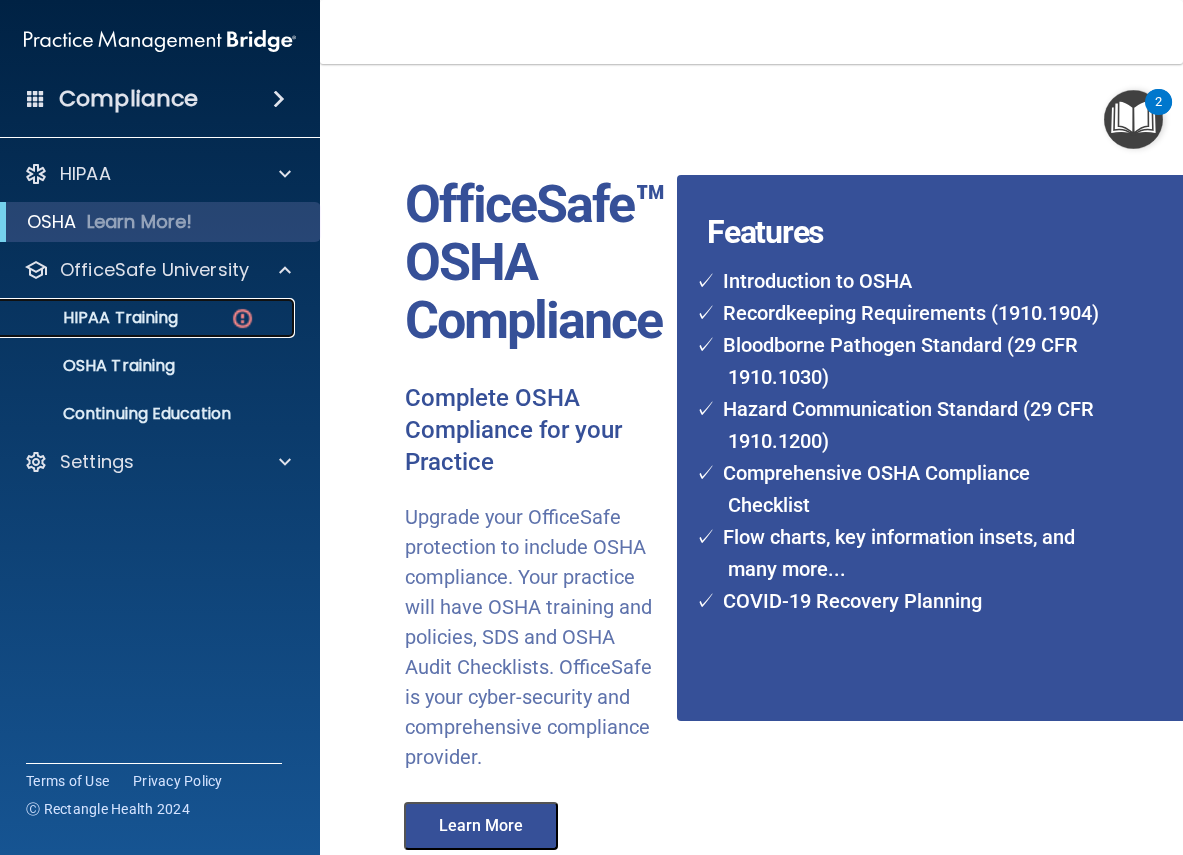click on "HIPAA Training" at bounding box center (95, 318) 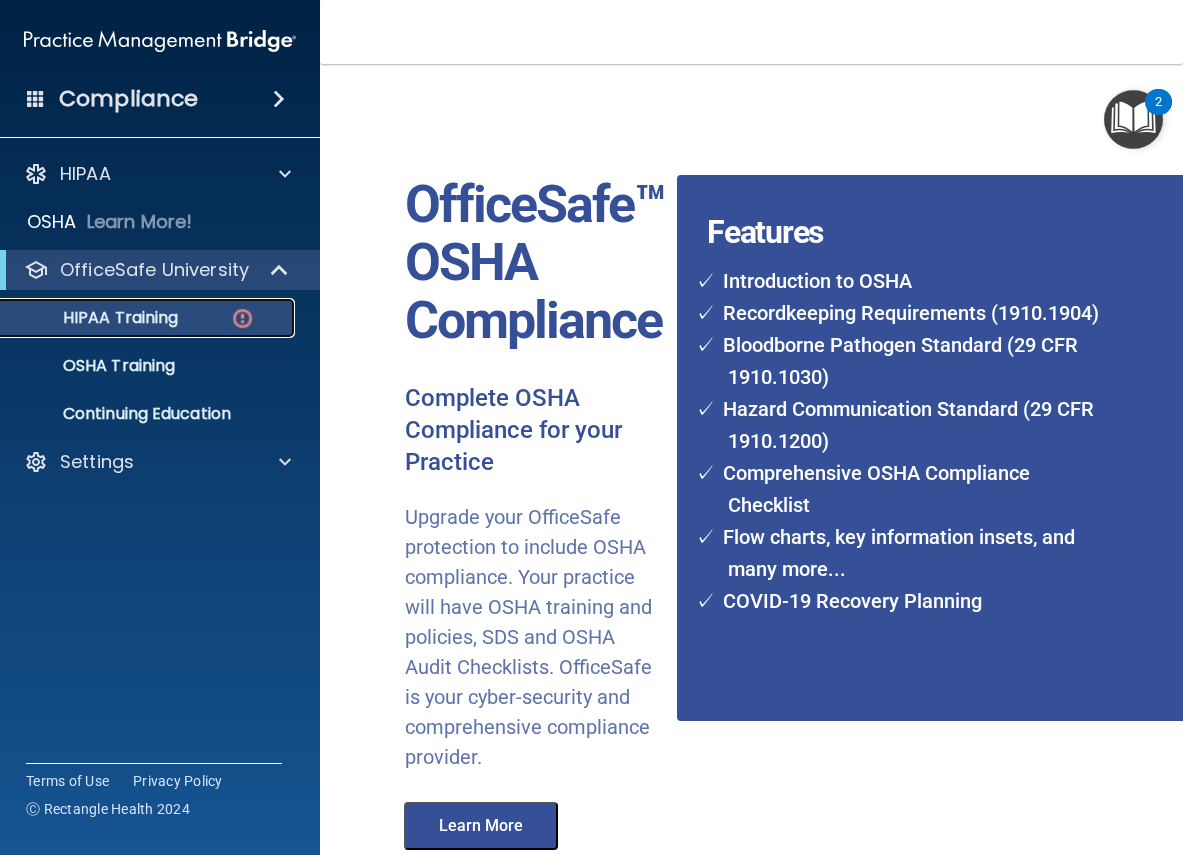 click on "HIPAA Training" at bounding box center (95, 318) 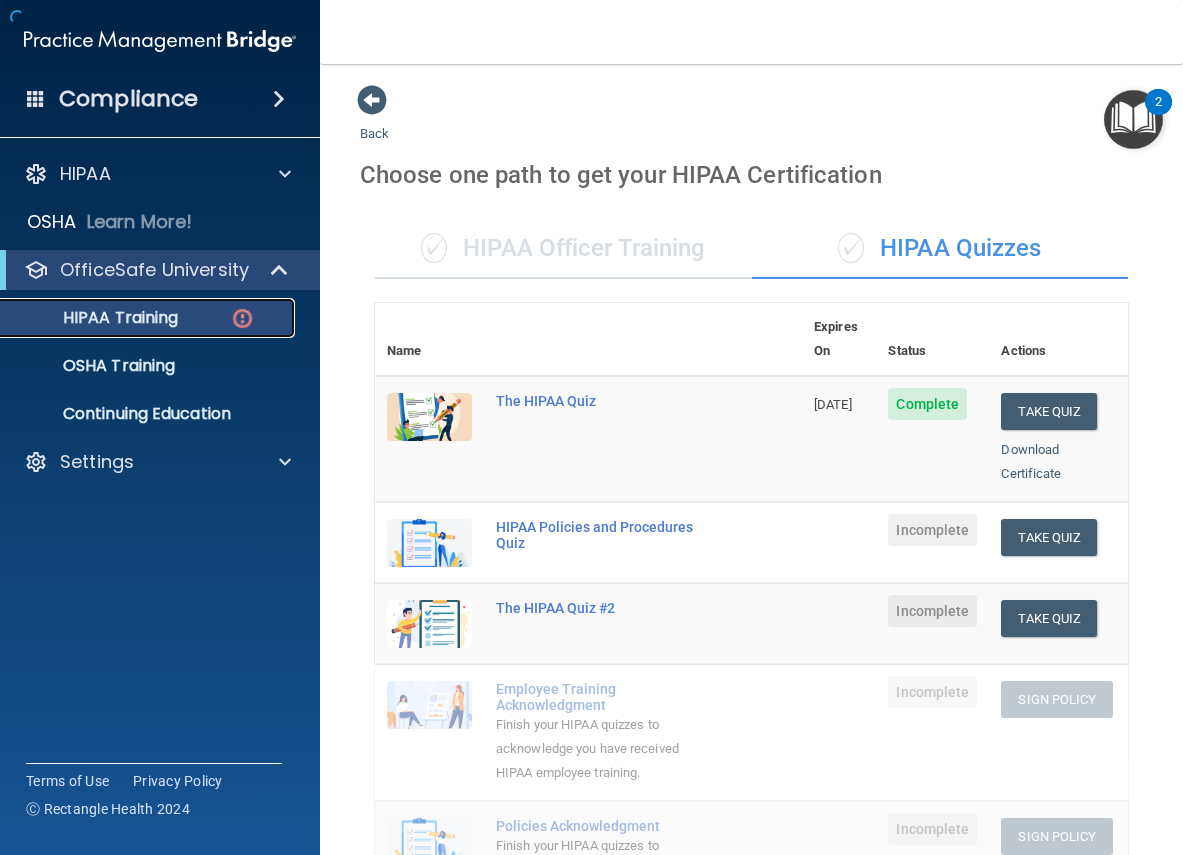 click on "HIPAA Training" at bounding box center (95, 318) 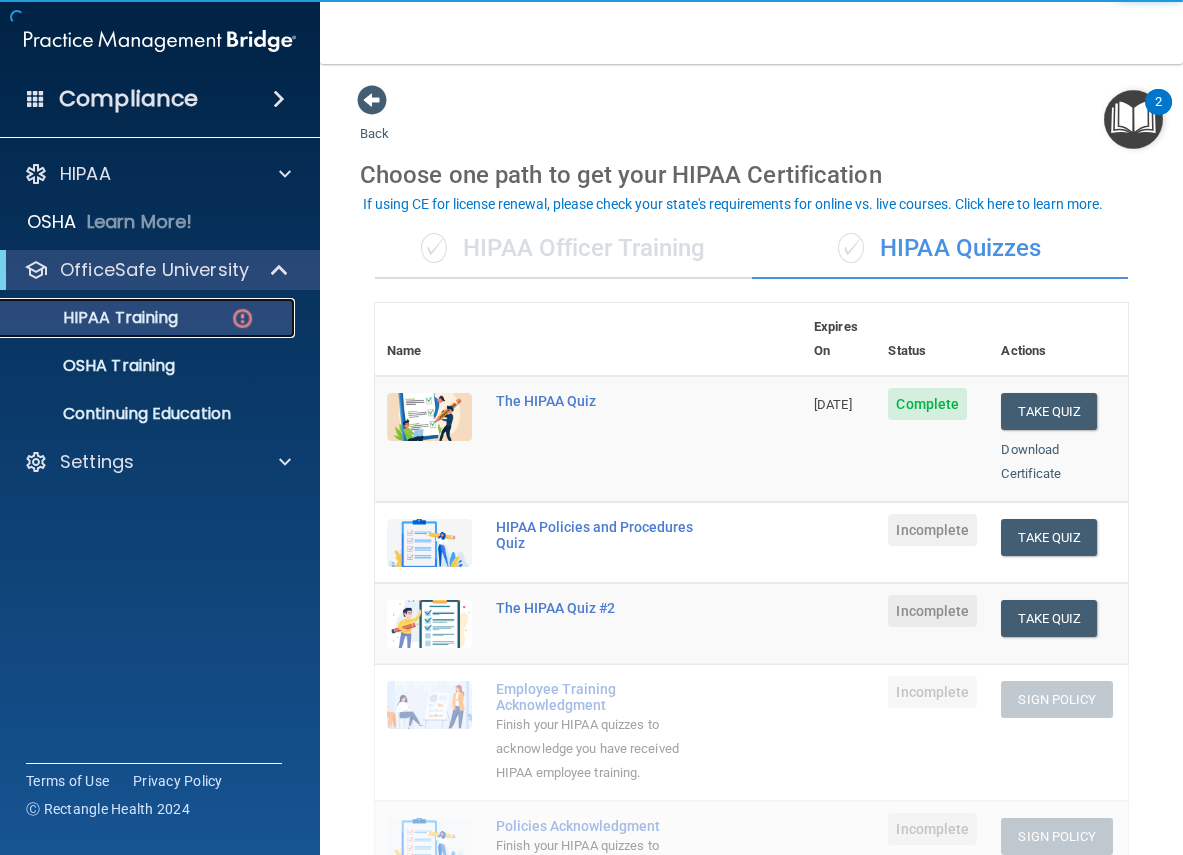 scroll, scrollTop: 200, scrollLeft: 0, axis: vertical 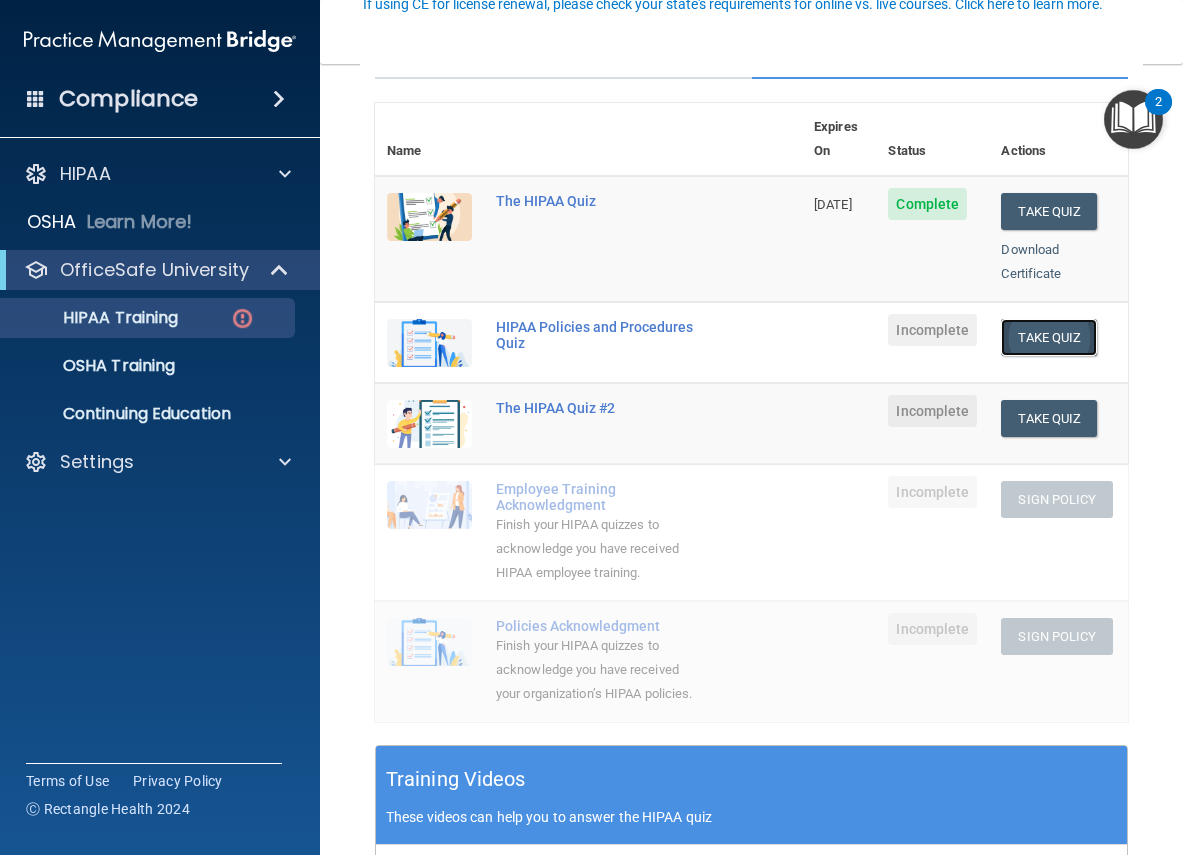 click on "Take Quiz" at bounding box center [1049, 337] 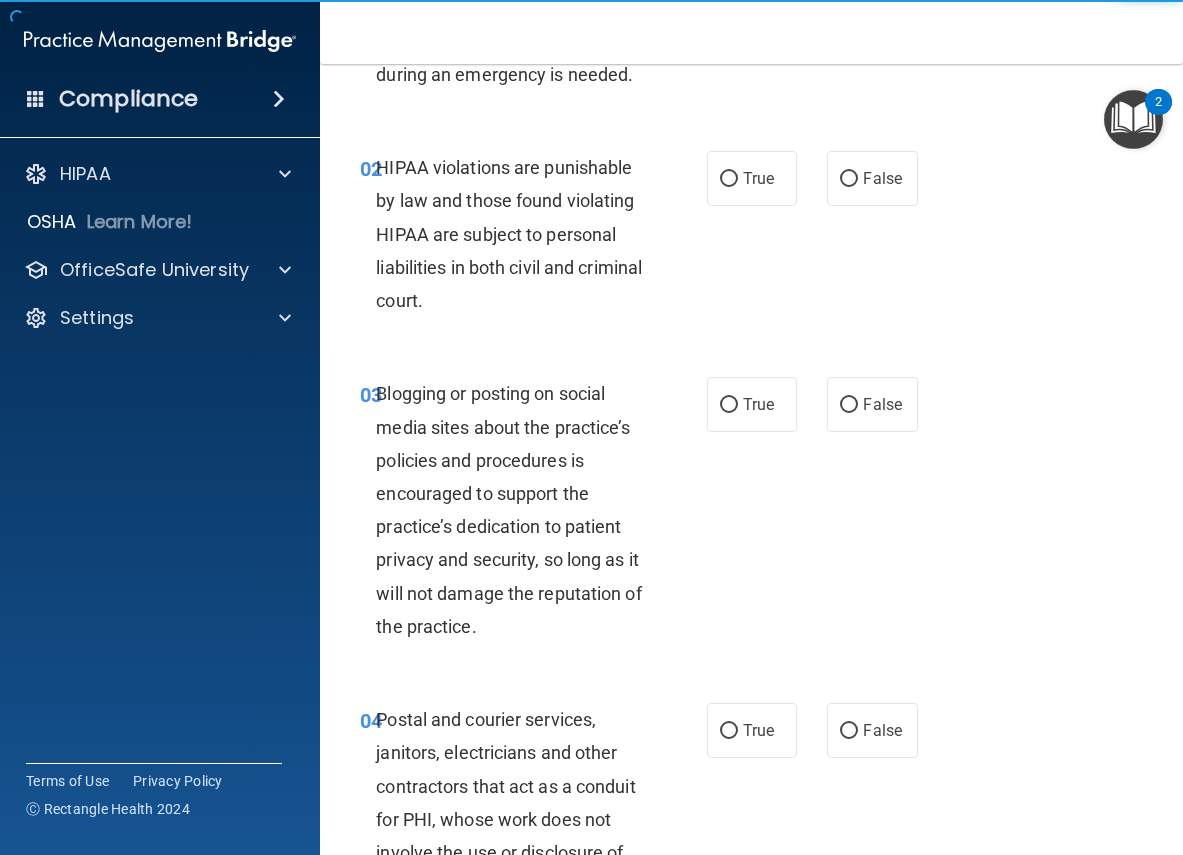 scroll, scrollTop: 0, scrollLeft: 0, axis: both 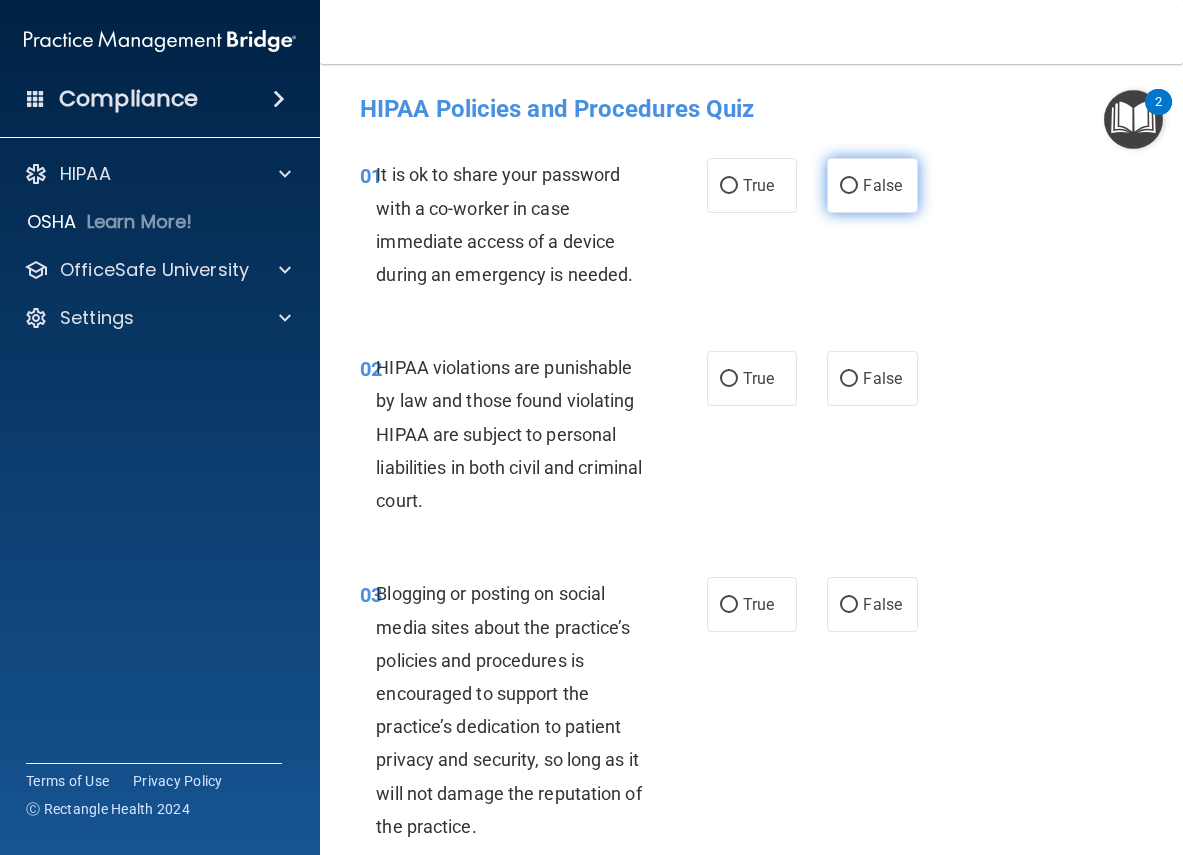 click on "False" at bounding box center (872, 185) 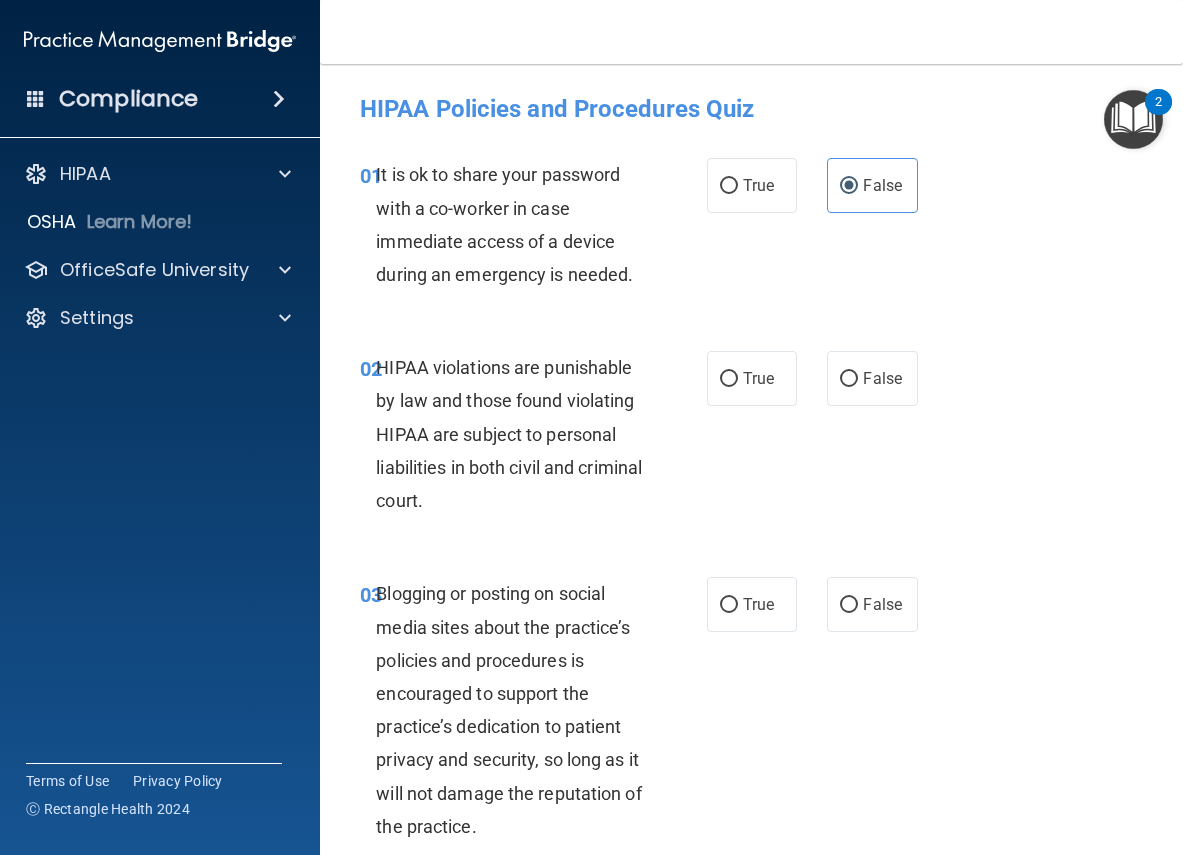scroll, scrollTop: 100, scrollLeft: 0, axis: vertical 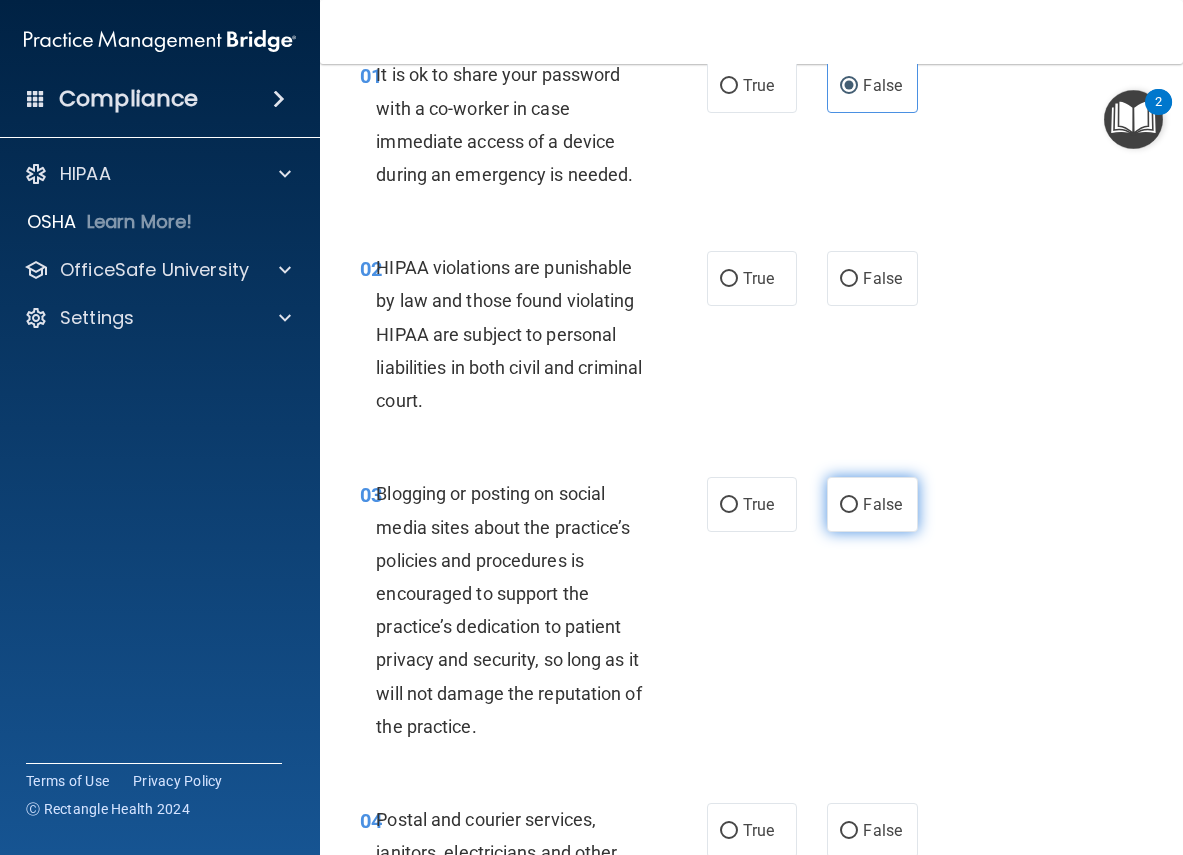 click on "False" at bounding box center (849, 505) 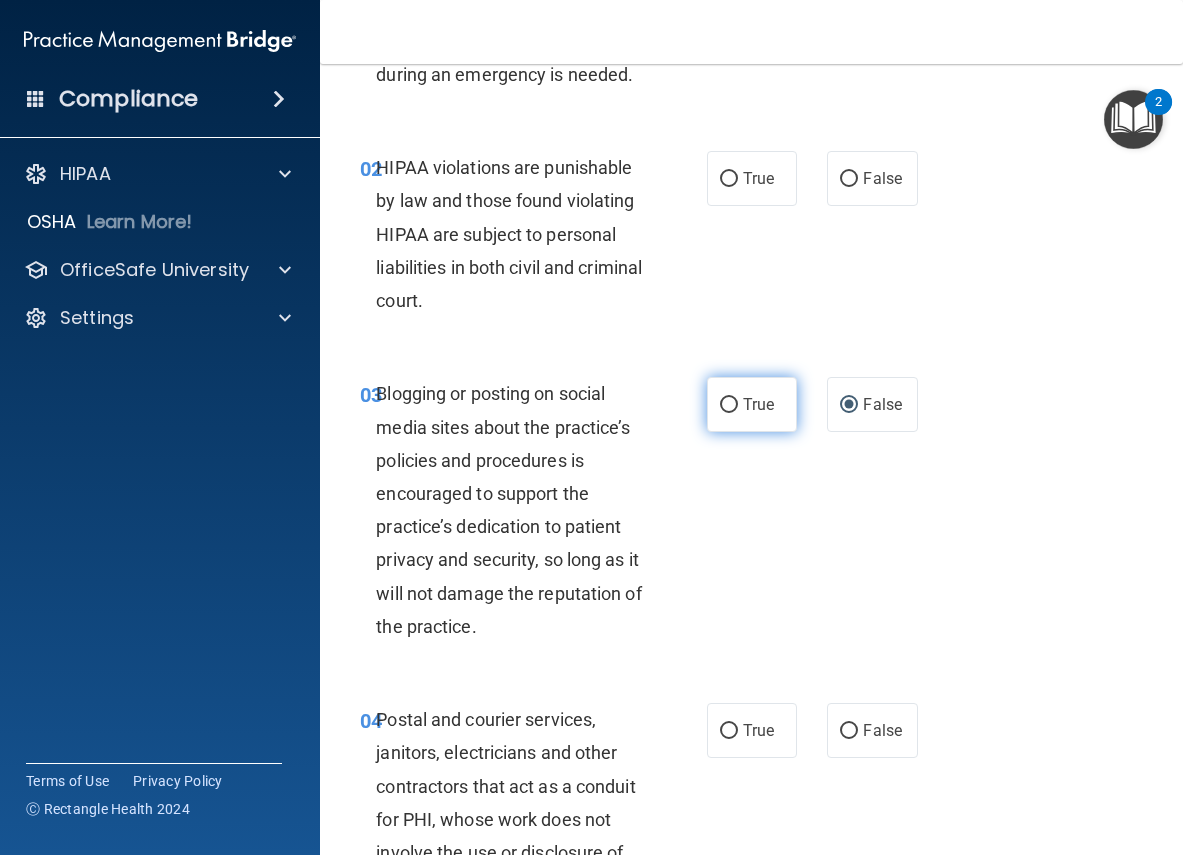 scroll, scrollTop: 0, scrollLeft: 0, axis: both 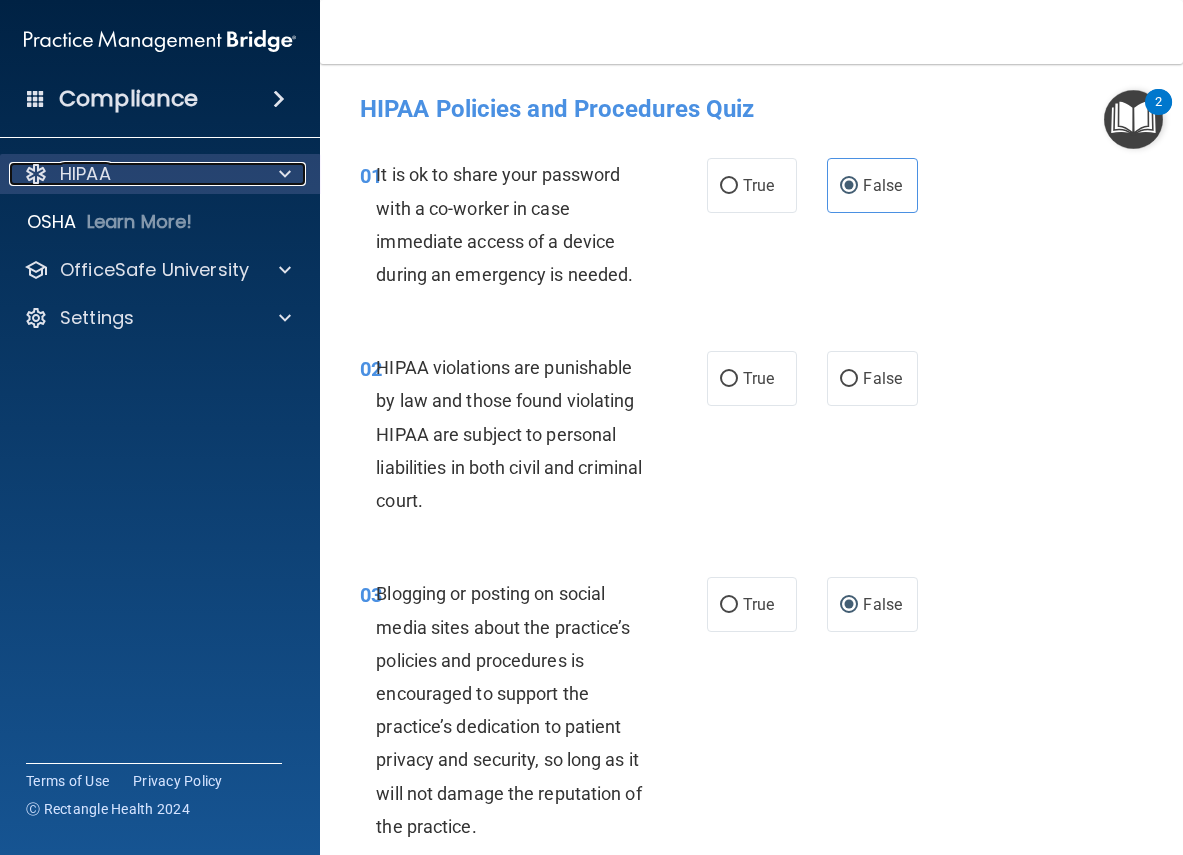 click on "HIPAA" at bounding box center (133, 174) 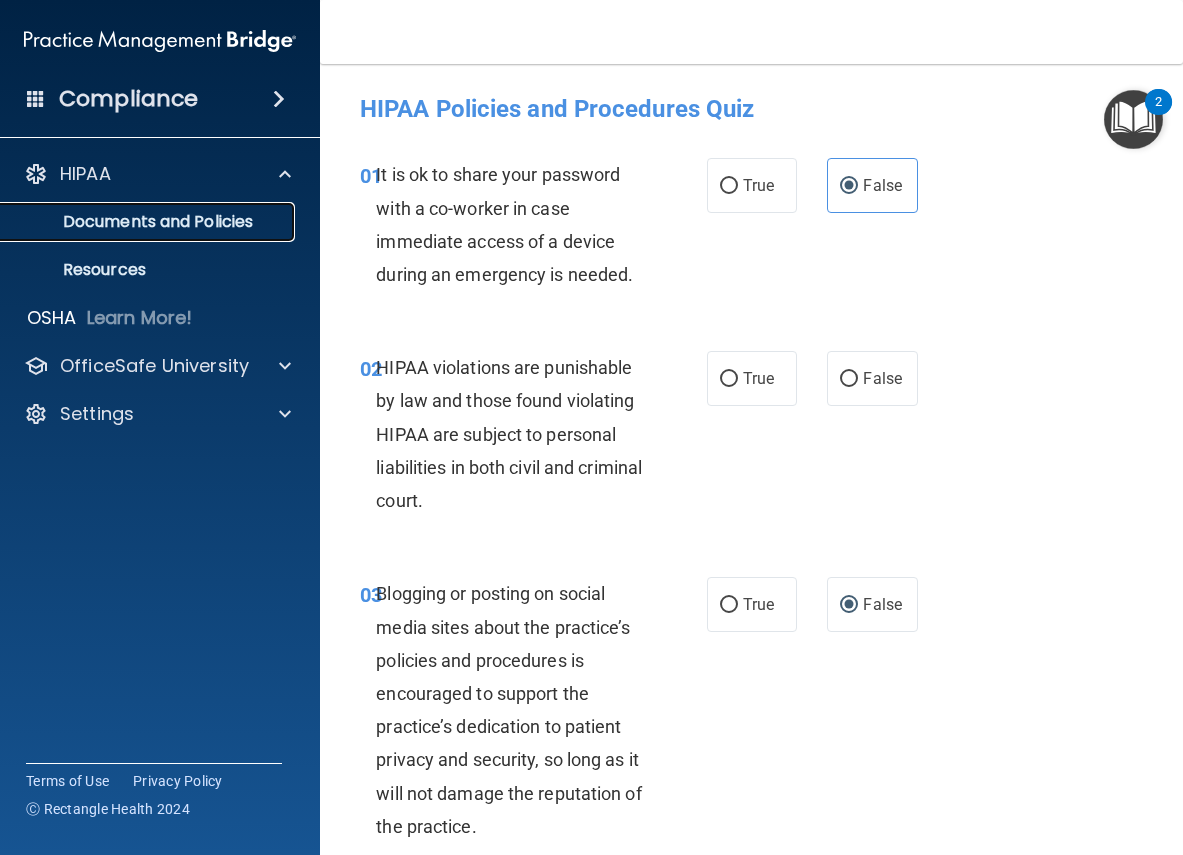 click on "Documents and Policies" at bounding box center [149, 222] 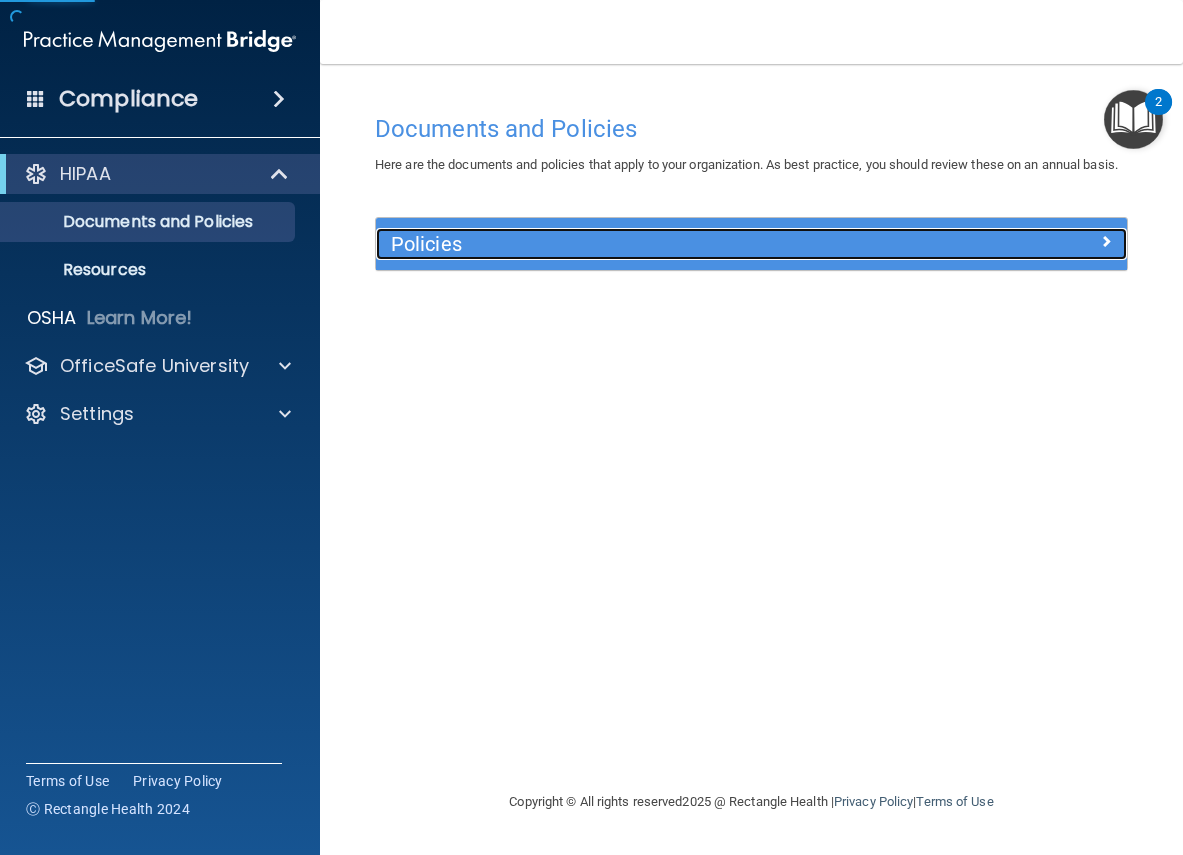 click on "Policies" at bounding box center (657, 244) 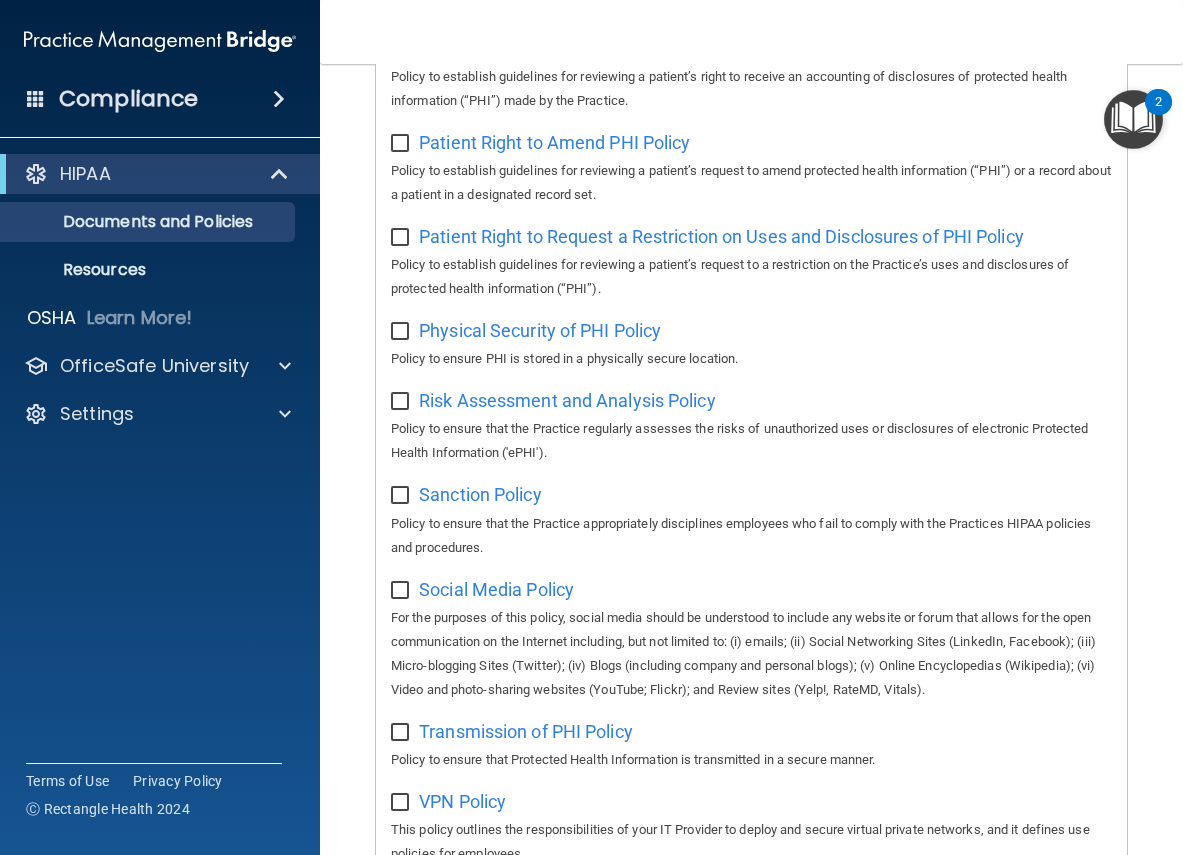 scroll, scrollTop: 1630, scrollLeft: 0, axis: vertical 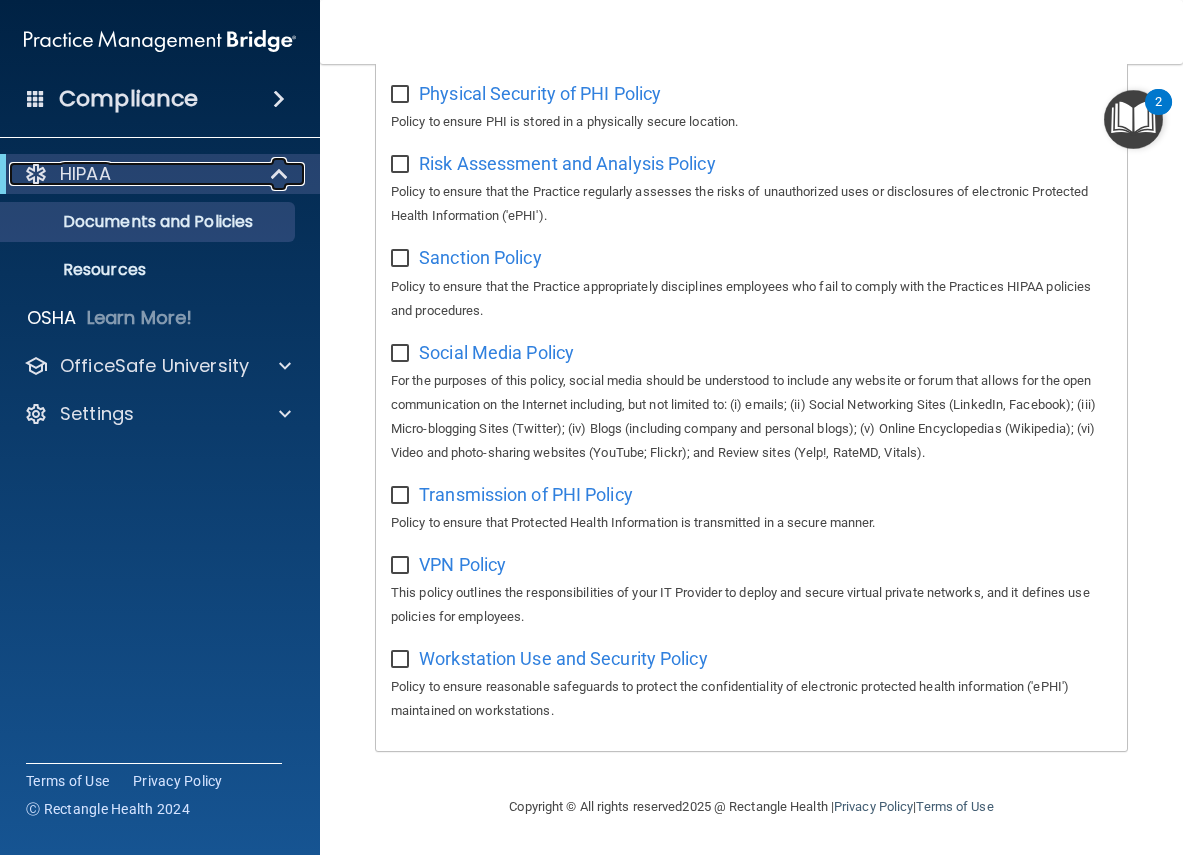 click on "HIPAA" at bounding box center (132, 174) 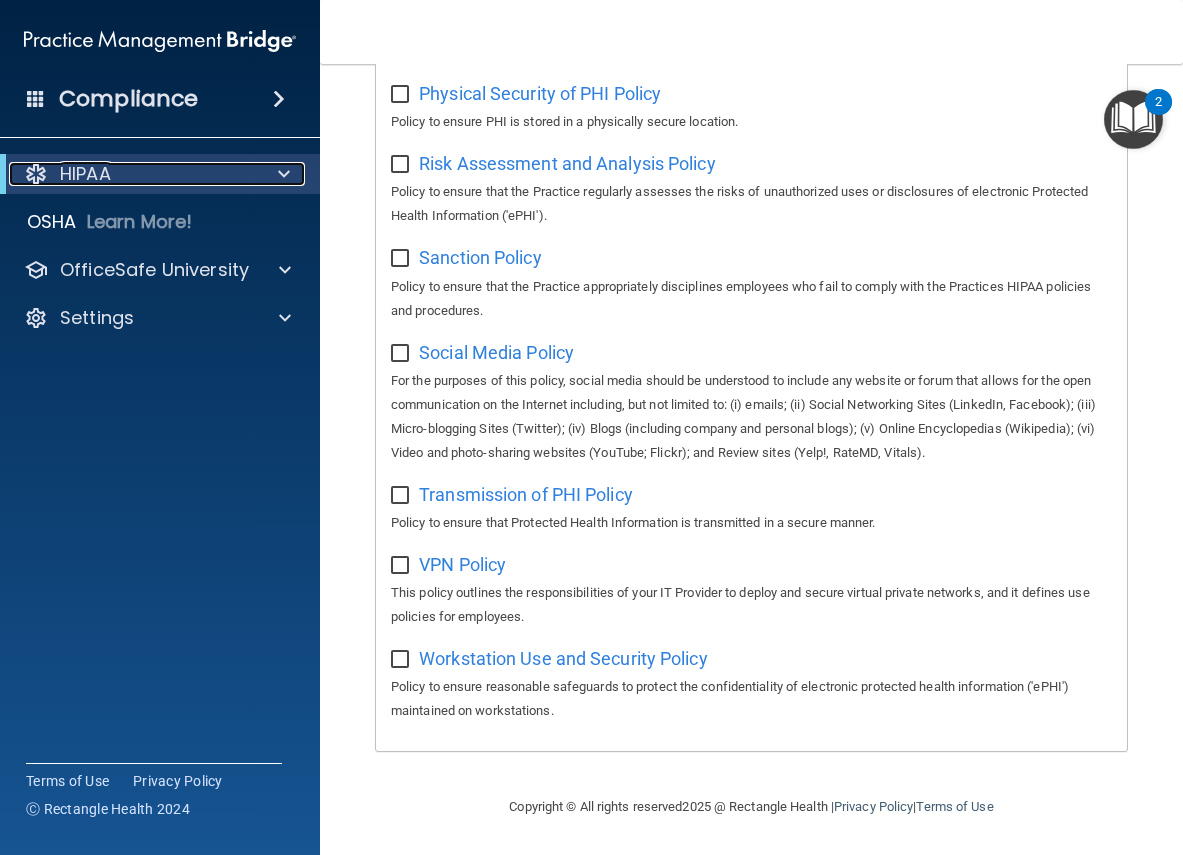 click at bounding box center [284, 174] 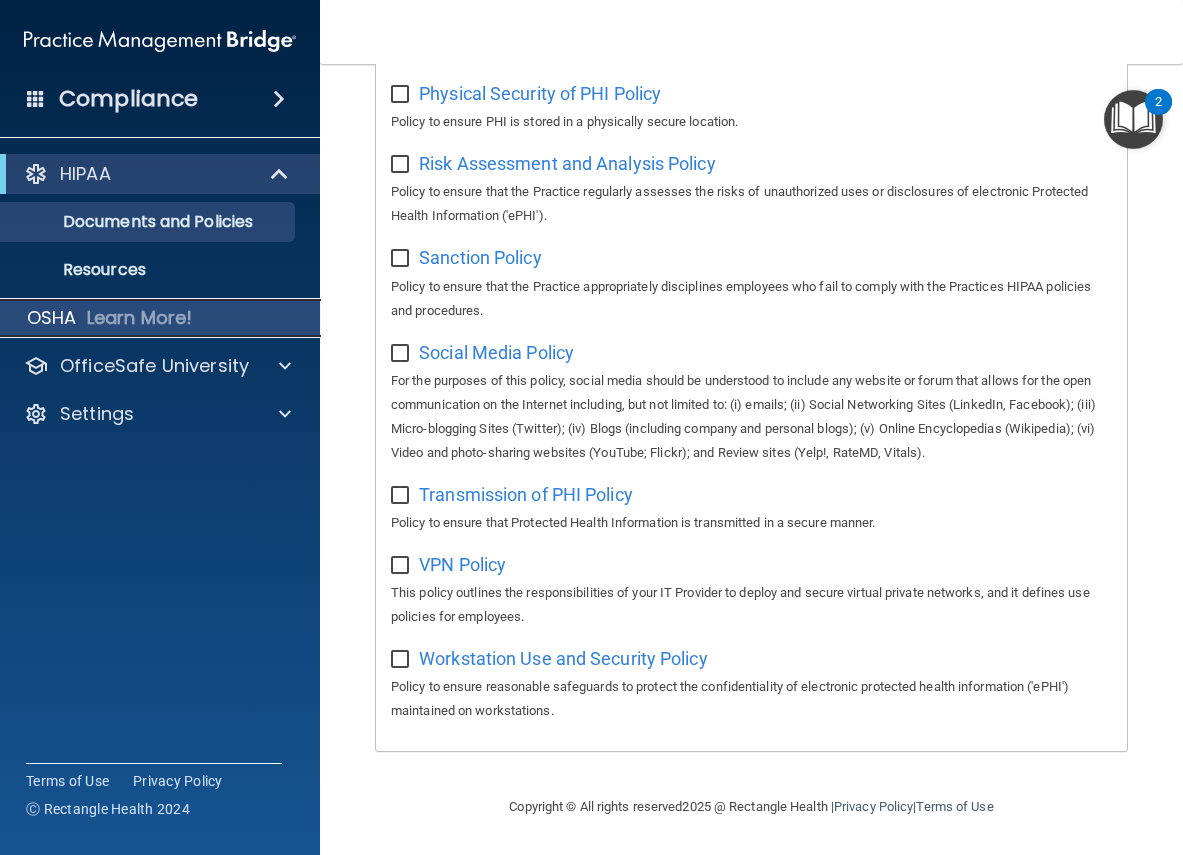 click on "OSHA" at bounding box center (52, 318) 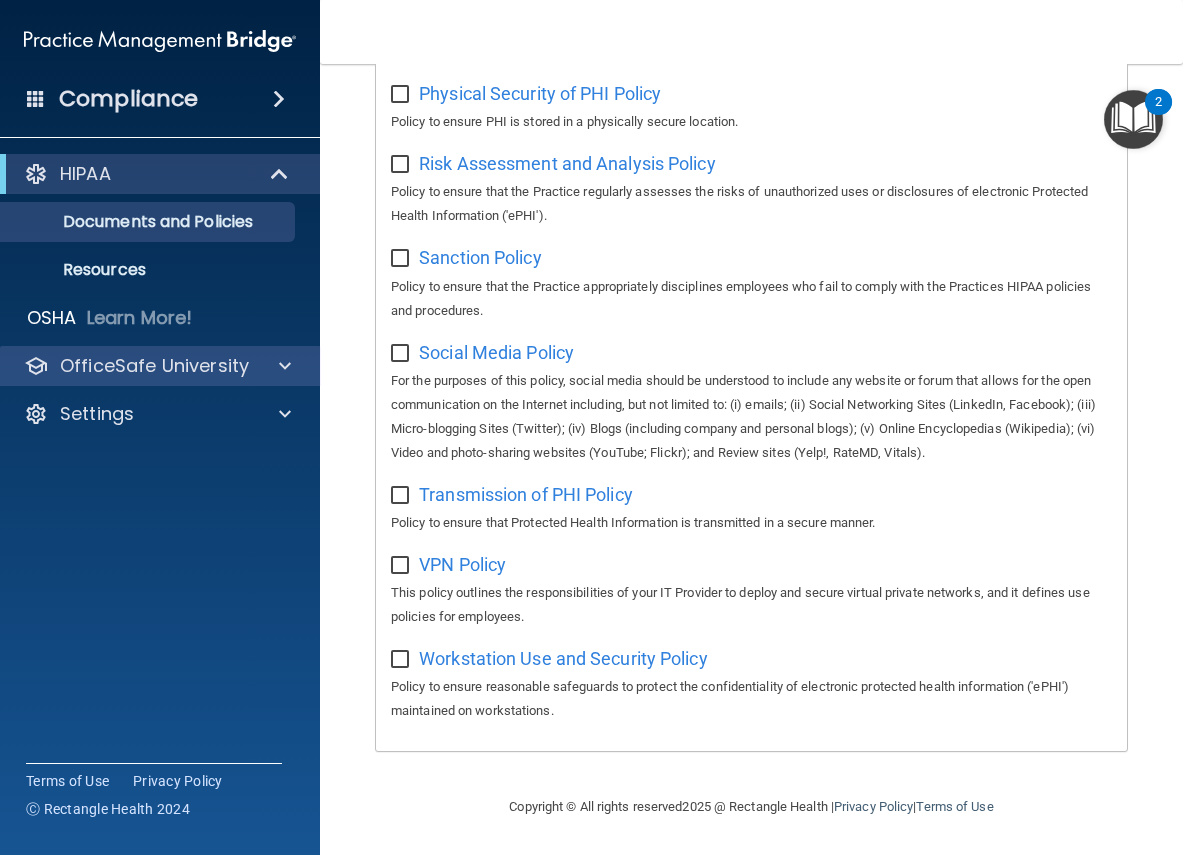 scroll, scrollTop: 166, scrollLeft: 0, axis: vertical 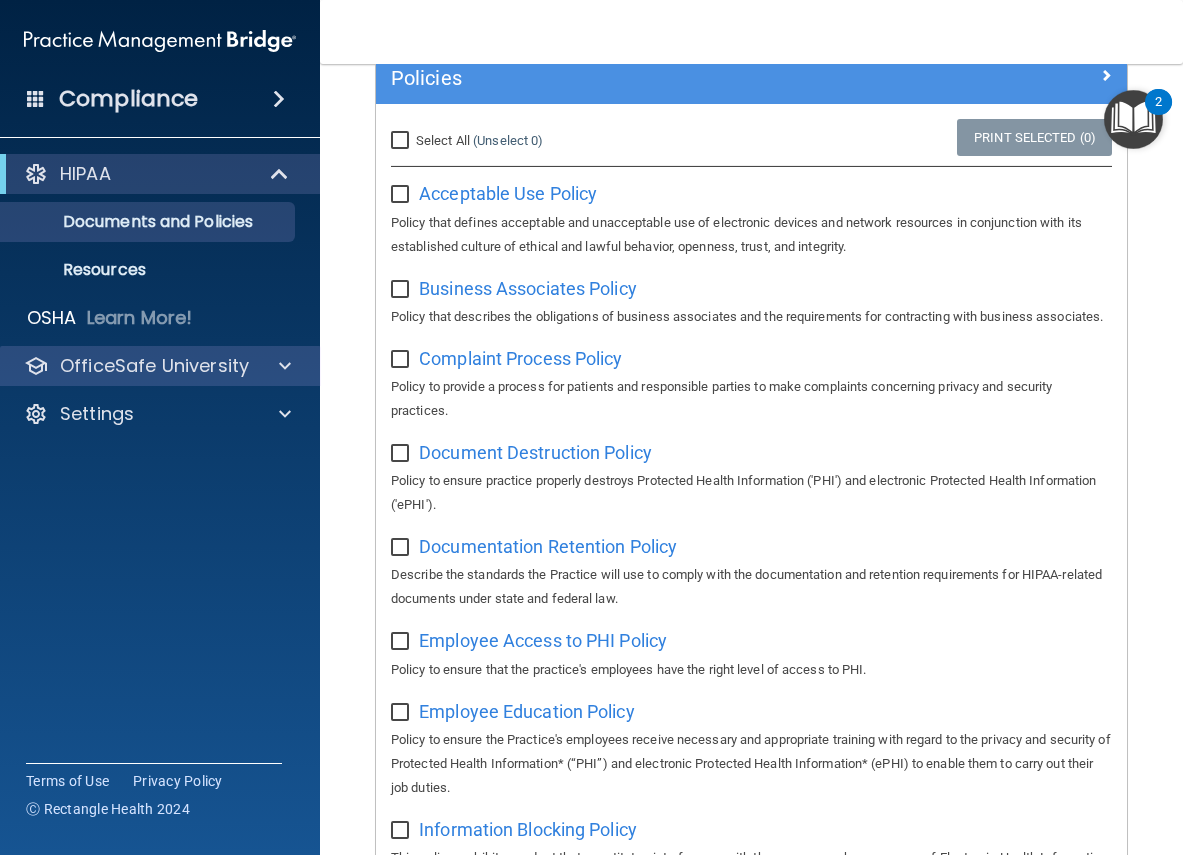 click on "OfficeSafe University" at bounding box center [160, 366] 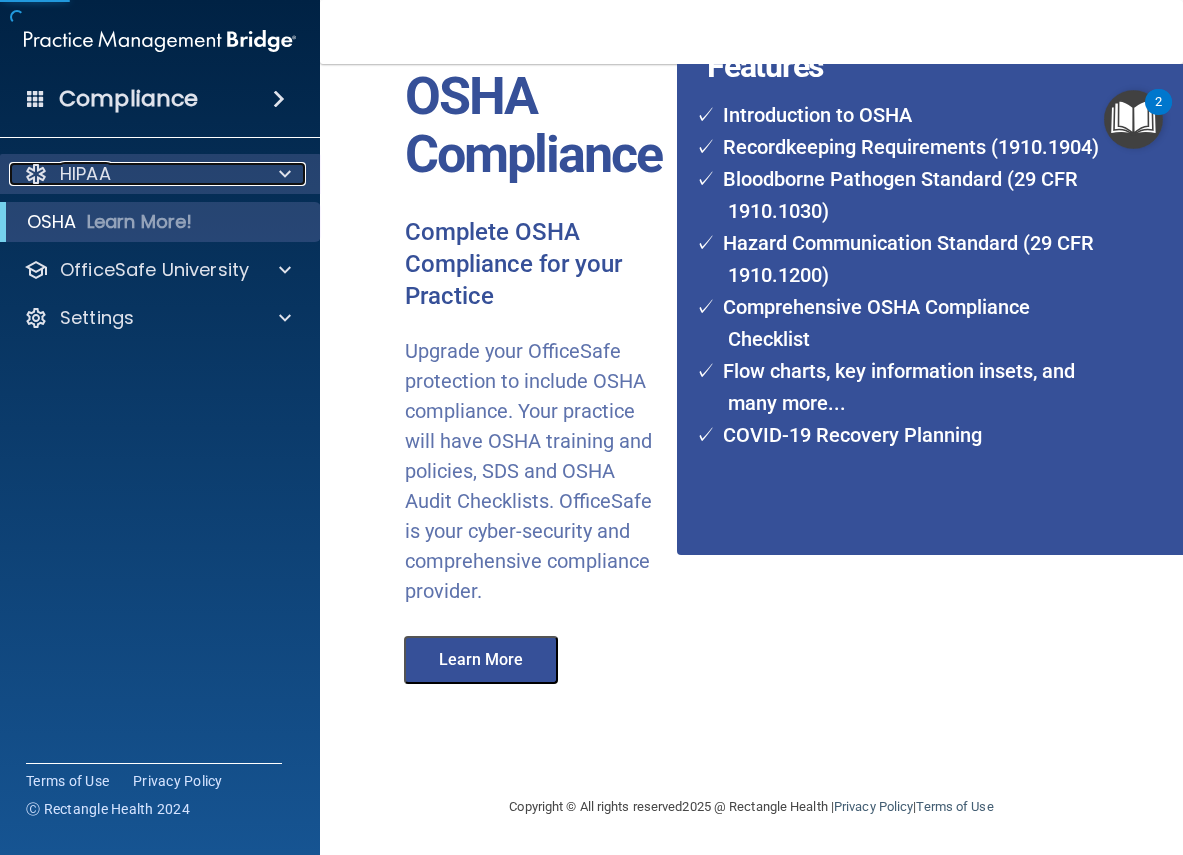 click on "HIPAA" at bounding box center (85, 174) 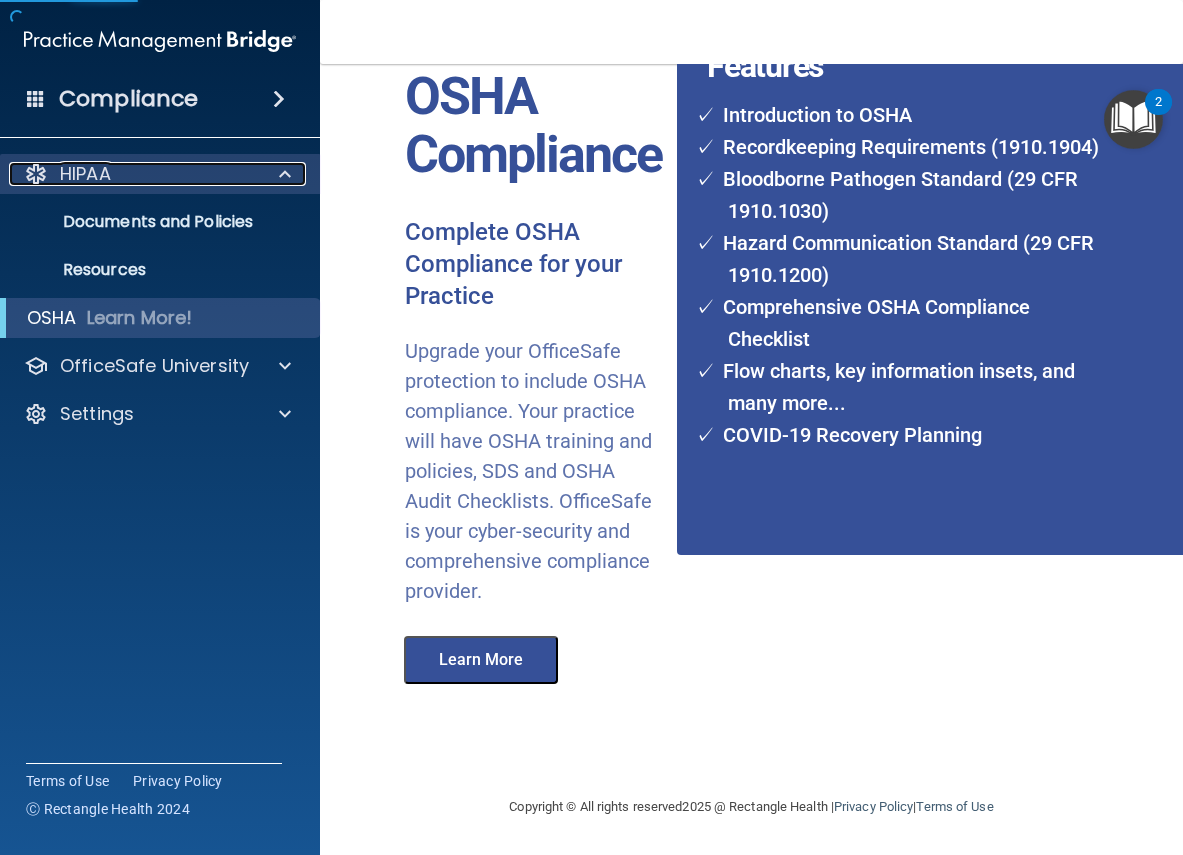click on "HIPAA" at bounding box center [85, 174] 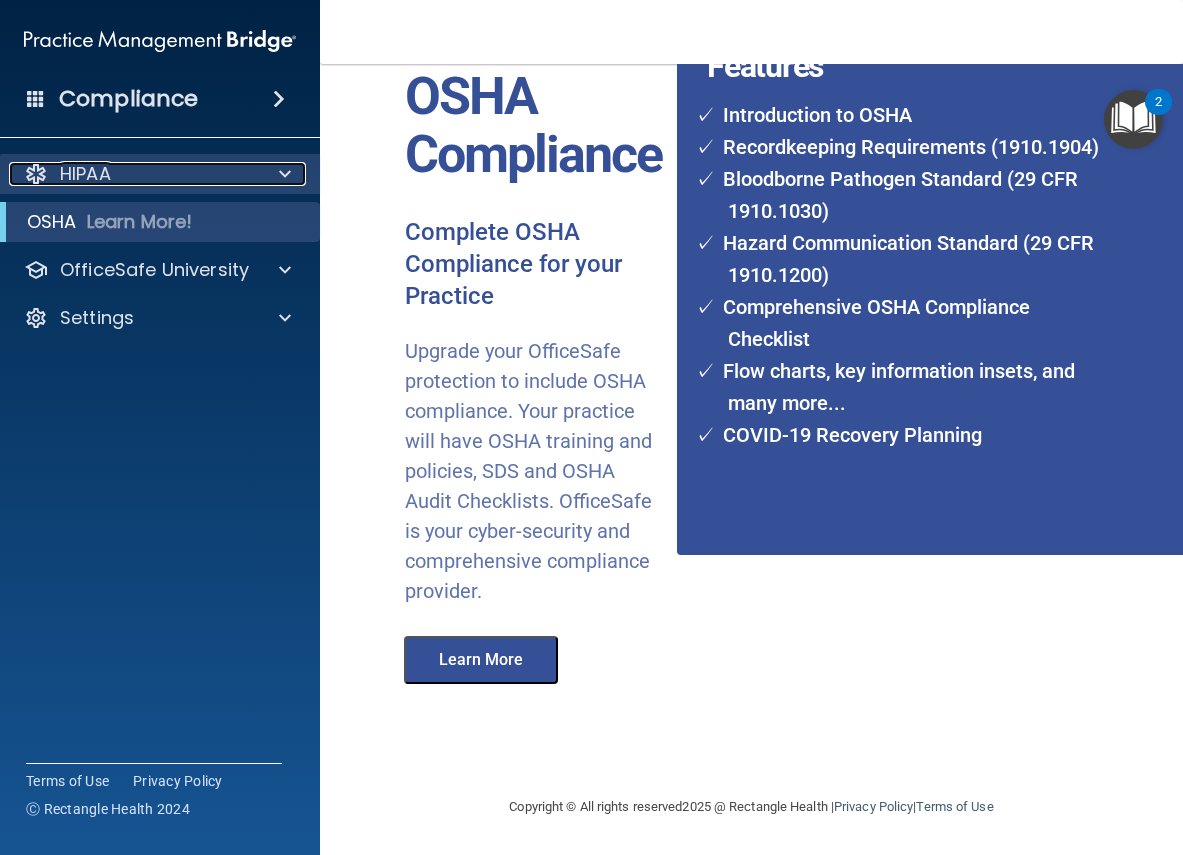 click on "HIPAA" at bounding box center [85, 174] 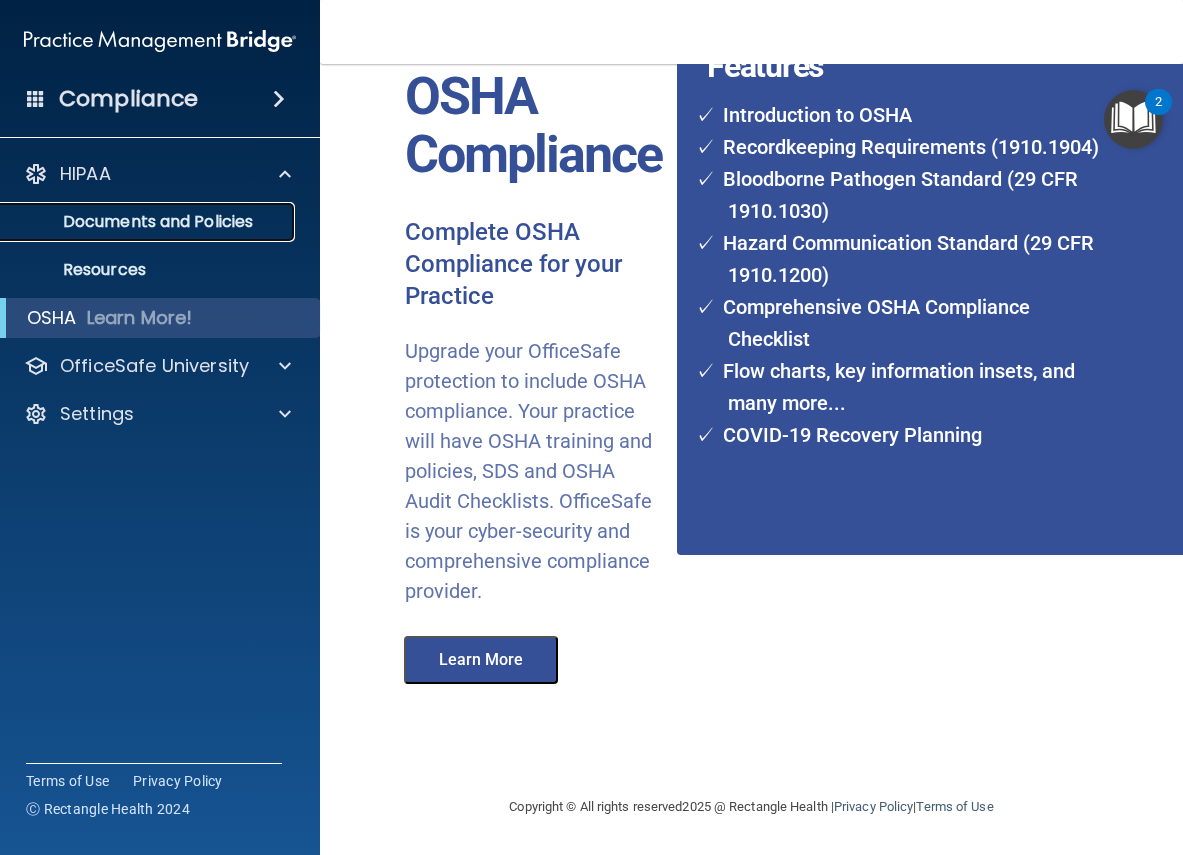 click on "Documents and Policies" at bounding box center (137, 222) 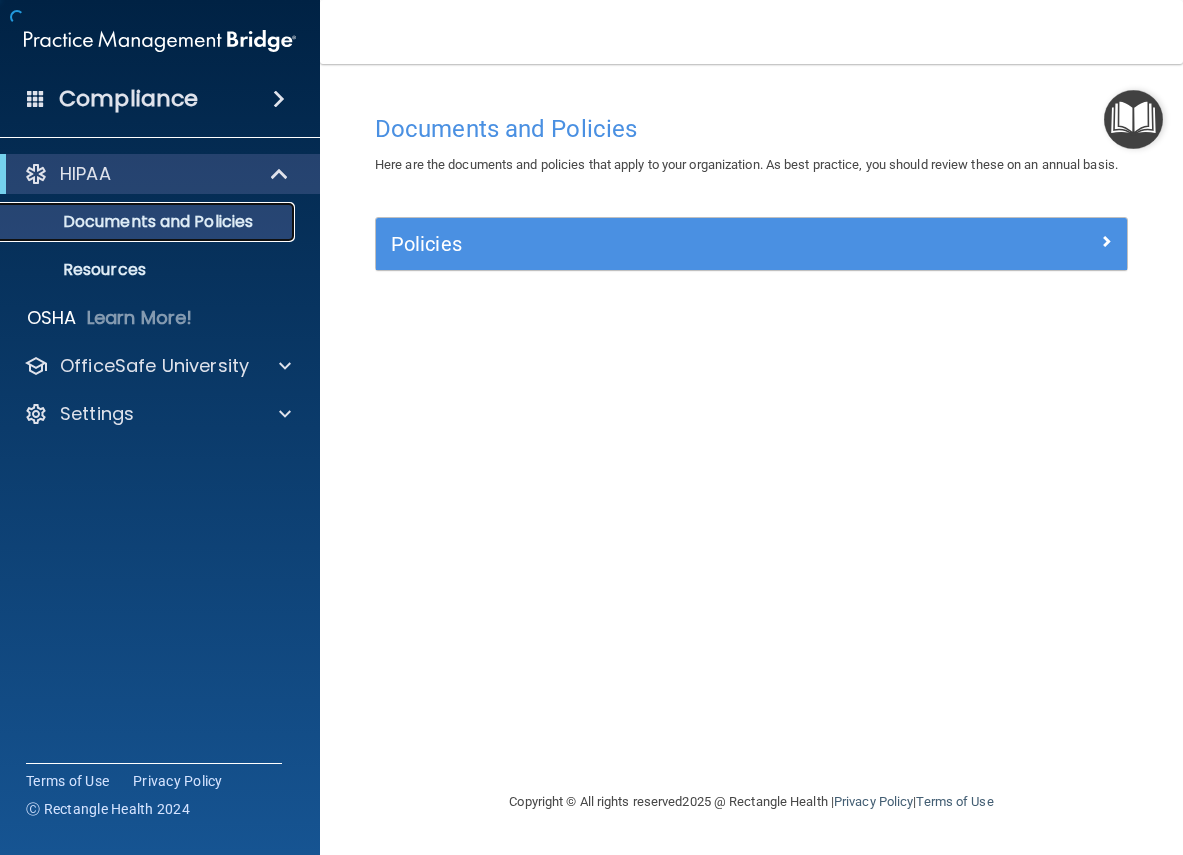 scroll, scrollTop: 0, scrollLeft: 0, axis: both 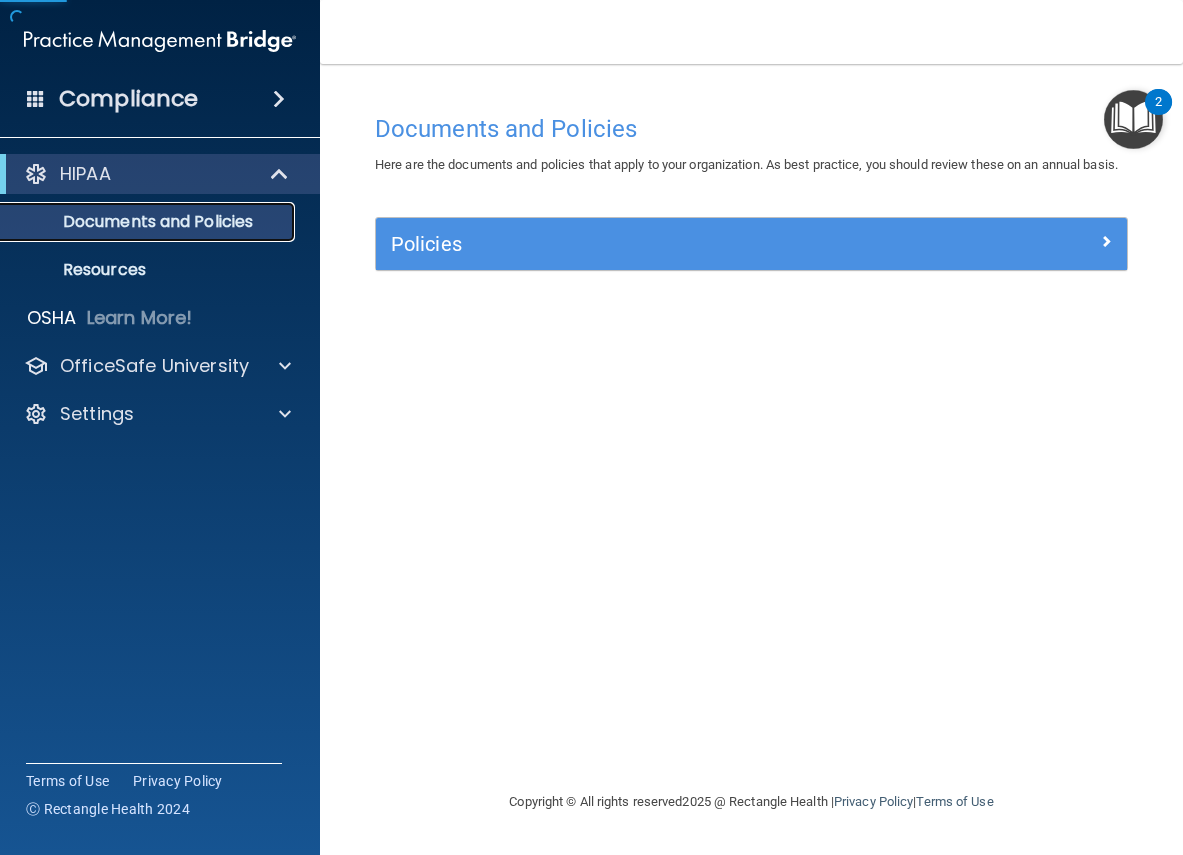 click on "Documents and Policies" at bounding box center [149, 222] 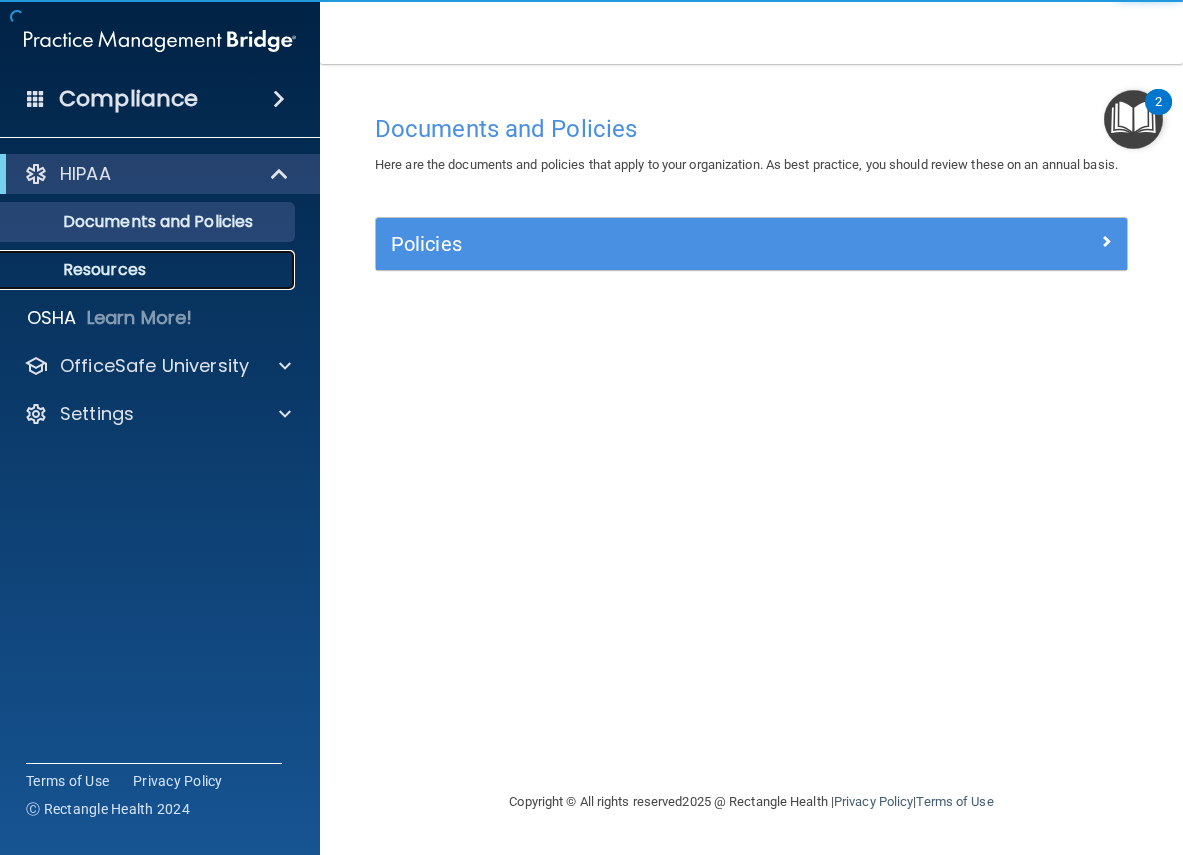 click on "Resources" at bounding box center (149, 270) 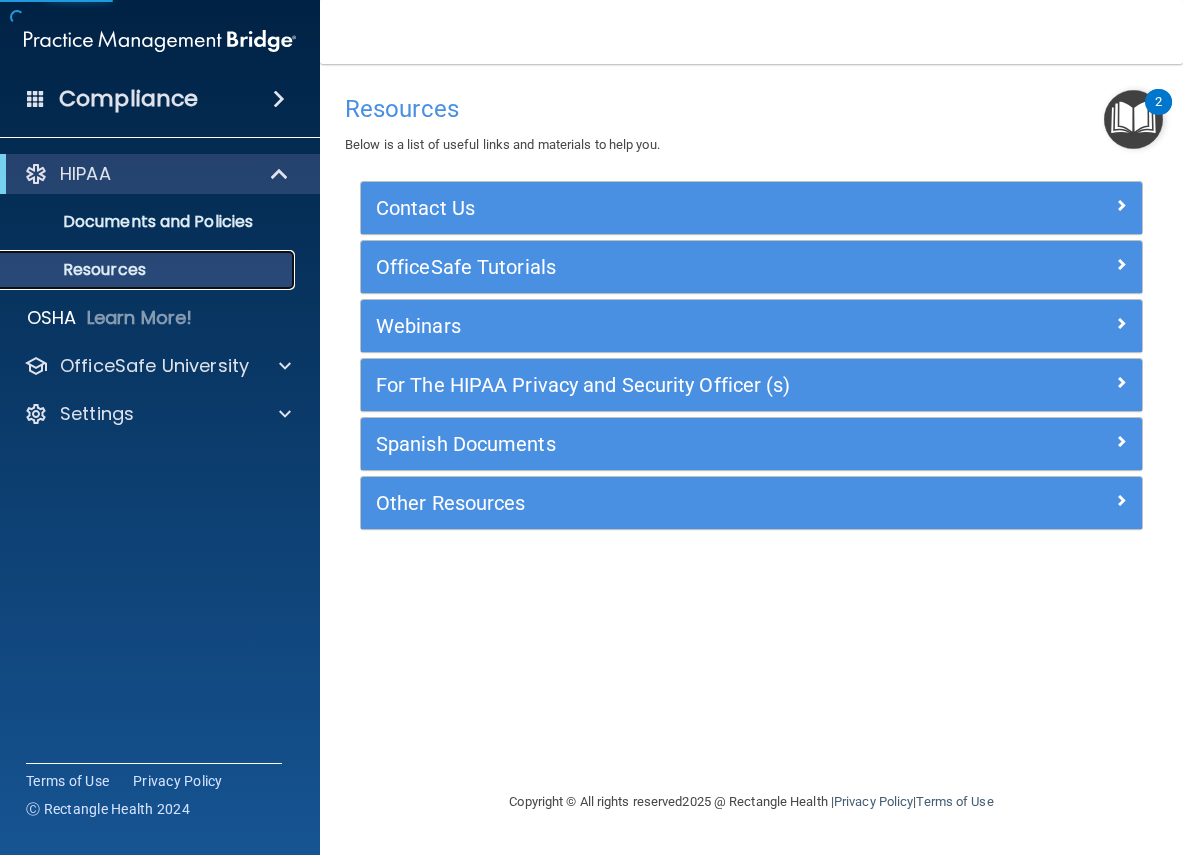 click on "Resources" at bounding box center (149, 270) 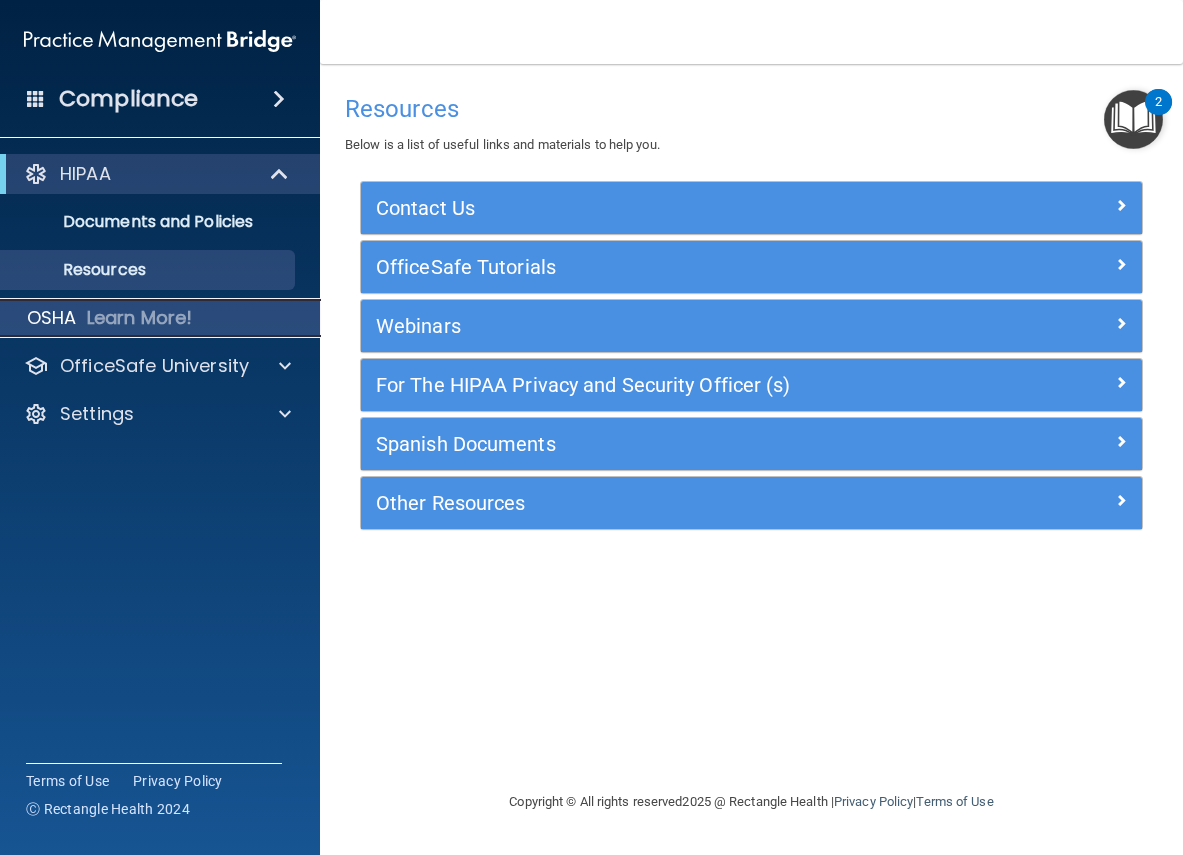 click on "OSHA" at bounding box center [52, 318] 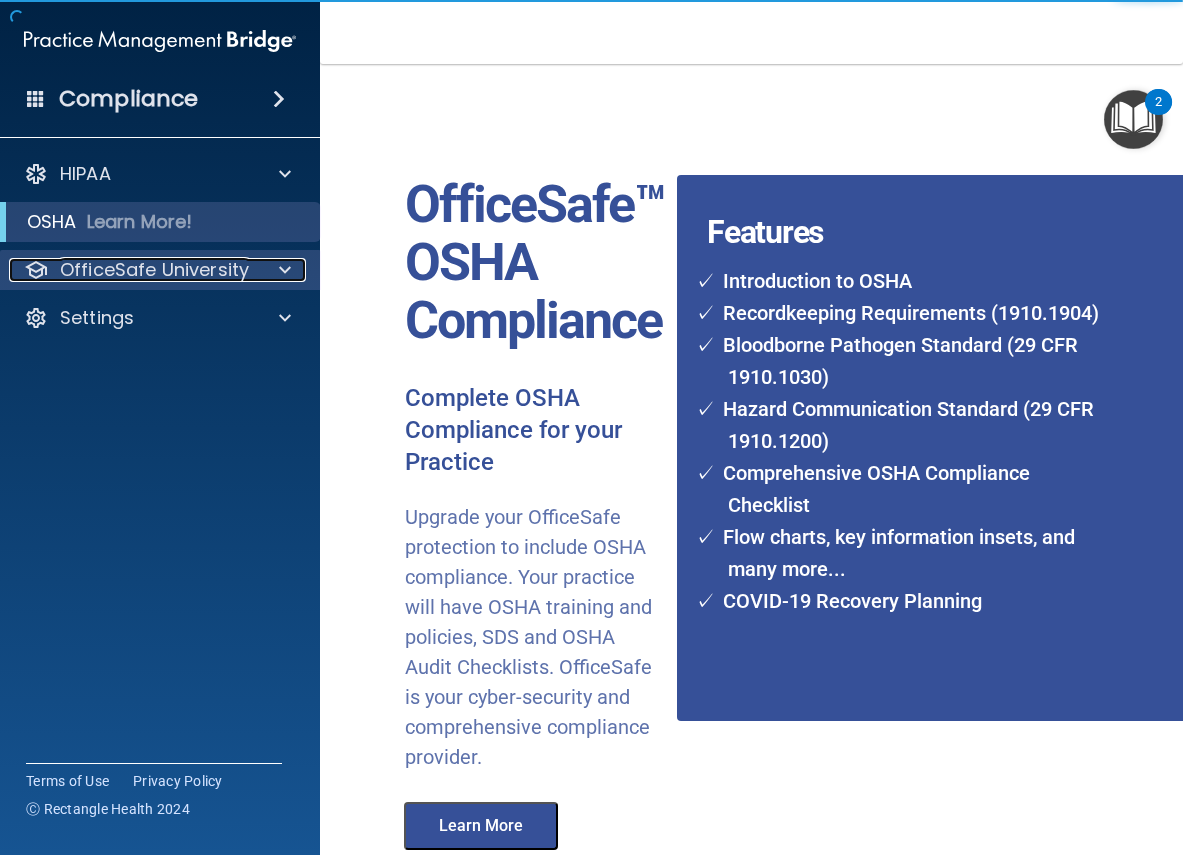 click on "OfficeSafe University" at bounding box center [154, 270] 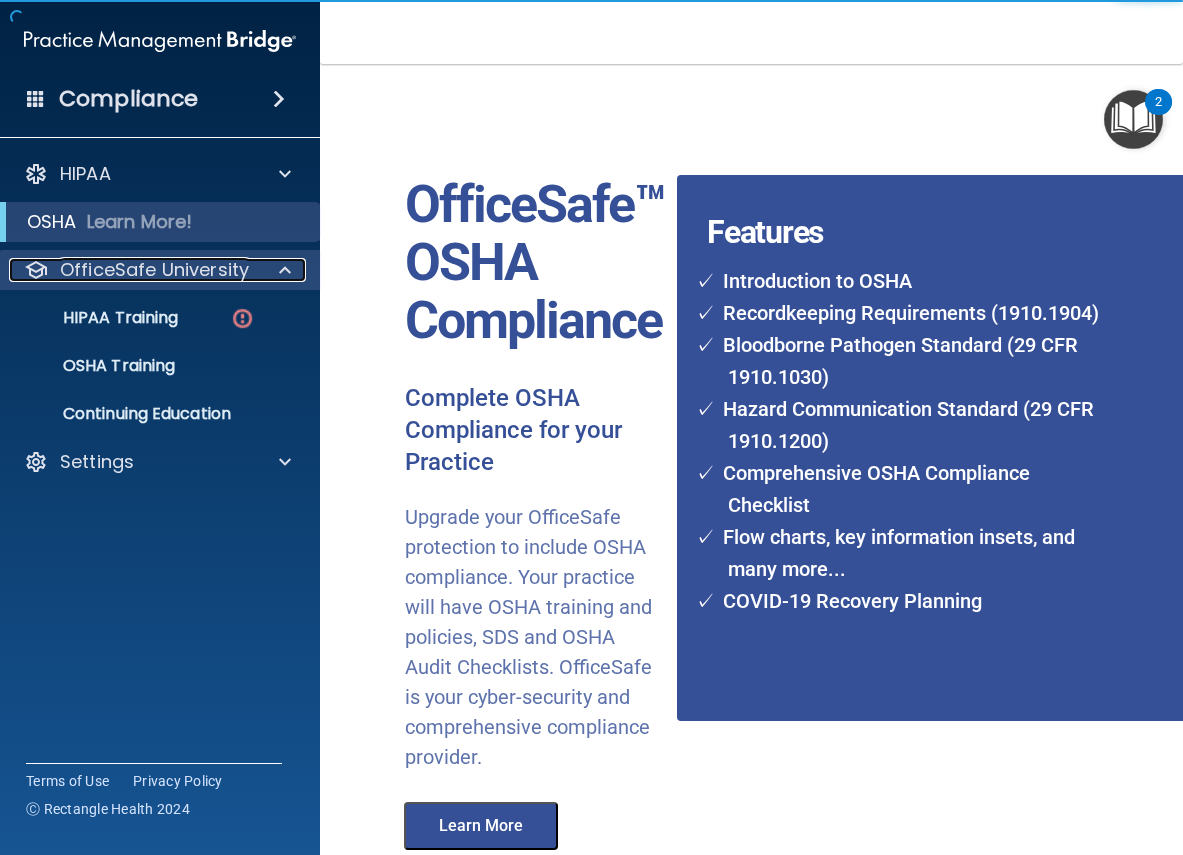 click on "OfficeSafe University" at bounding box center (154, 270) 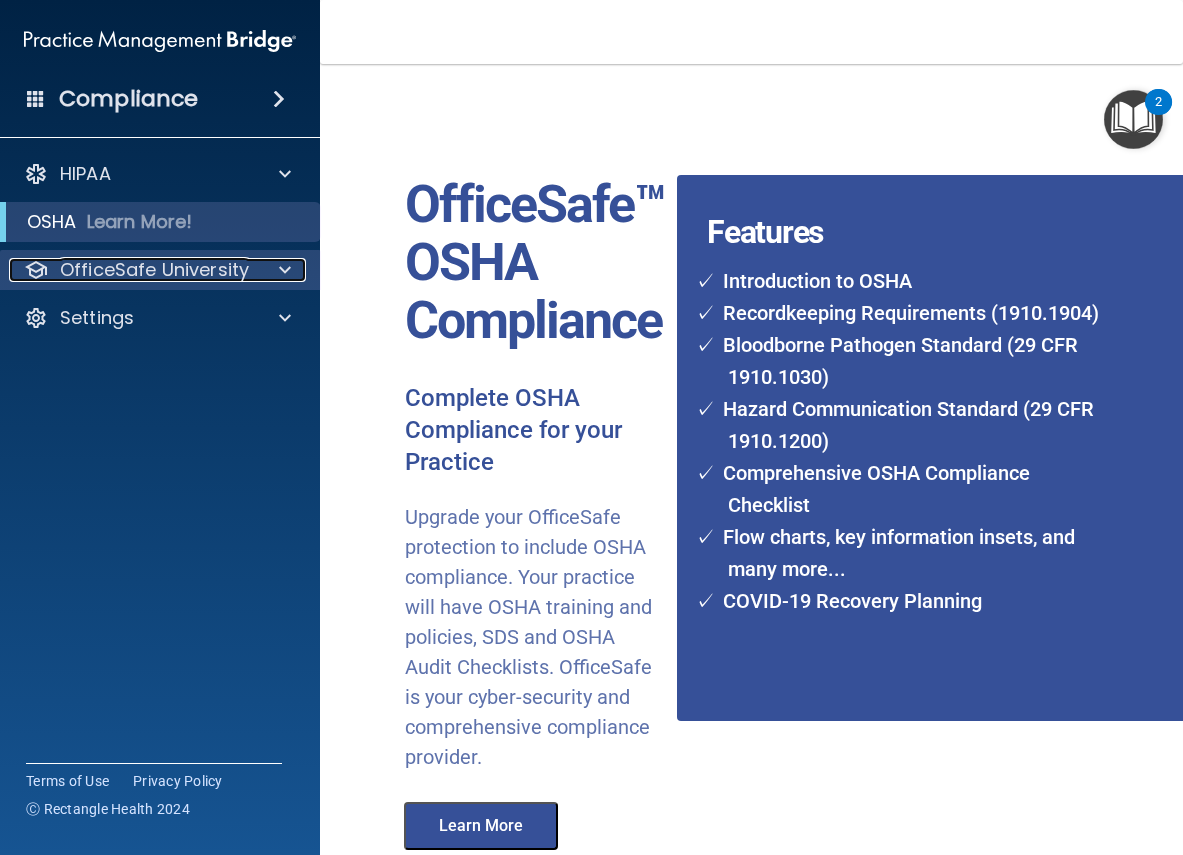 click on "OfficeSafe University" at bounding box center (154, 270) 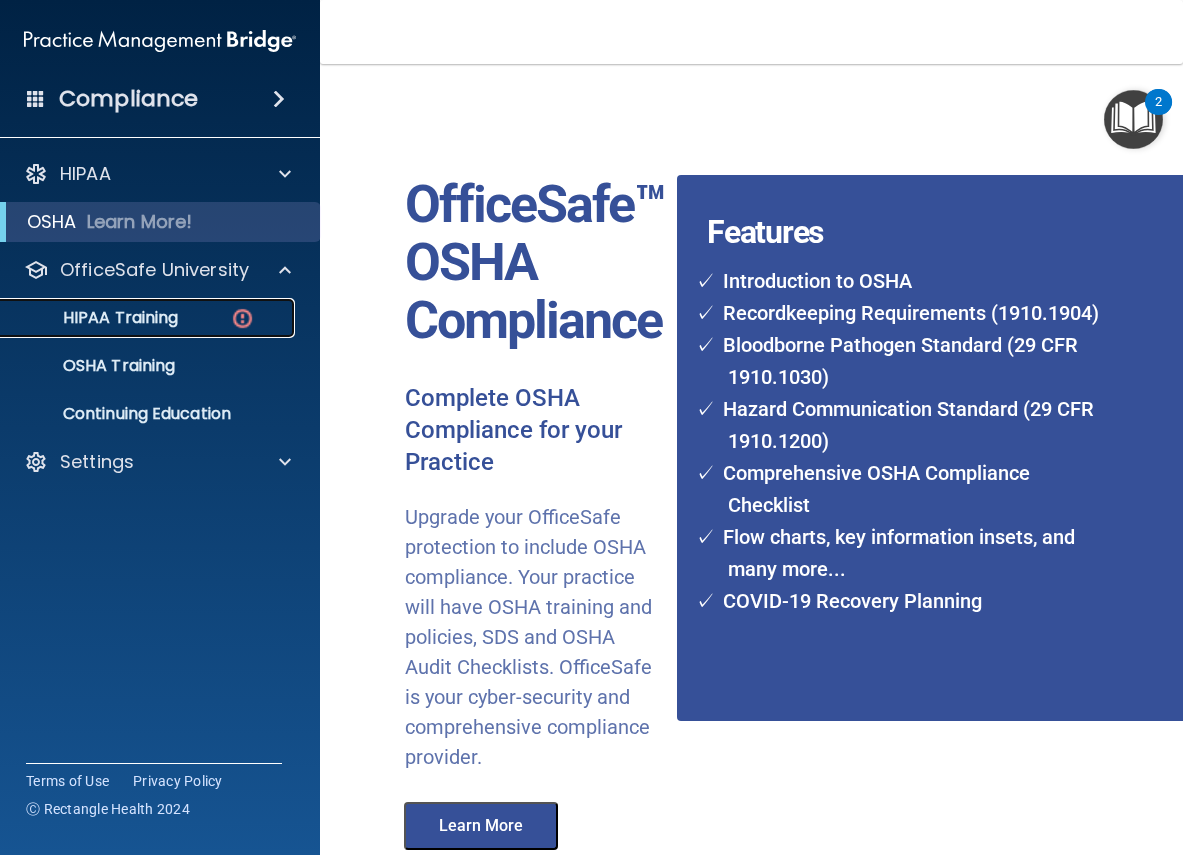 click on "HIPAA Training" at bounding box center [95, 318] 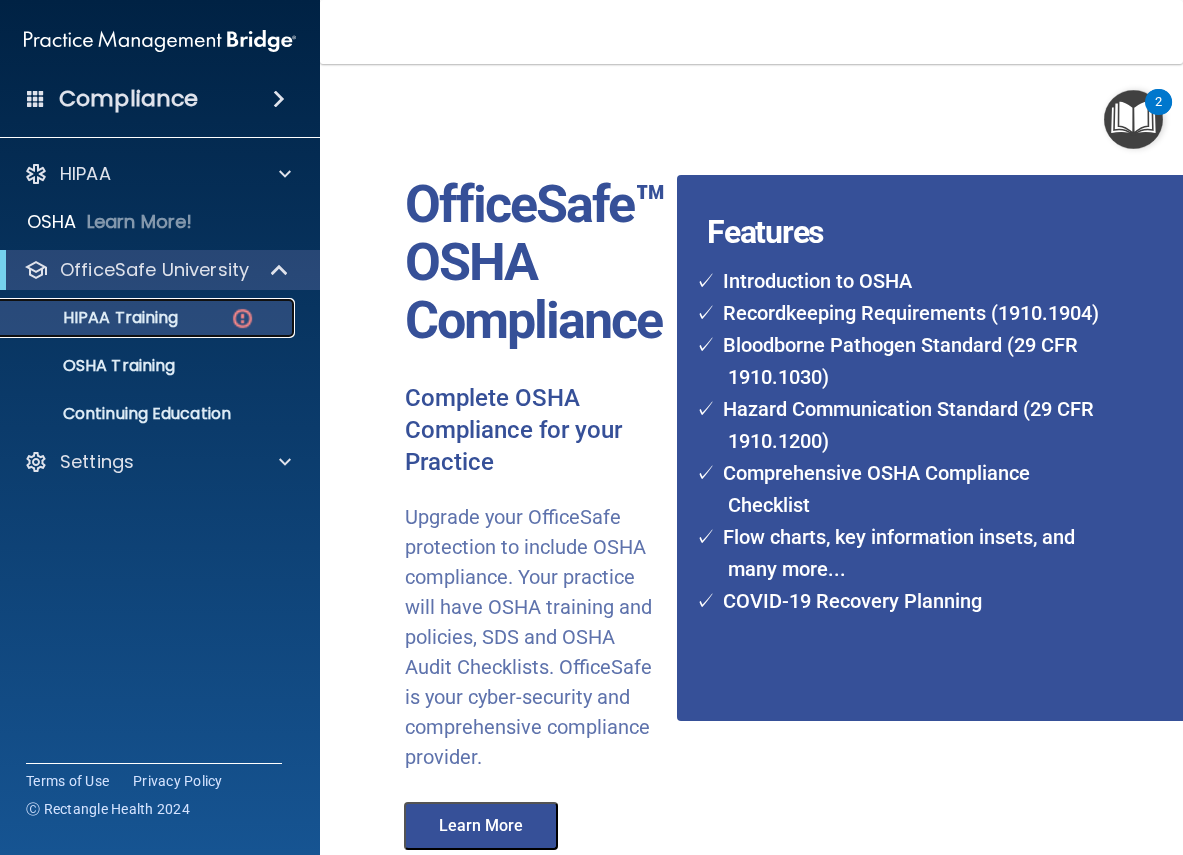 click on "HIPAA Training" at bounding box center [95, 318] 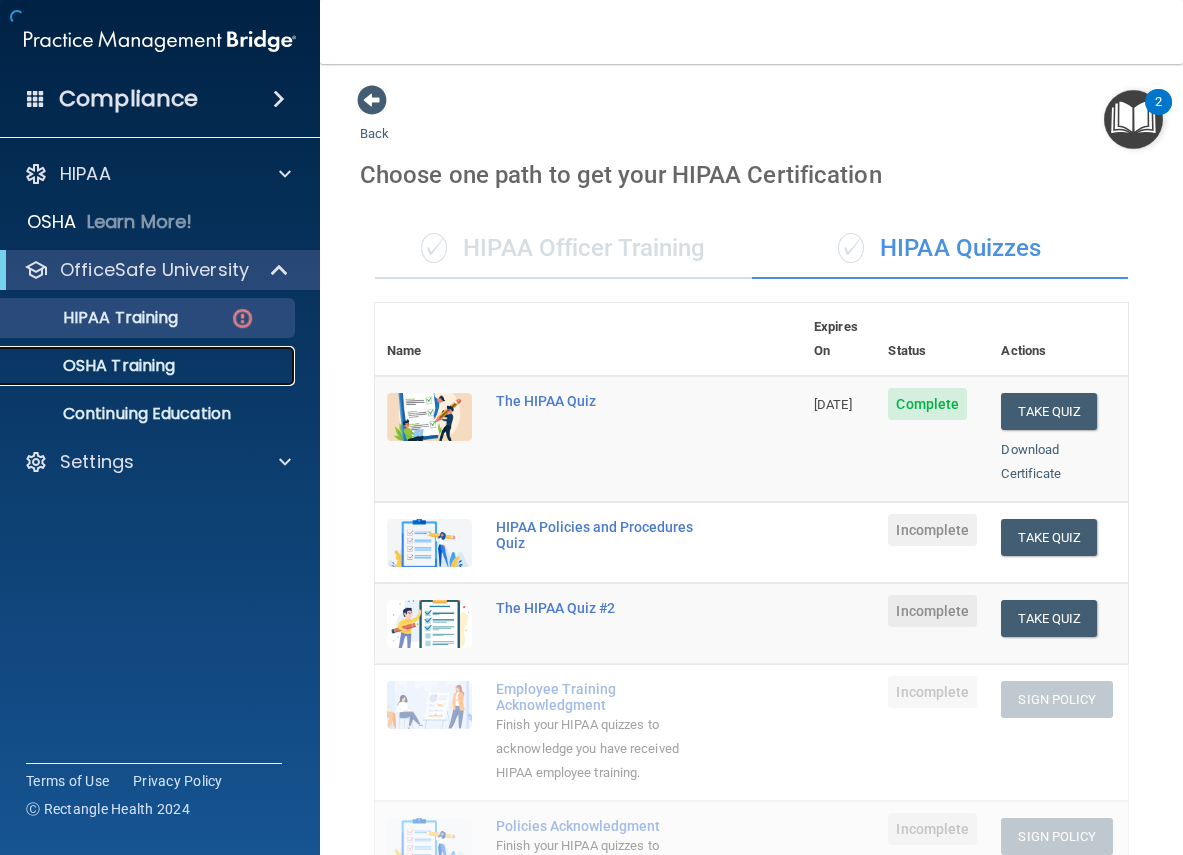 click on "OSHA Training" at bounding box center [94, 366] 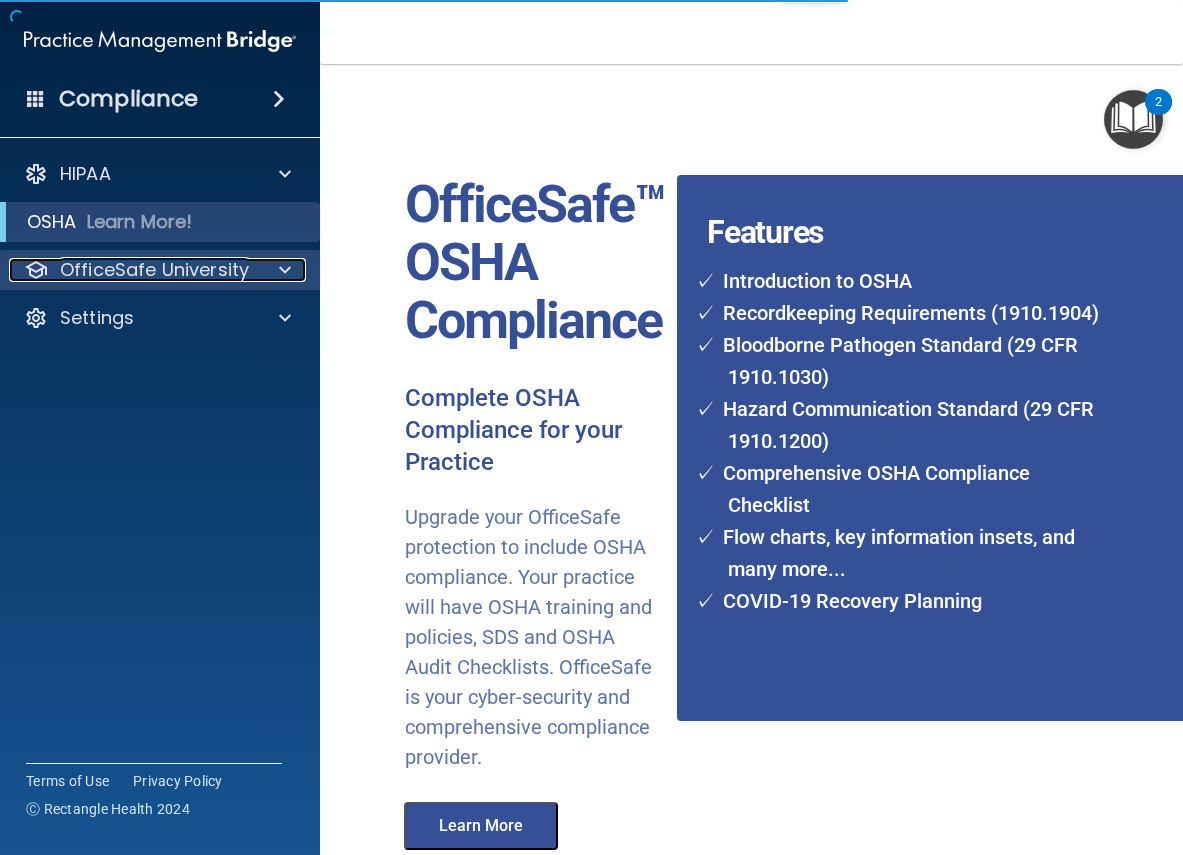 click on "OfficeSafe University" at bounding box center (154, 270) 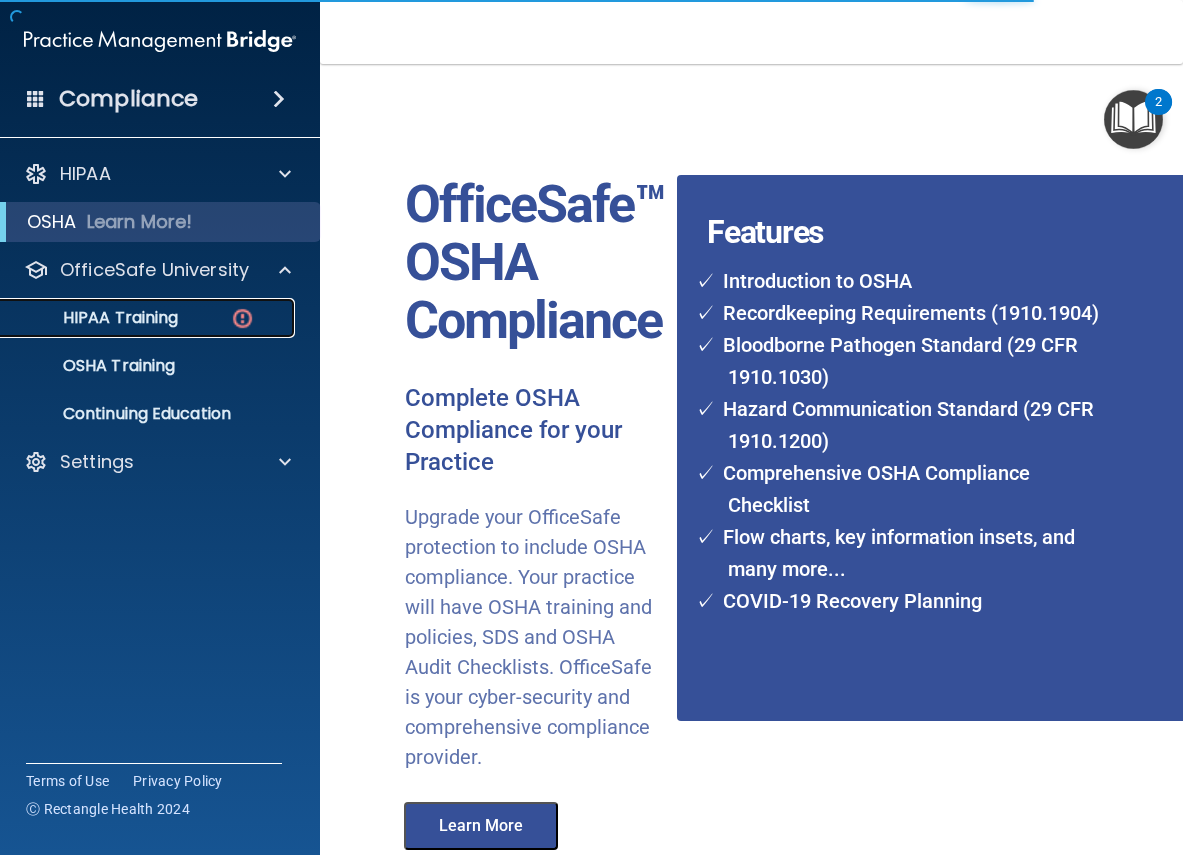 click on "HIPAA Training" at bounding box center [95, 318] 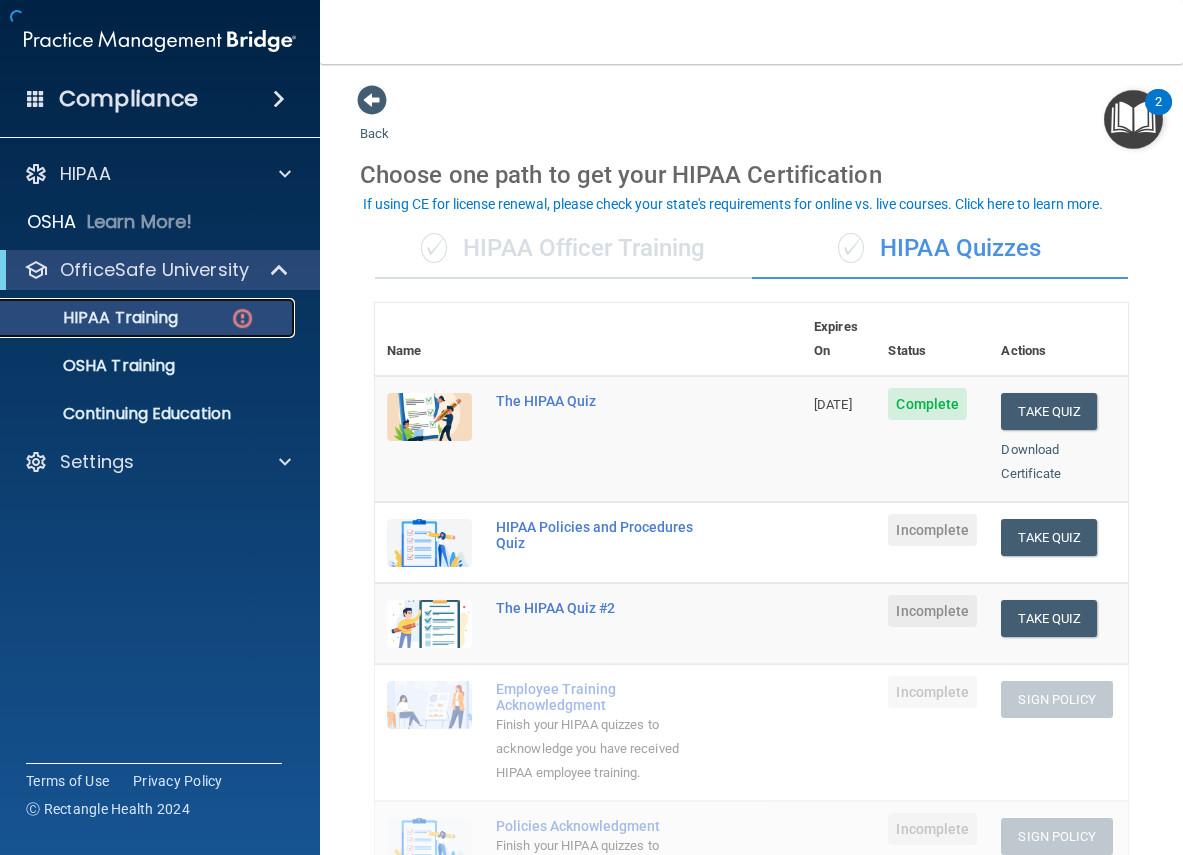 click on "HIPAA Training" at bounding box center (95, 318) 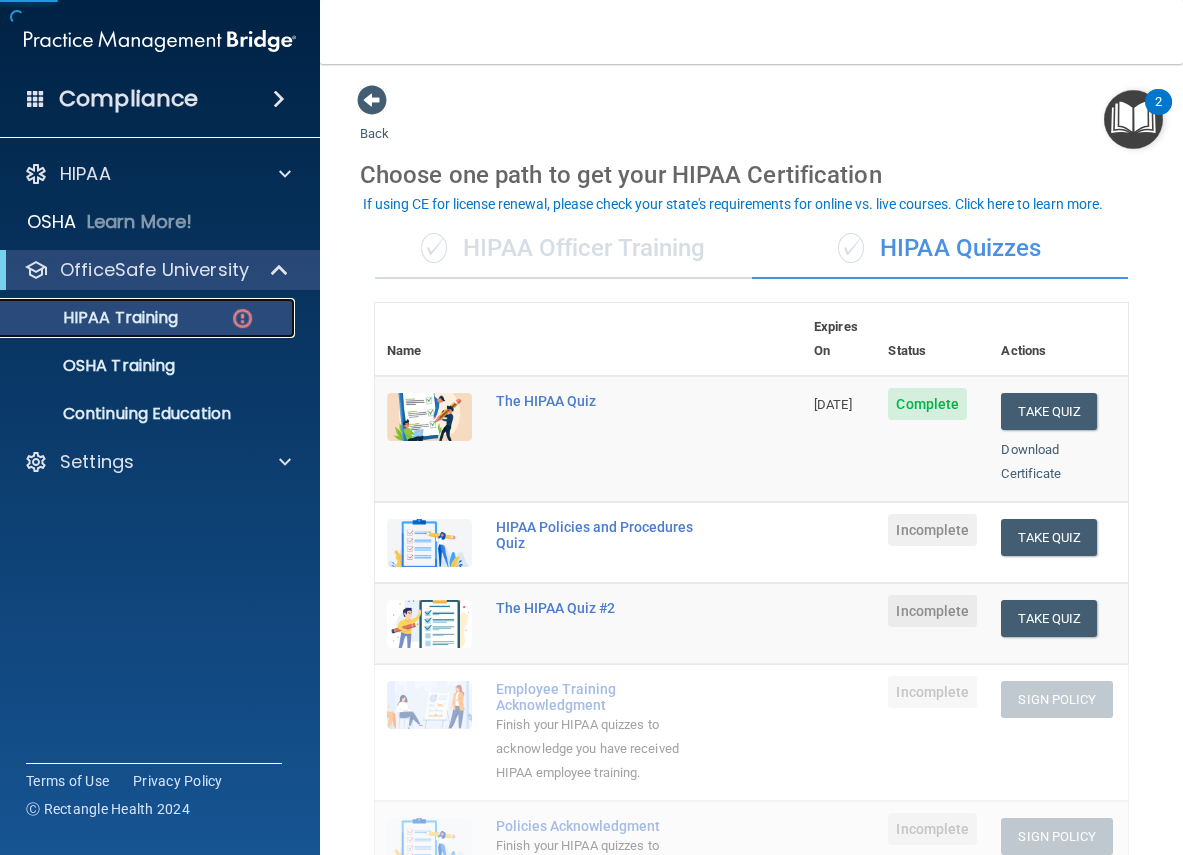 scroll, scrollTop: 400, scrollLeft: 0, axis: vertical 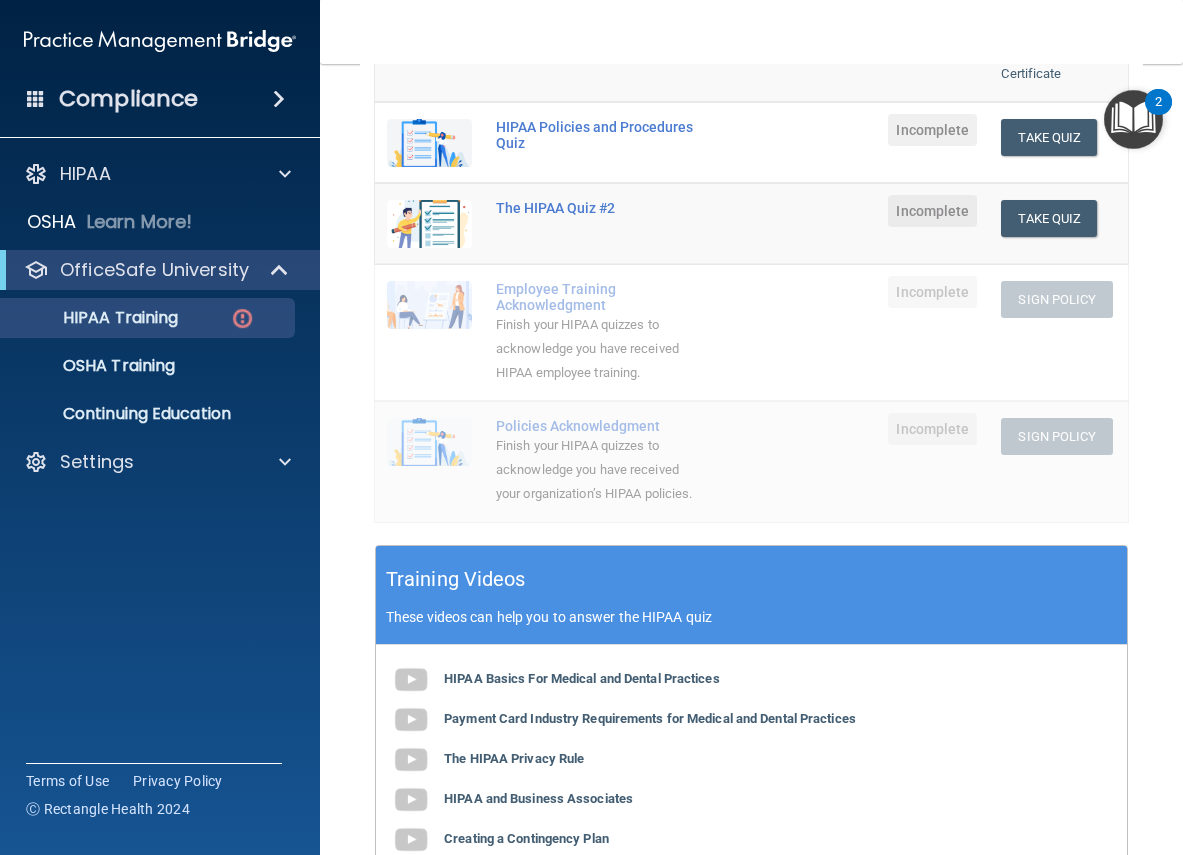 click on "Employee Training Acknowledgment" at bounding box center [599, 297] 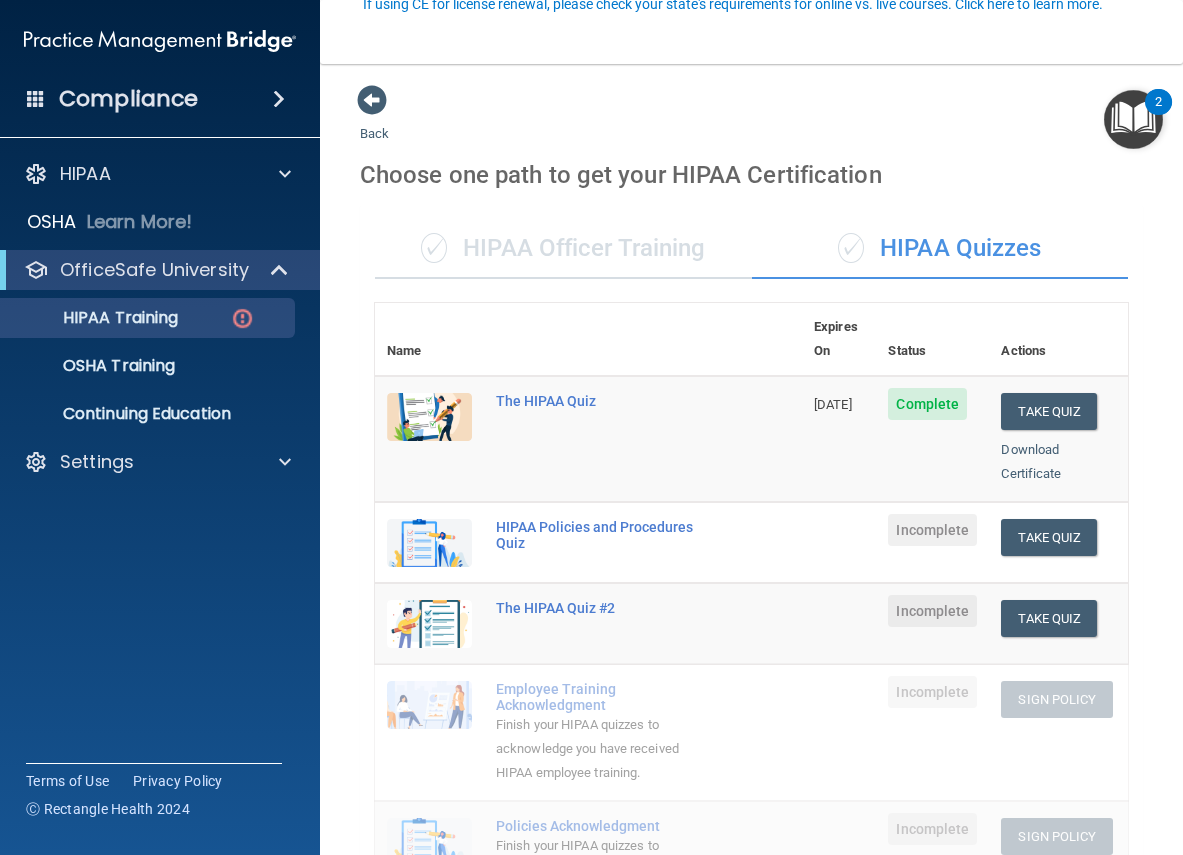 scroll, scrollTop: 200, scrollLeft: 0, axis: vertical 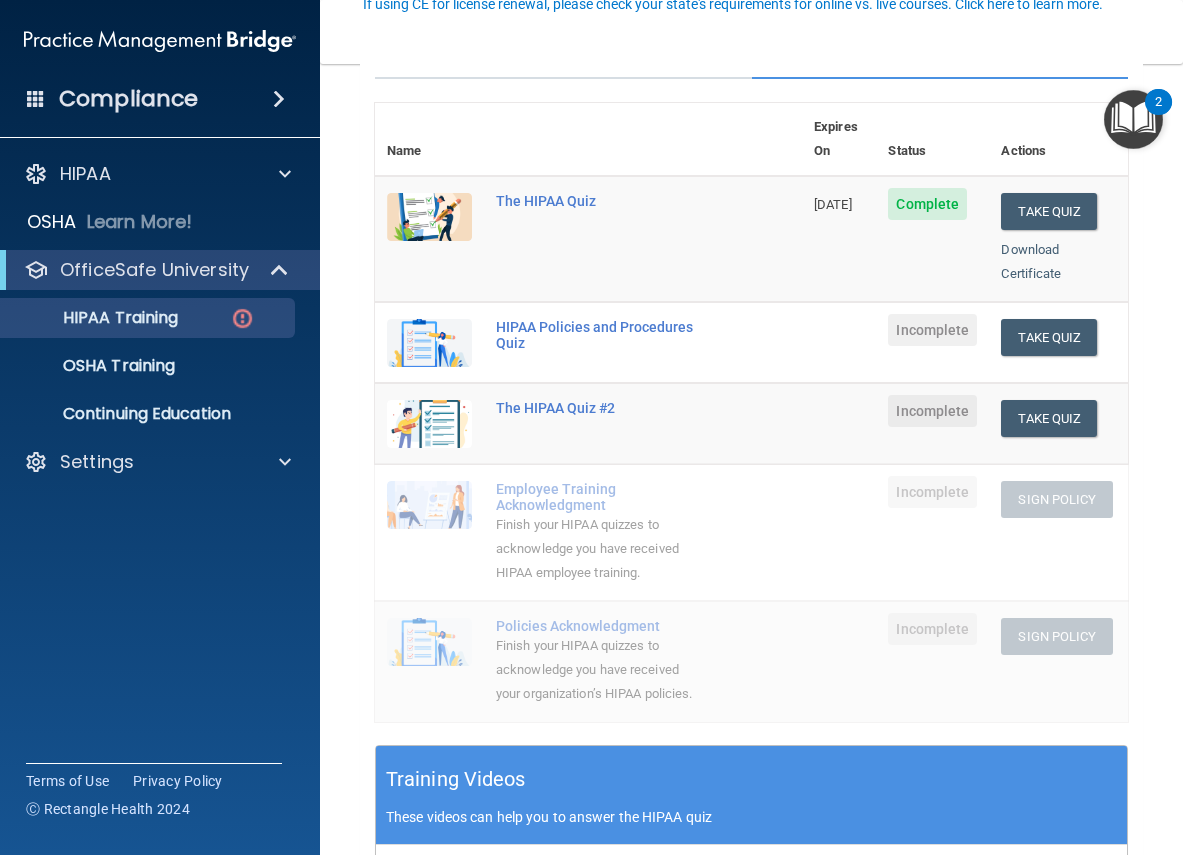 click on "Employee Training Acknowledgment" at bounding box center (599, 497) 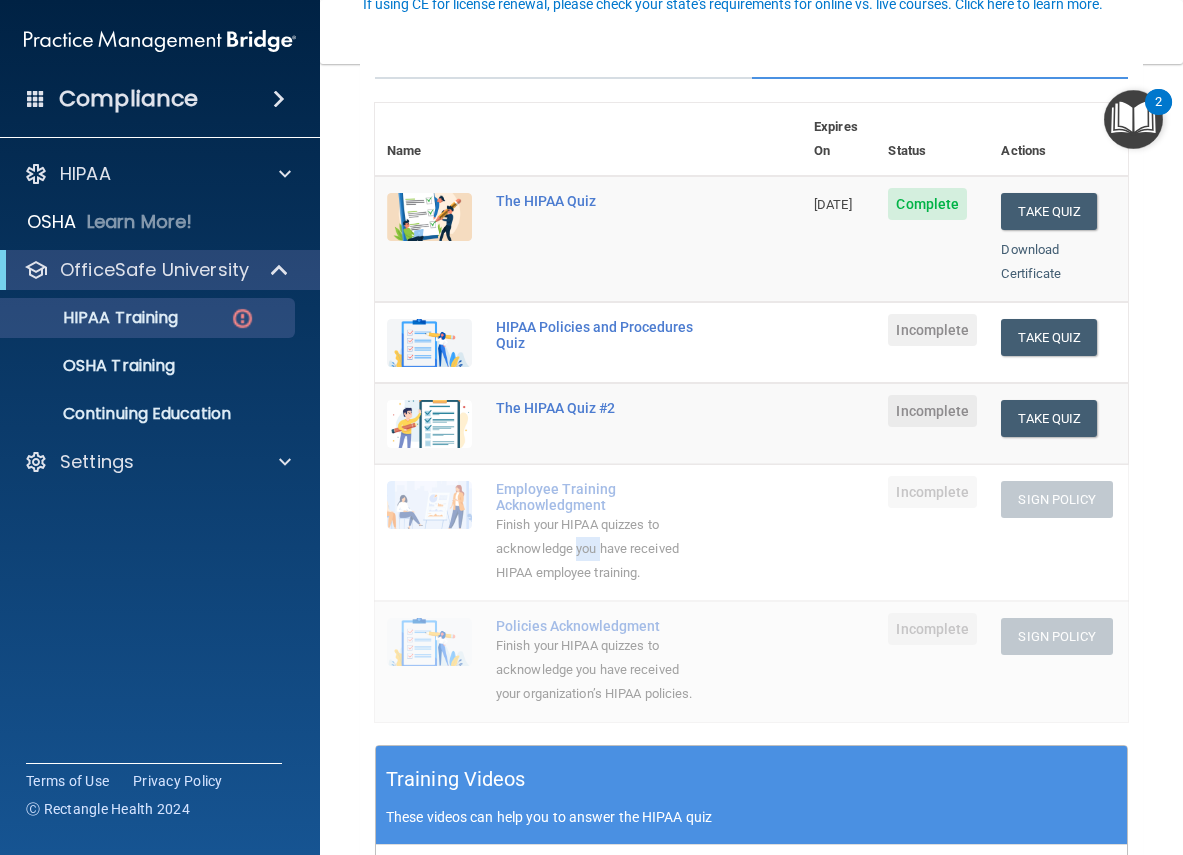click on "Finish your HIPAA quizzes to acknowledge you have received HIPAA employee training." at bounding box center (599, 549) 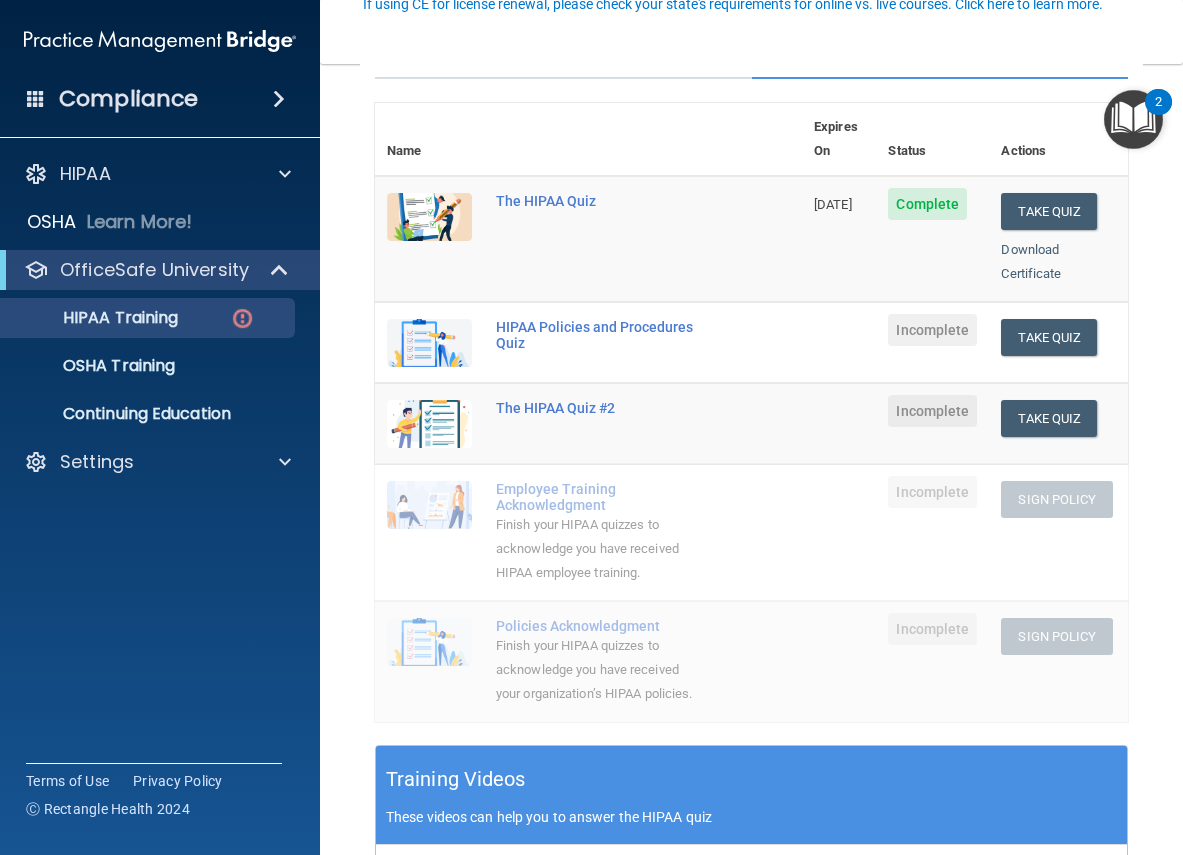 click on "Employee Training Acknowledgment" at bounding box center (599, 497) 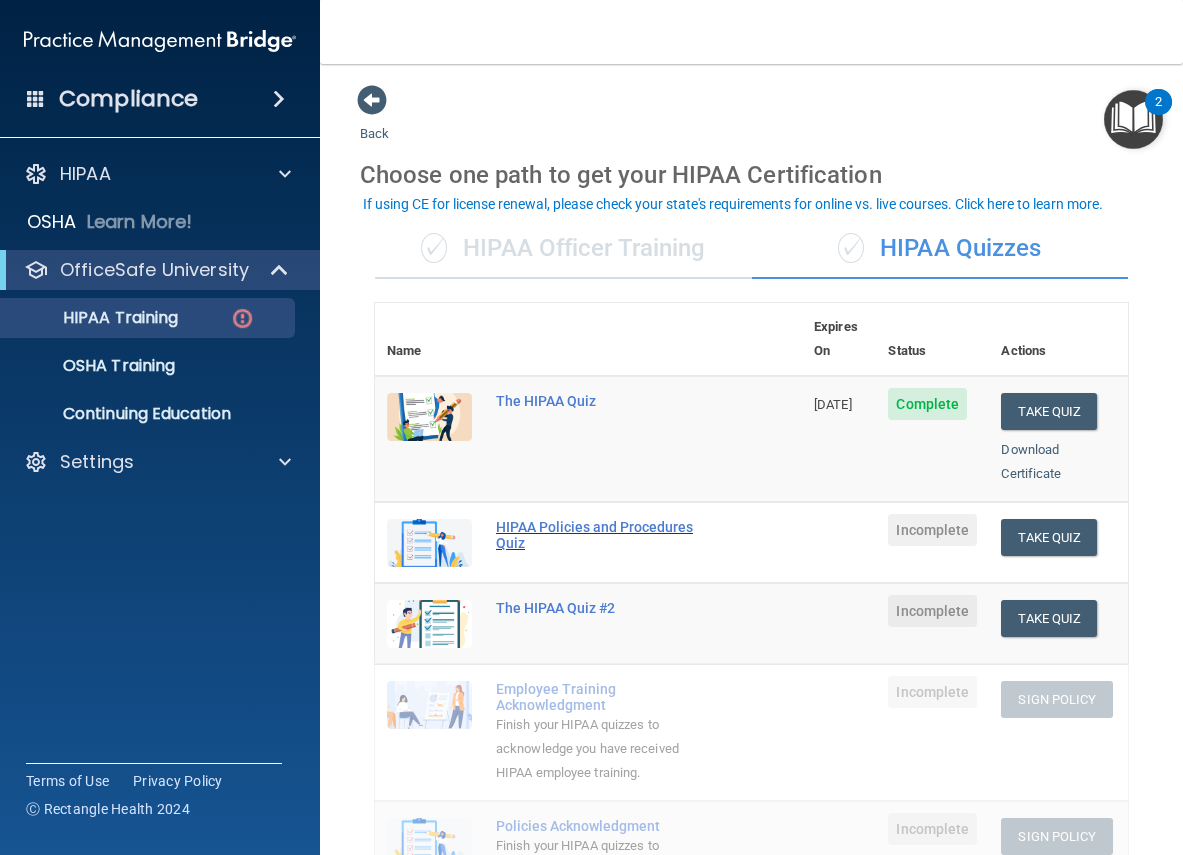 click on "HIPAA Policies and Procedures Quiz" at bounding box center [599, 535] 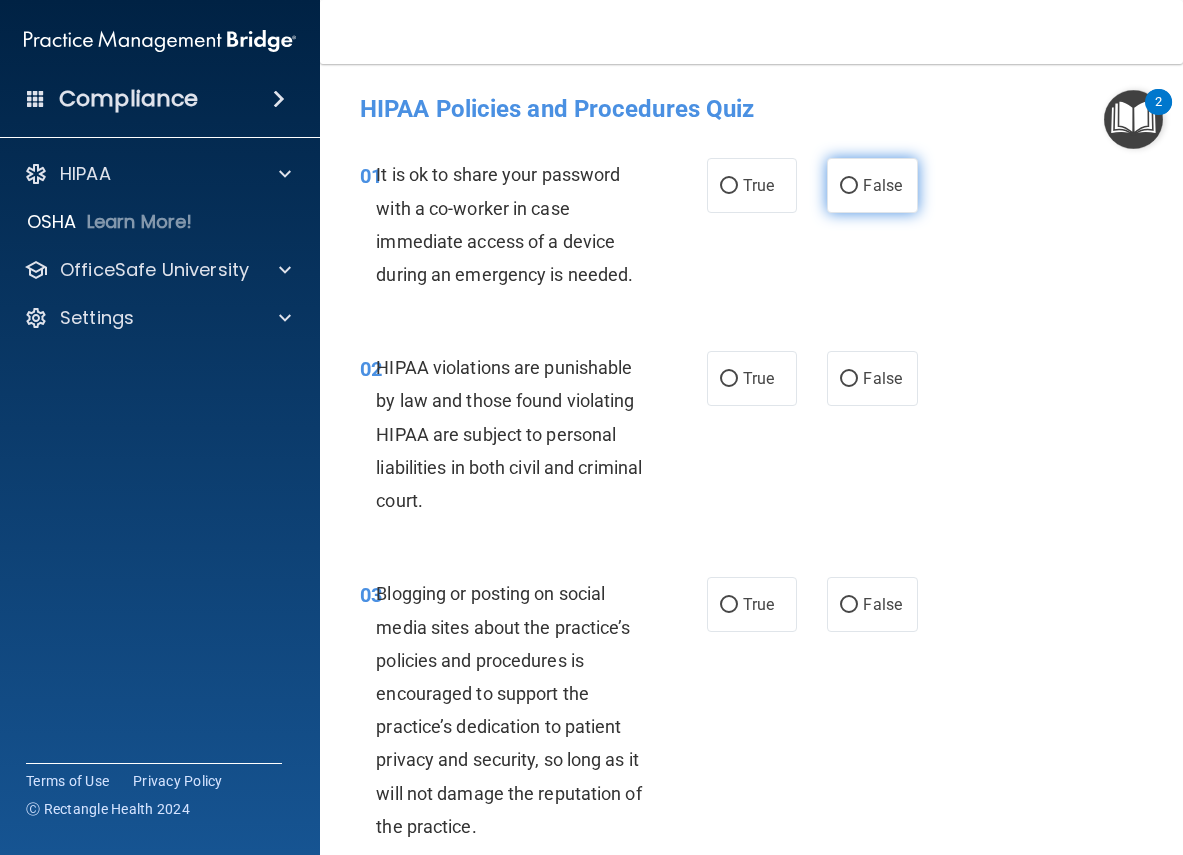 click on "False" at bounding box center [849, 186] 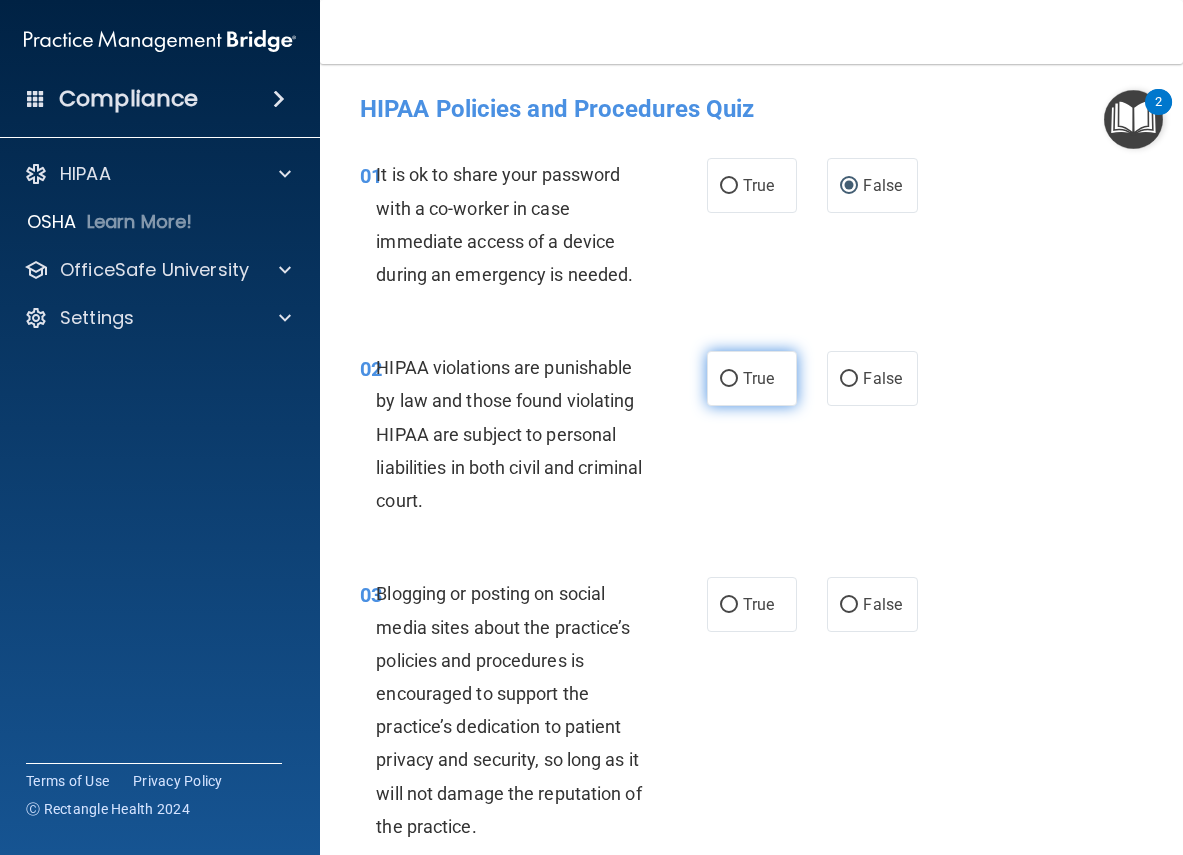 click on "True" at bounding box center [729, 379] 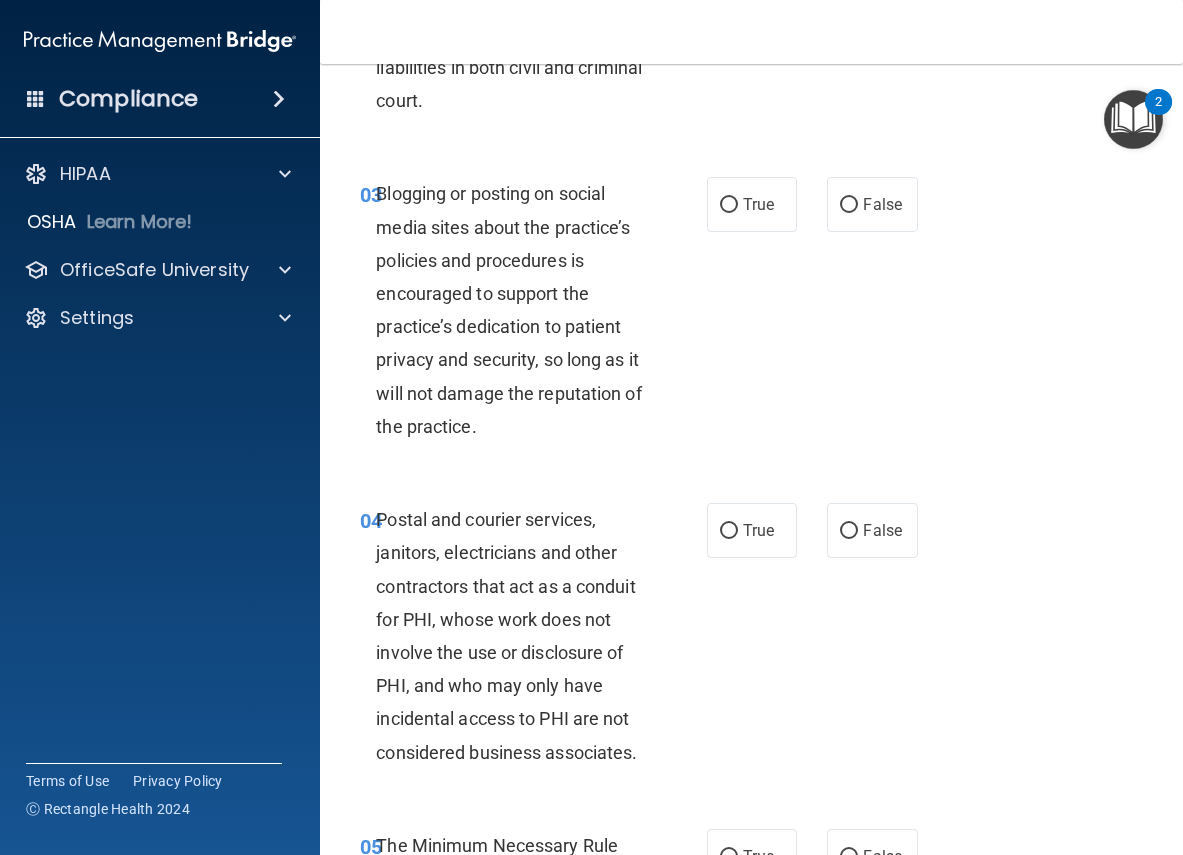 scroll, scrollTop: 300, scrollLeft: 0, axis: vertical 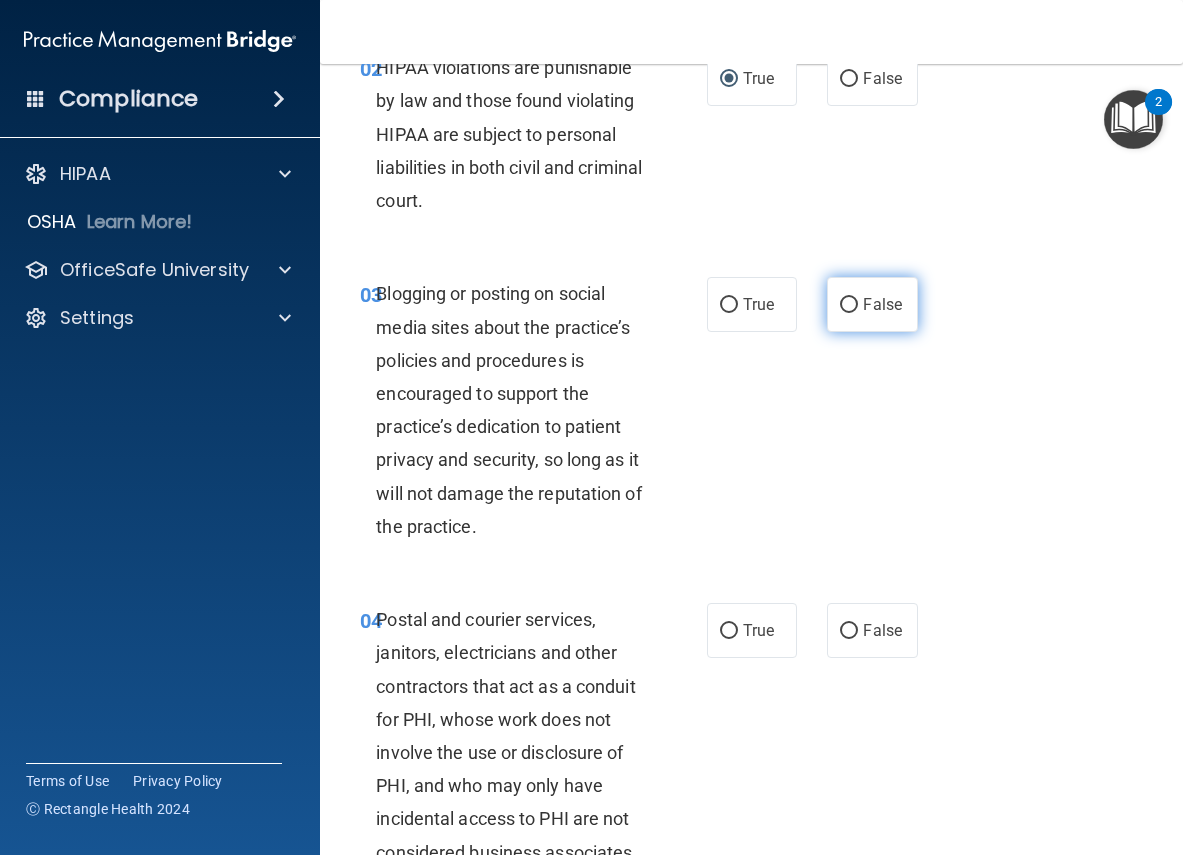 click on "False" at bounding box center (849, 305) 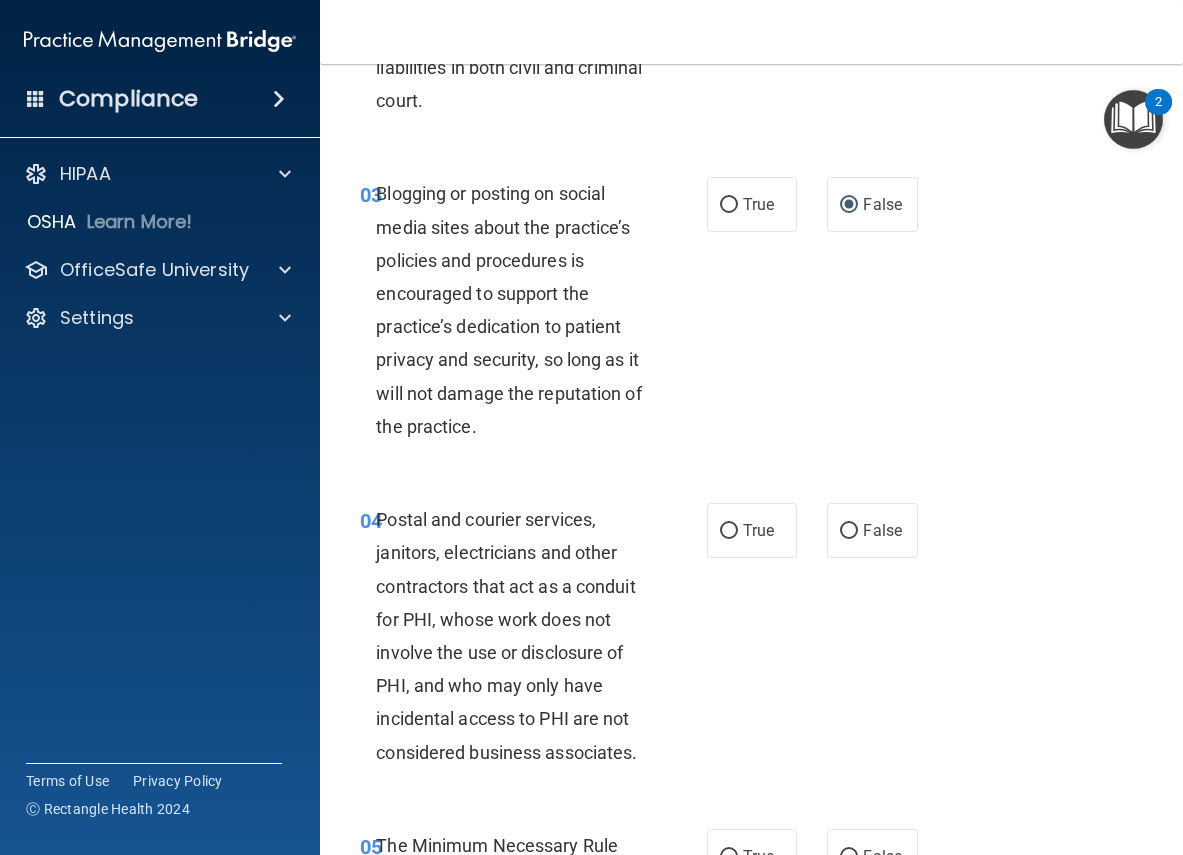 scroll, scrollTop: 500, scrollLeft: 0, axis: vertical 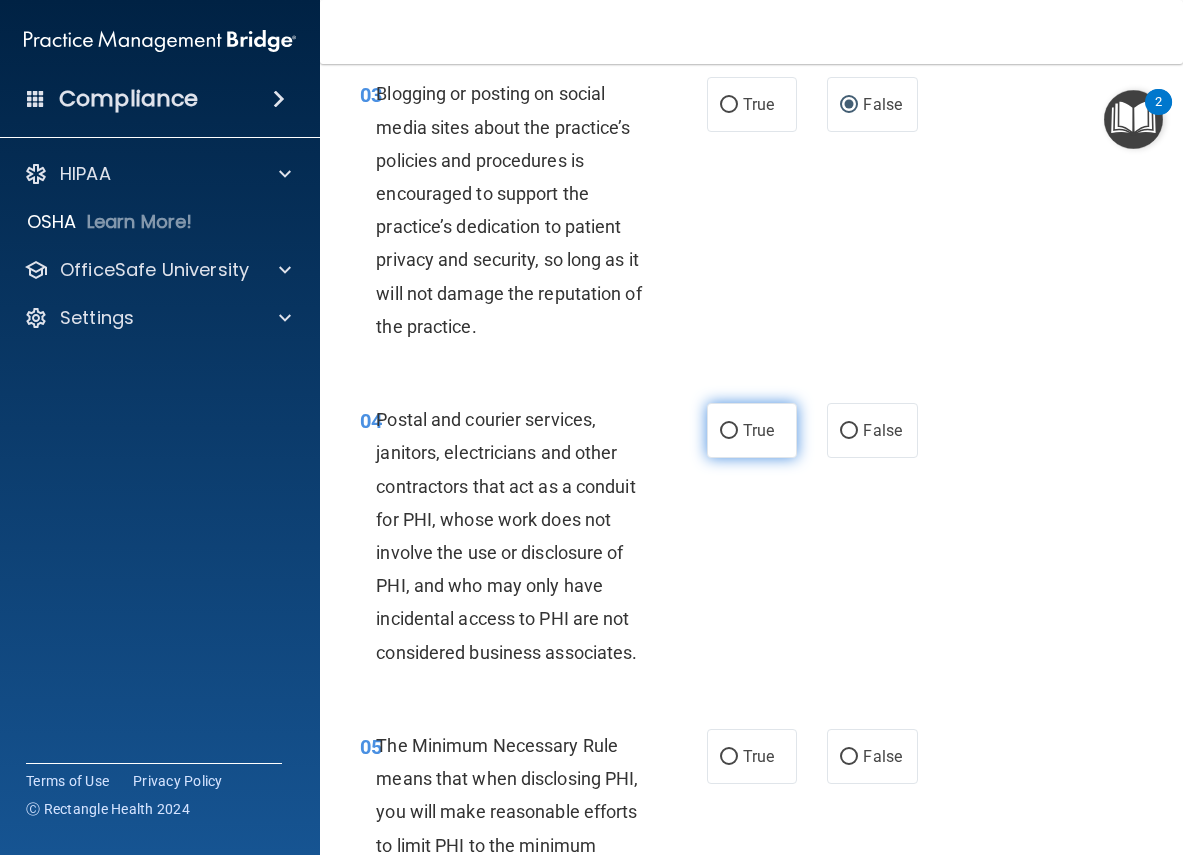 drag, startPoint x: 705, startPoint y: 430, endPoint x: 719, endPoint y: 438, distance: 16.124516 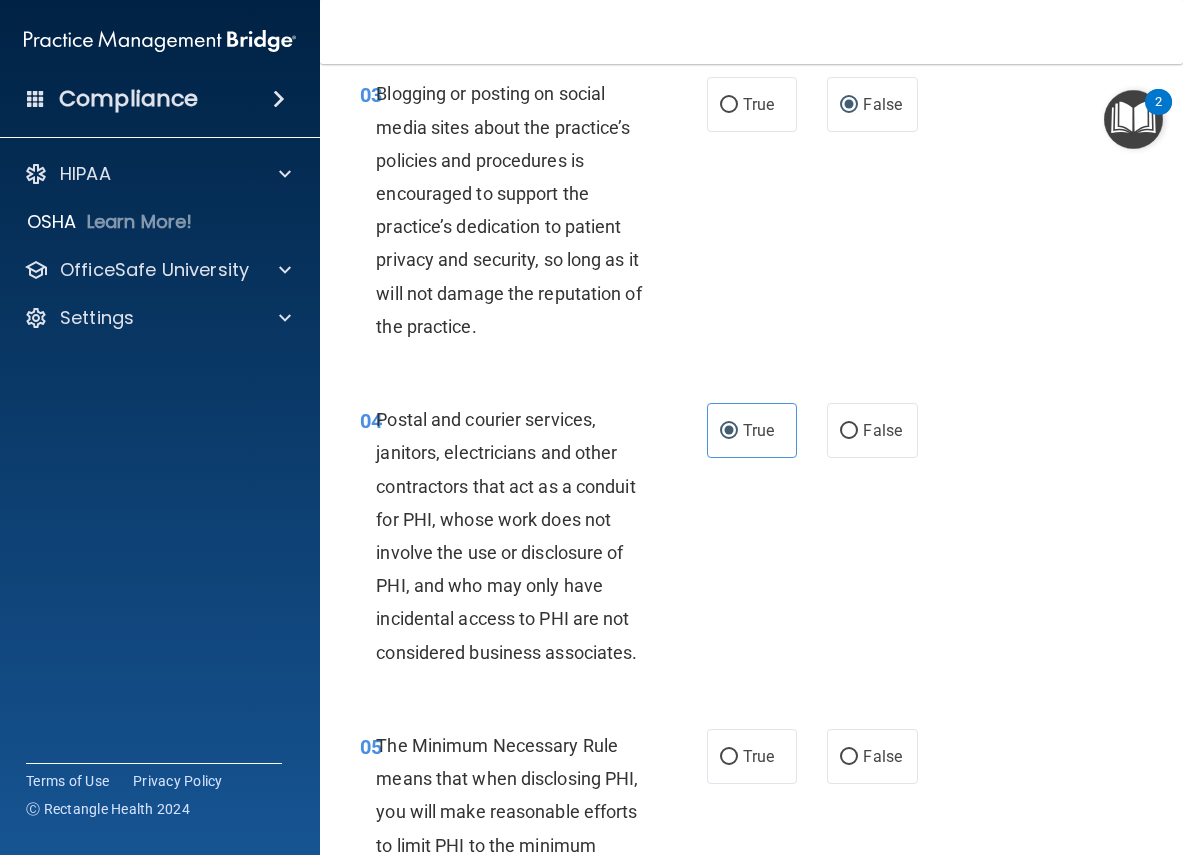 scroll, scrollTop: 800, scrollLeft: 0, axis: vertical 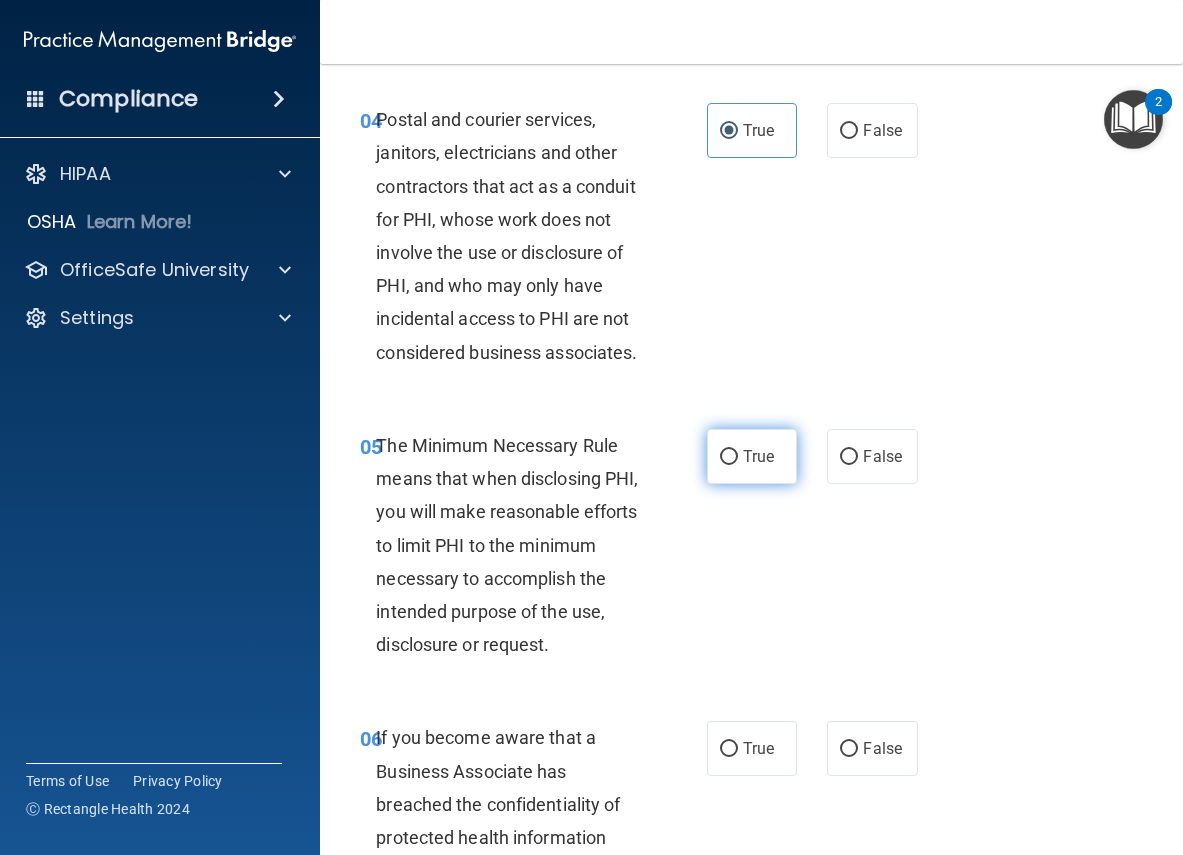 click on "True" at bounding box center (729, 457) 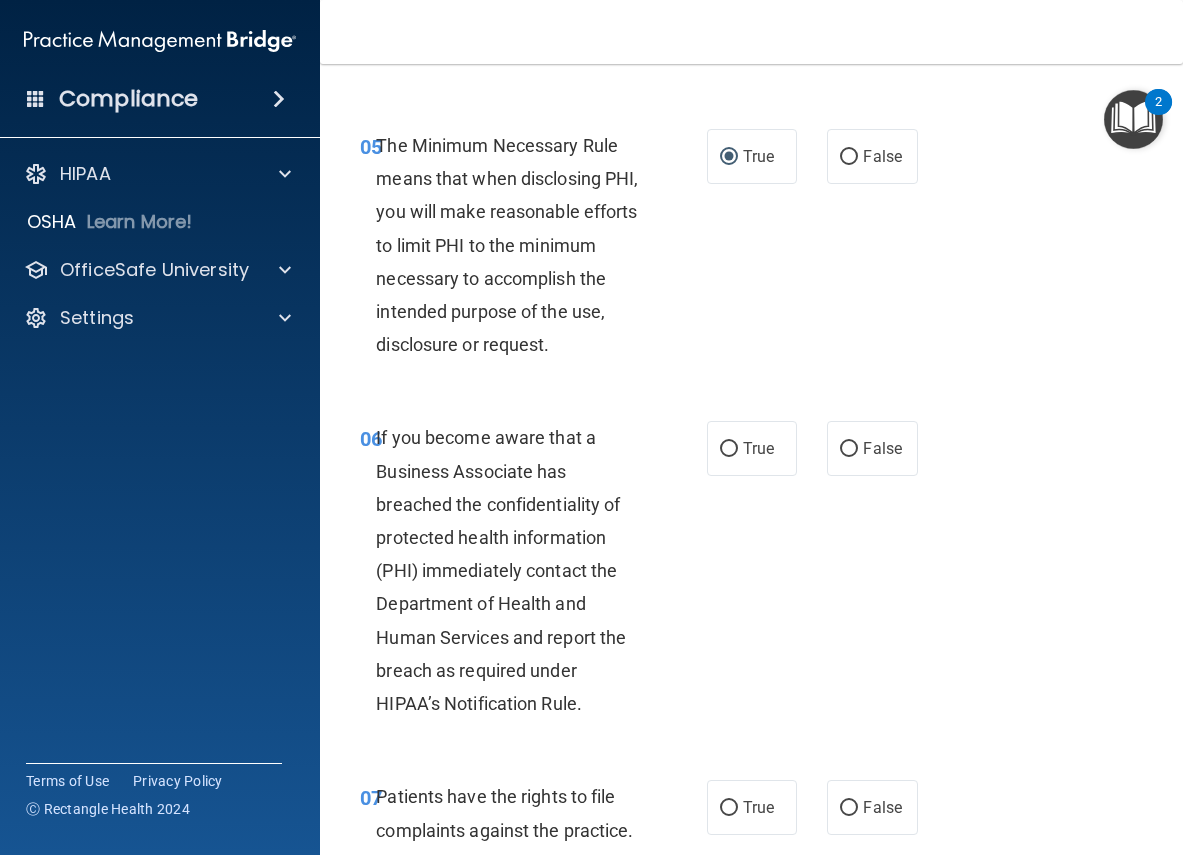 scroll, scrollTop: 1200, scrollLeft: 0, axis: vertical 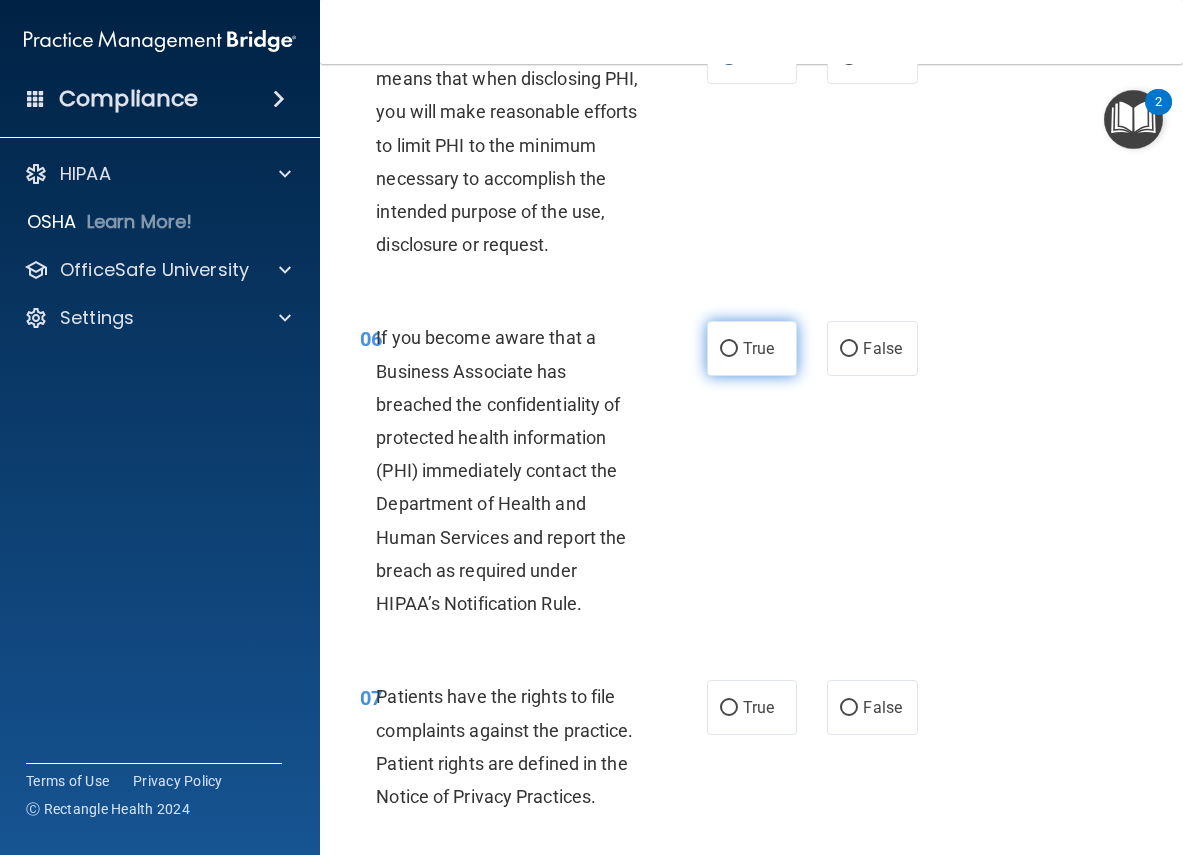 click on "True" at bounding box center [729, 349] 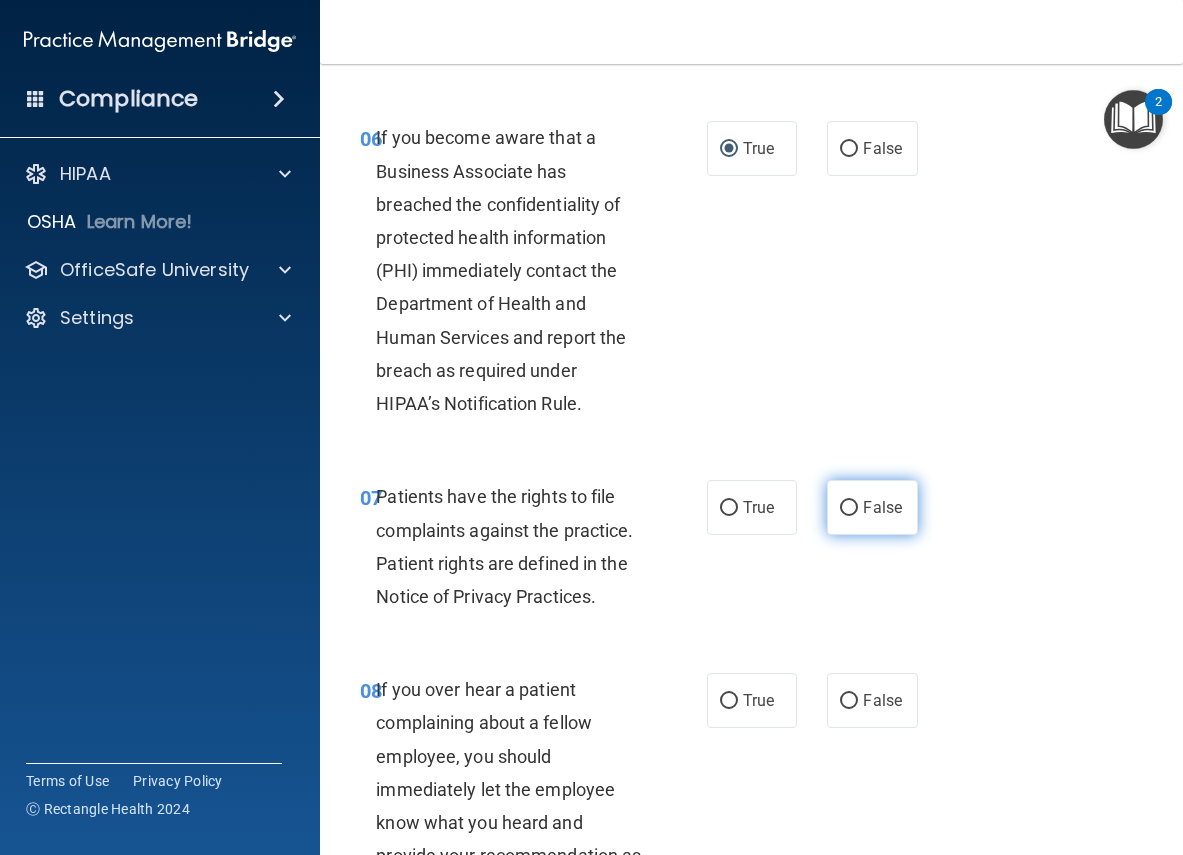 scroll, scrollTop: 1500, scrollLeft: 0, axis: vertical 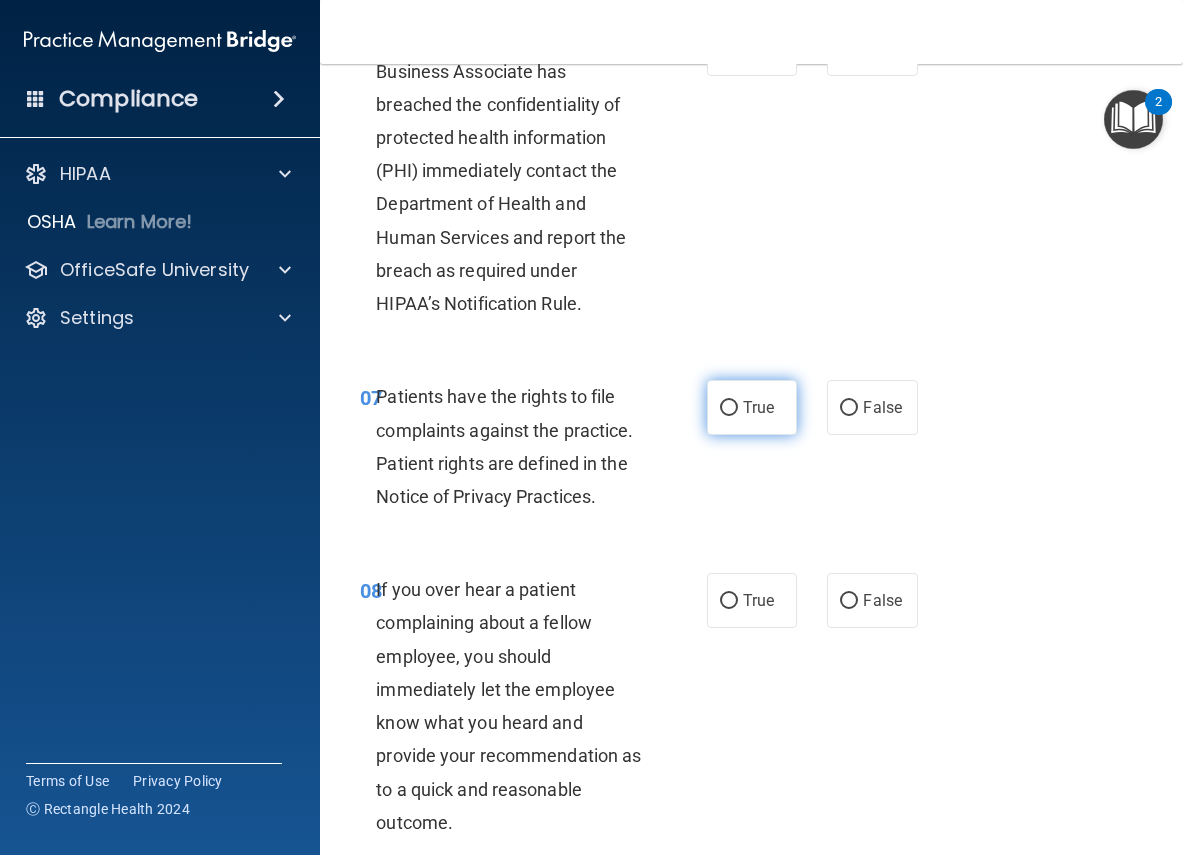 click on "True" at bounding box center (729, 408) 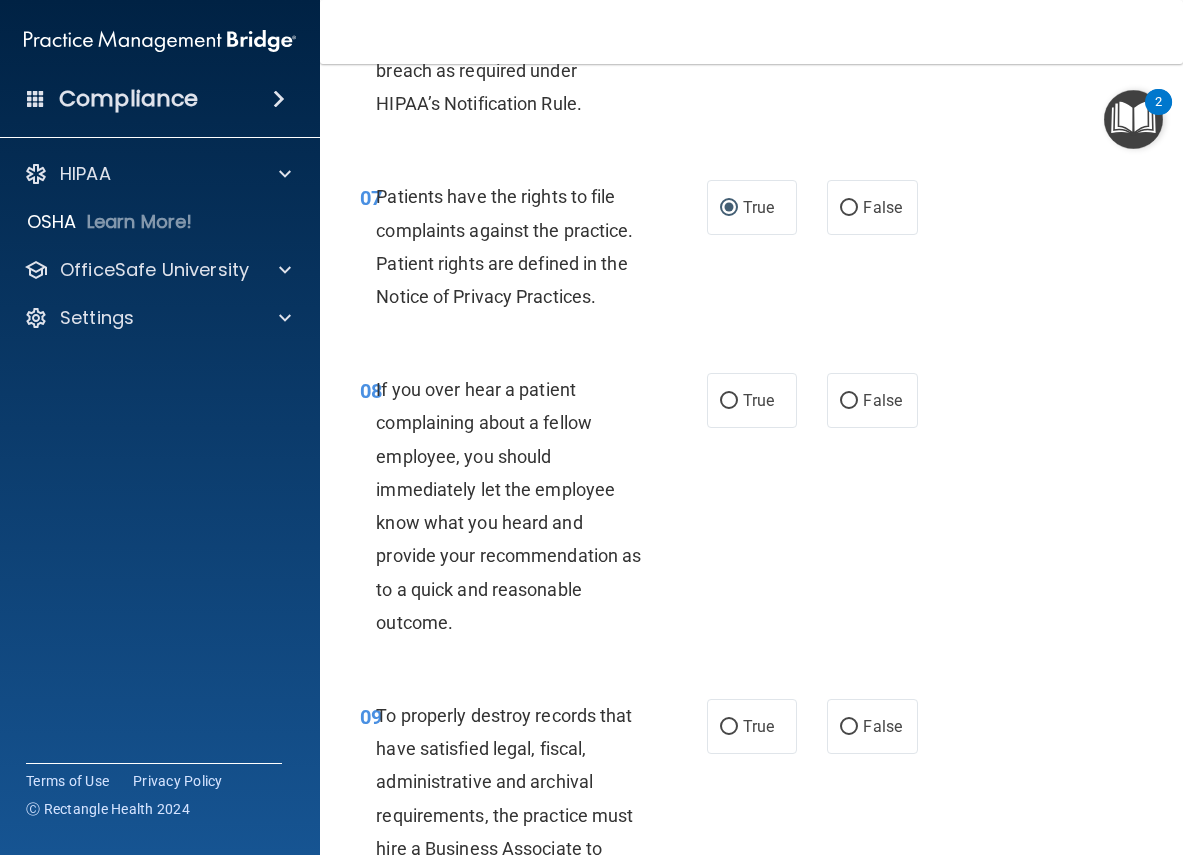 scroll, scrollTop: 1800, scrollLeft: 0, axis: vertical 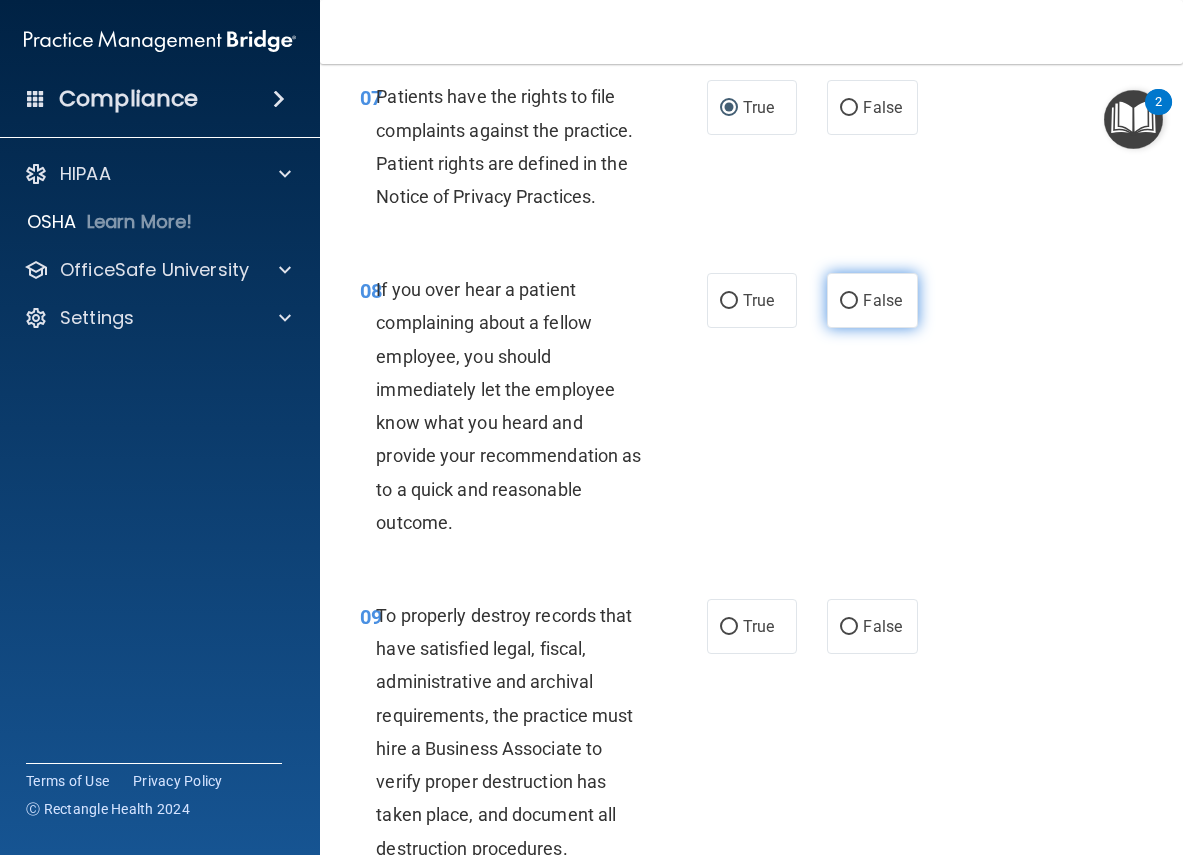 click on "False" at bounding box center [872, 300] 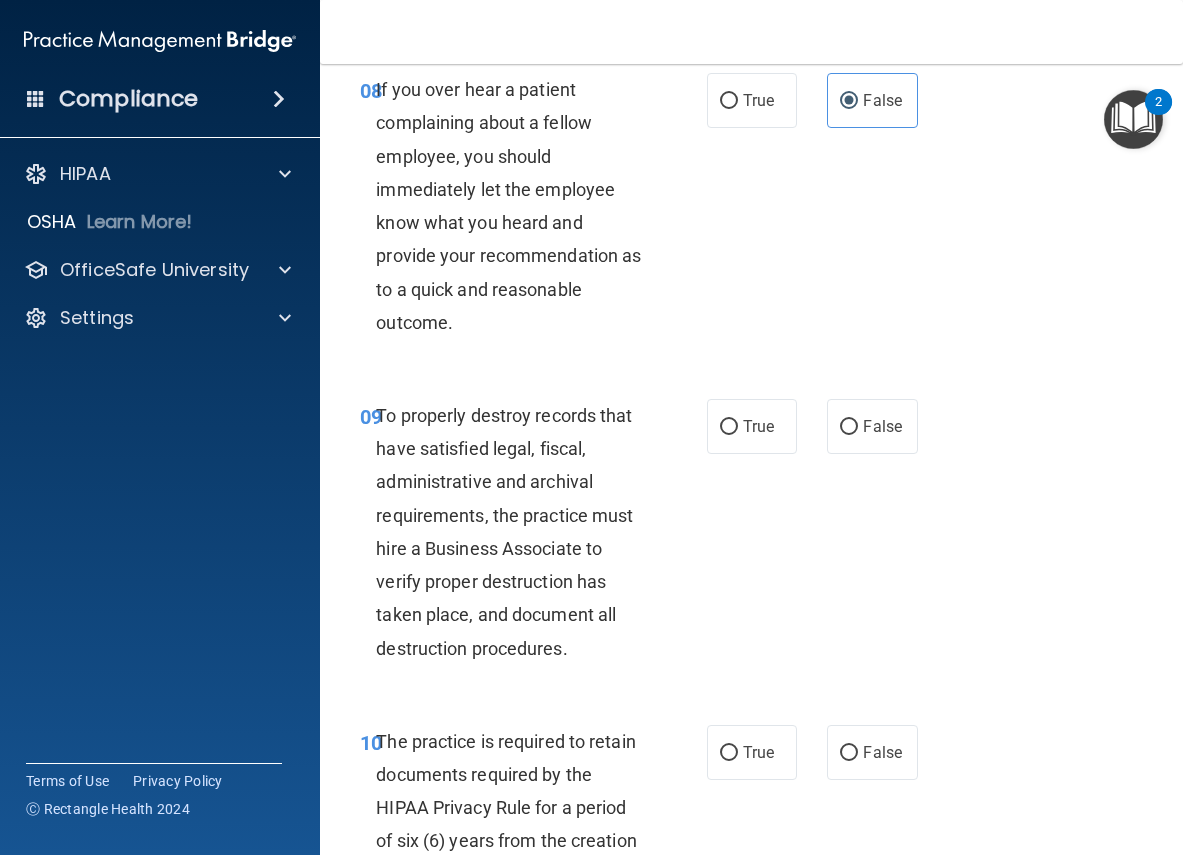 scroll, scrollTop: 2100, scrollLeft: 0, axis: vertical 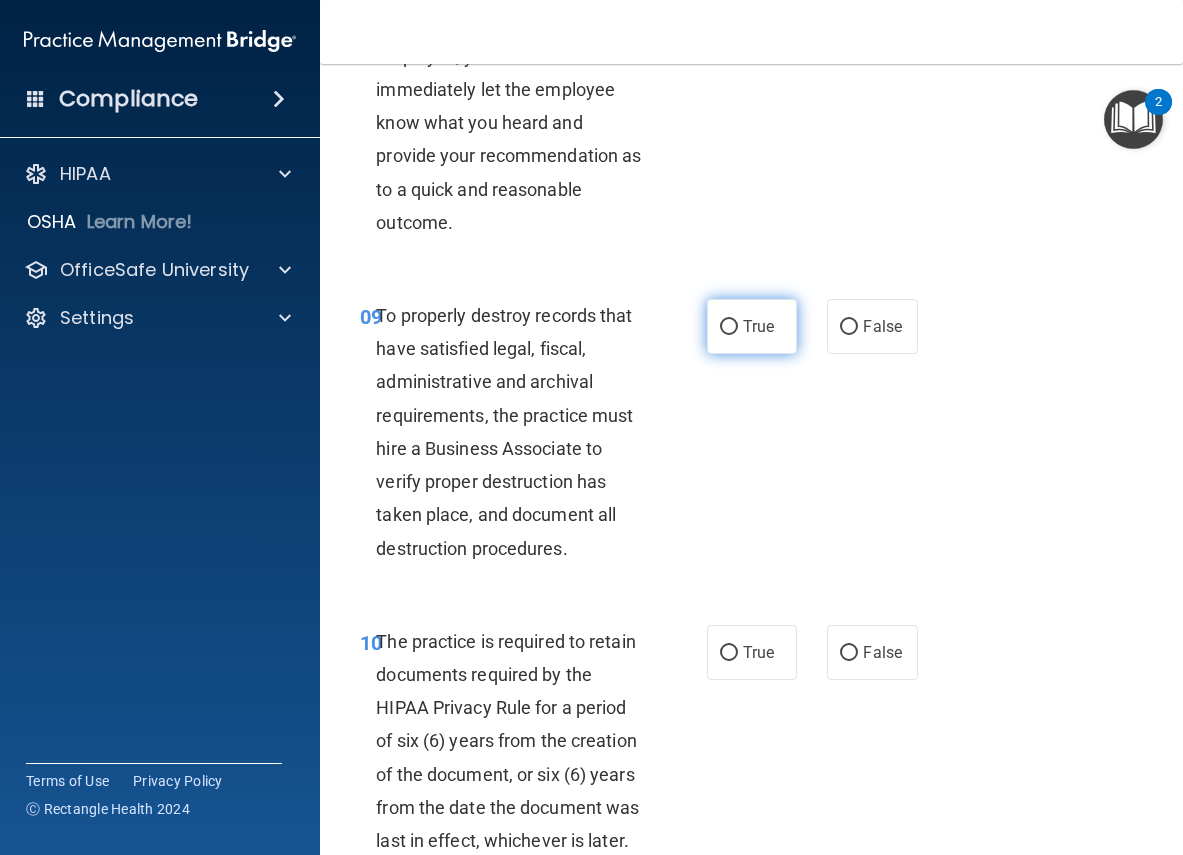 click on "True" at bounding box center [752, 326] 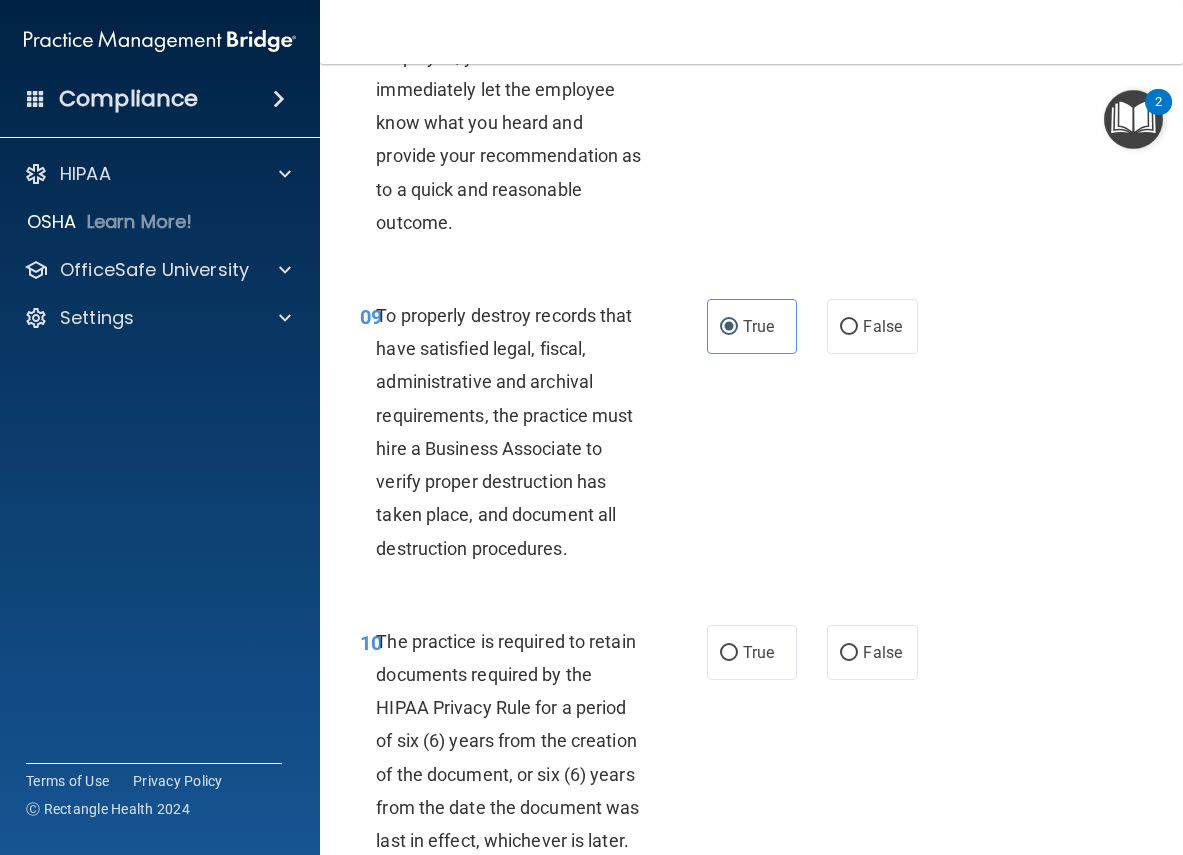 scroll, scrollTop: 2300, scrollLeft: 0, axis: vertical 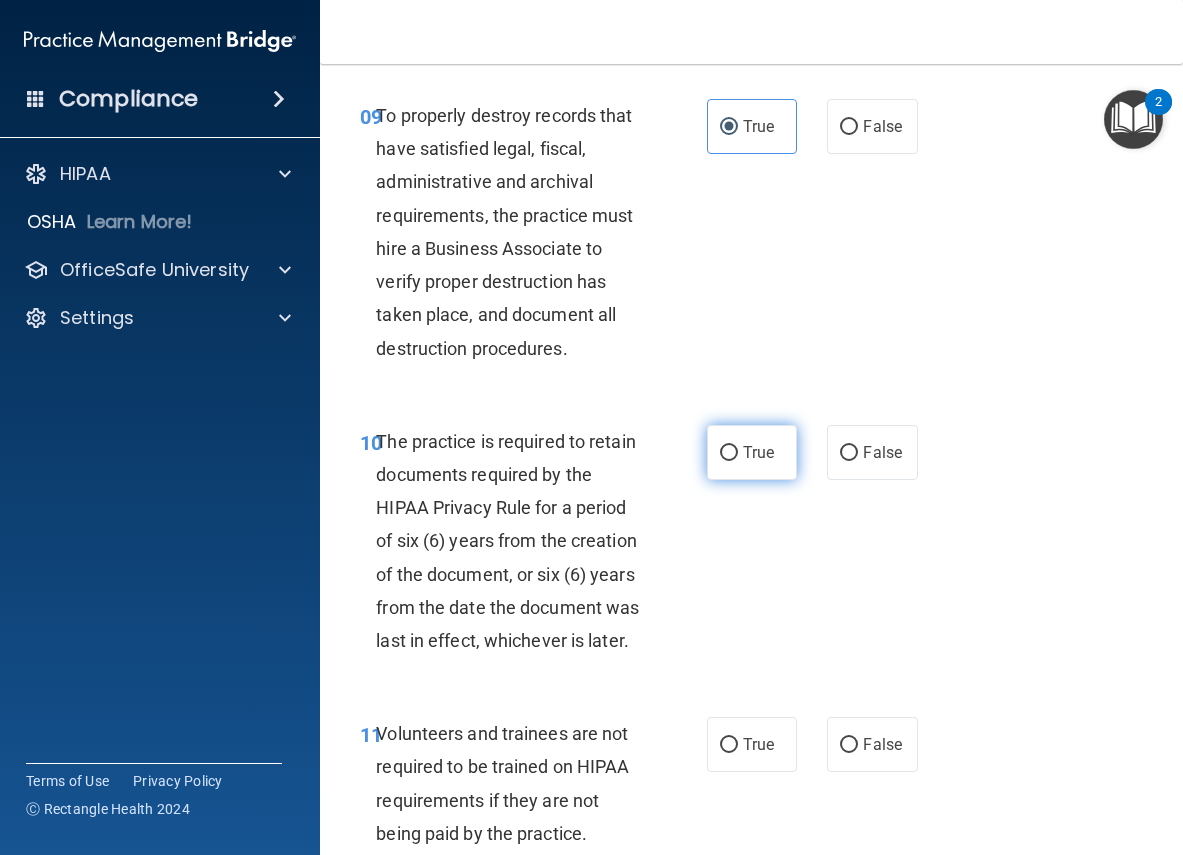 click on "True" at bounding box center (729, 453) 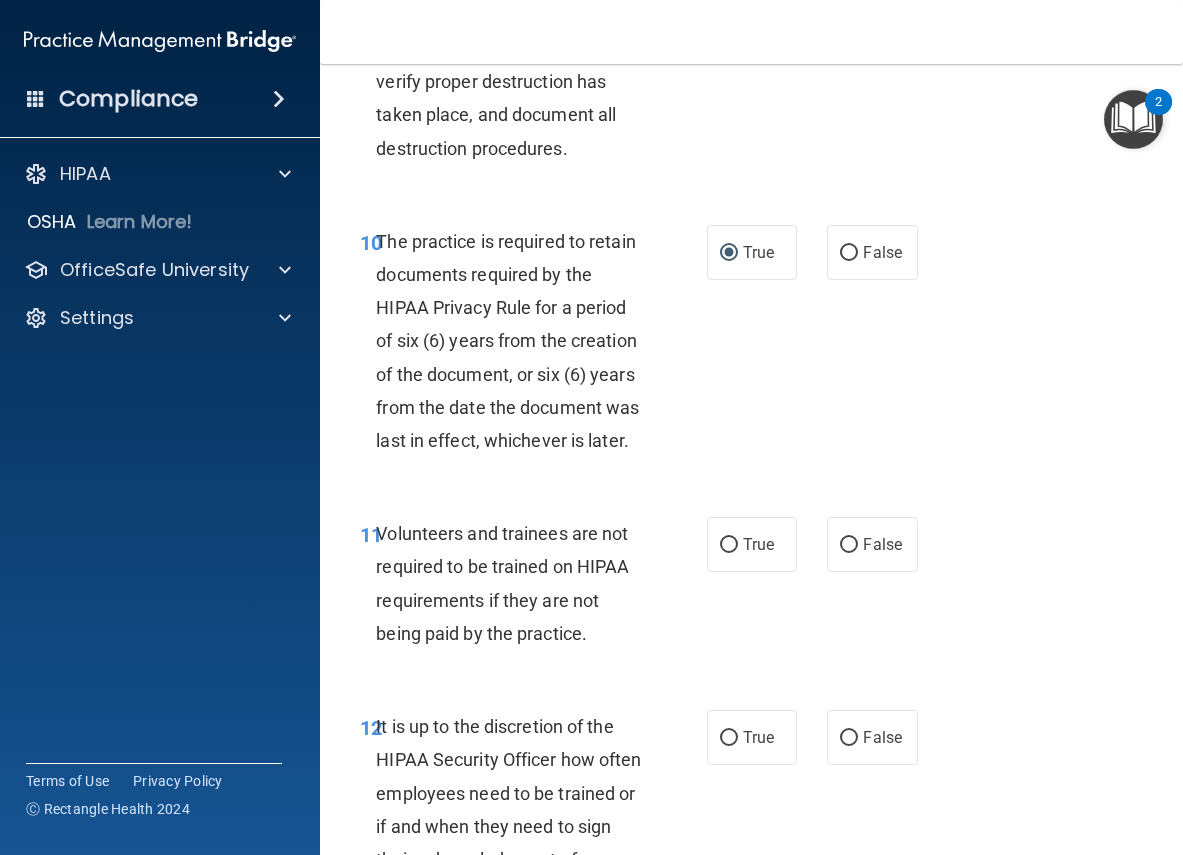 scroll, scrollTop: 2600, scrollLeft: 0, axis: vertical 